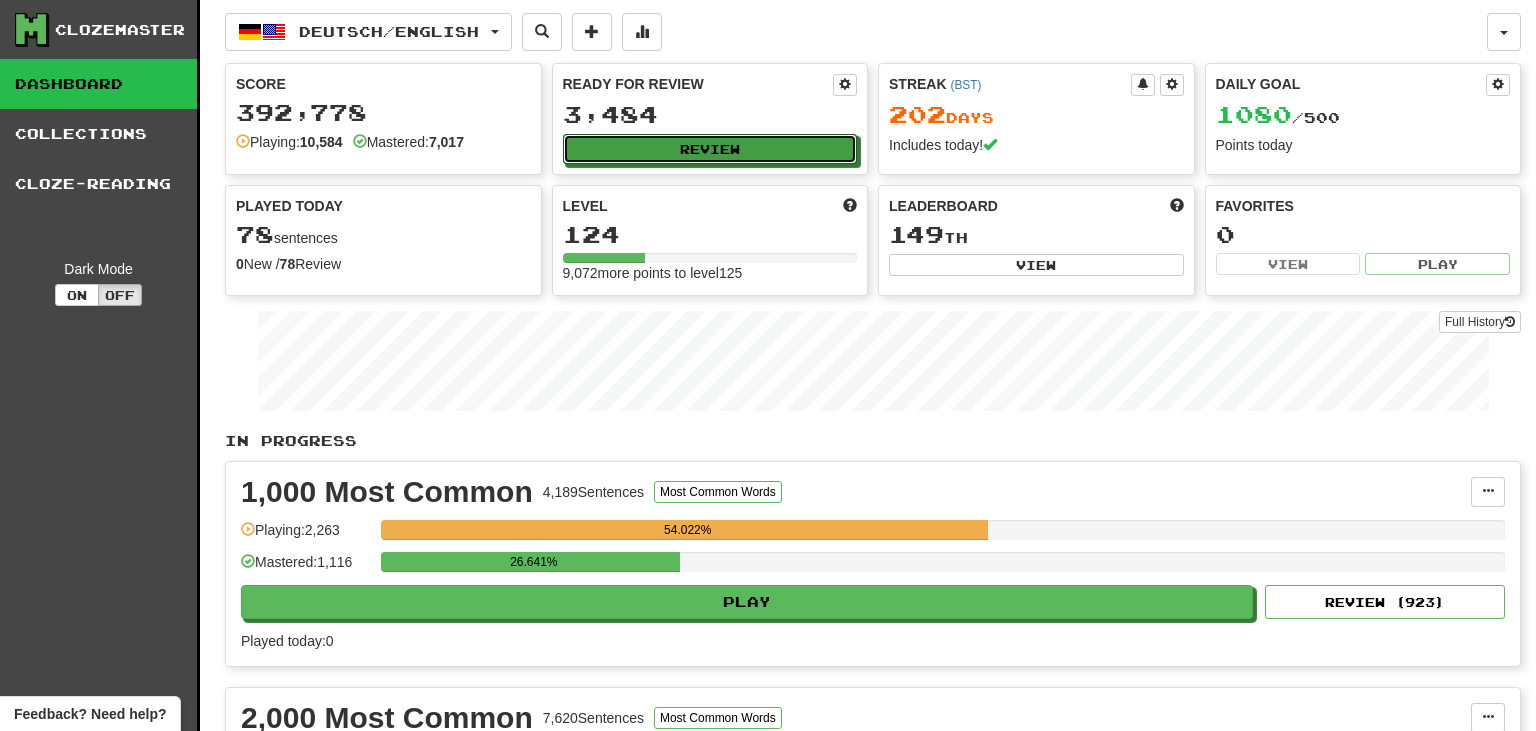 scroll, scrollTop: 0, scrollLeft: 0, axis: both 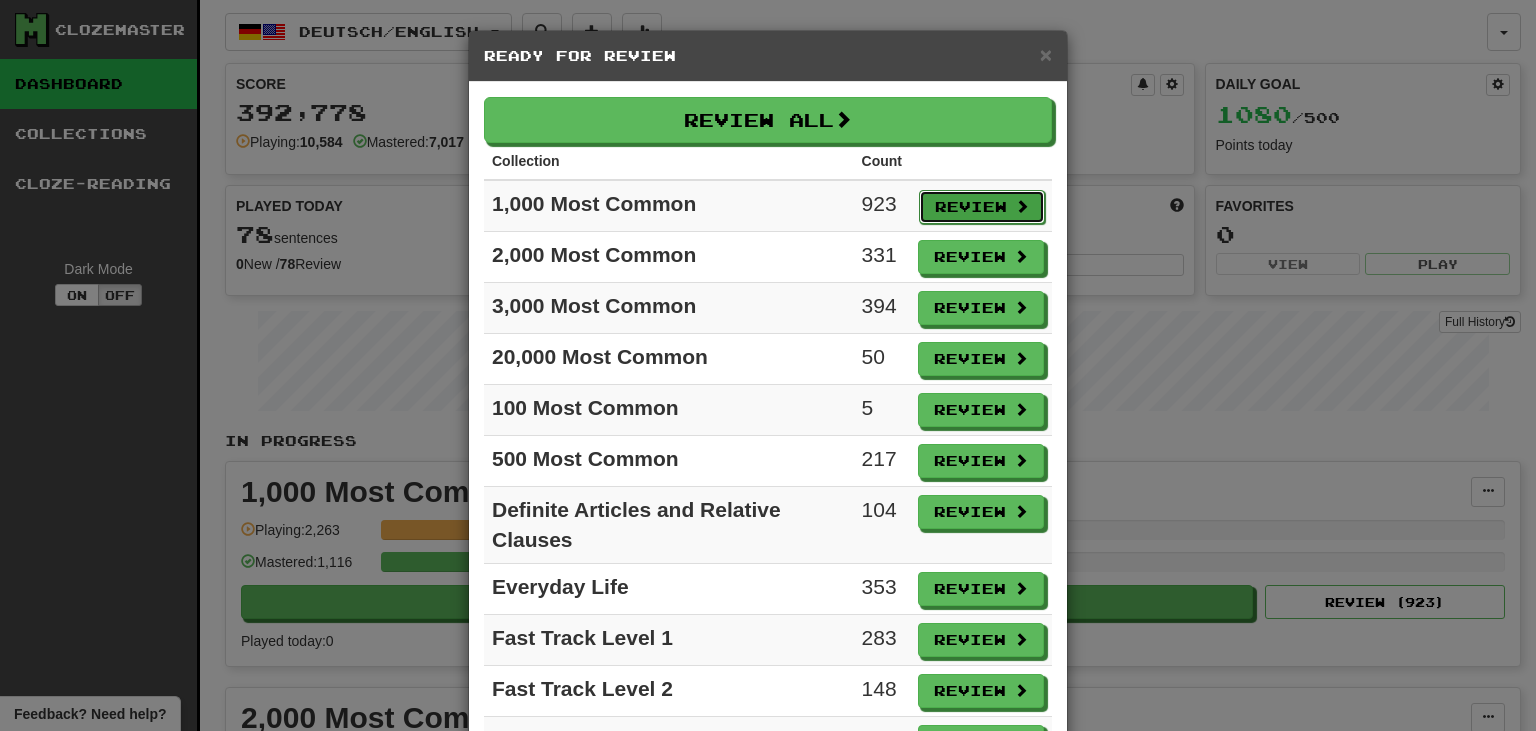 click on "Review" at bounding box center (982, 207) 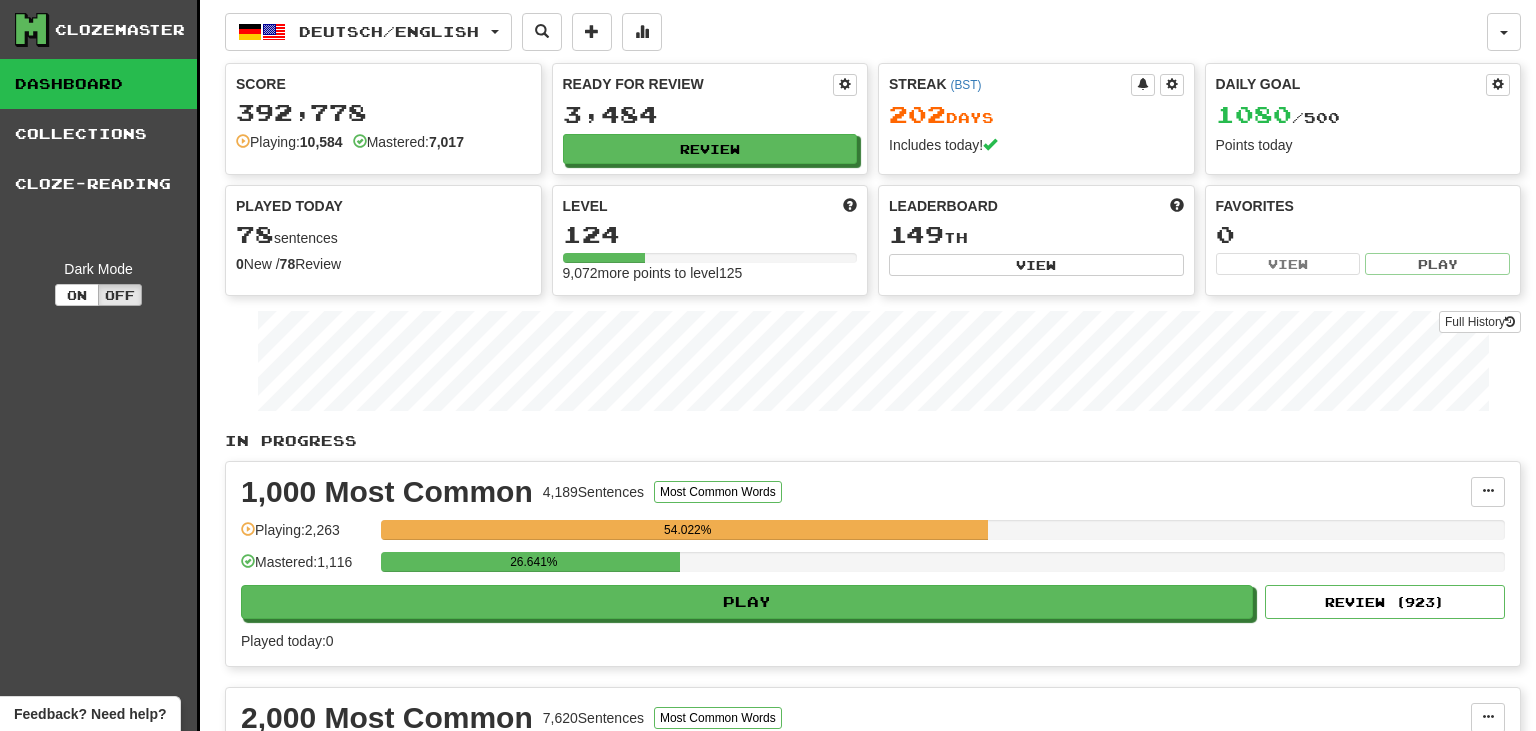 select on "********" 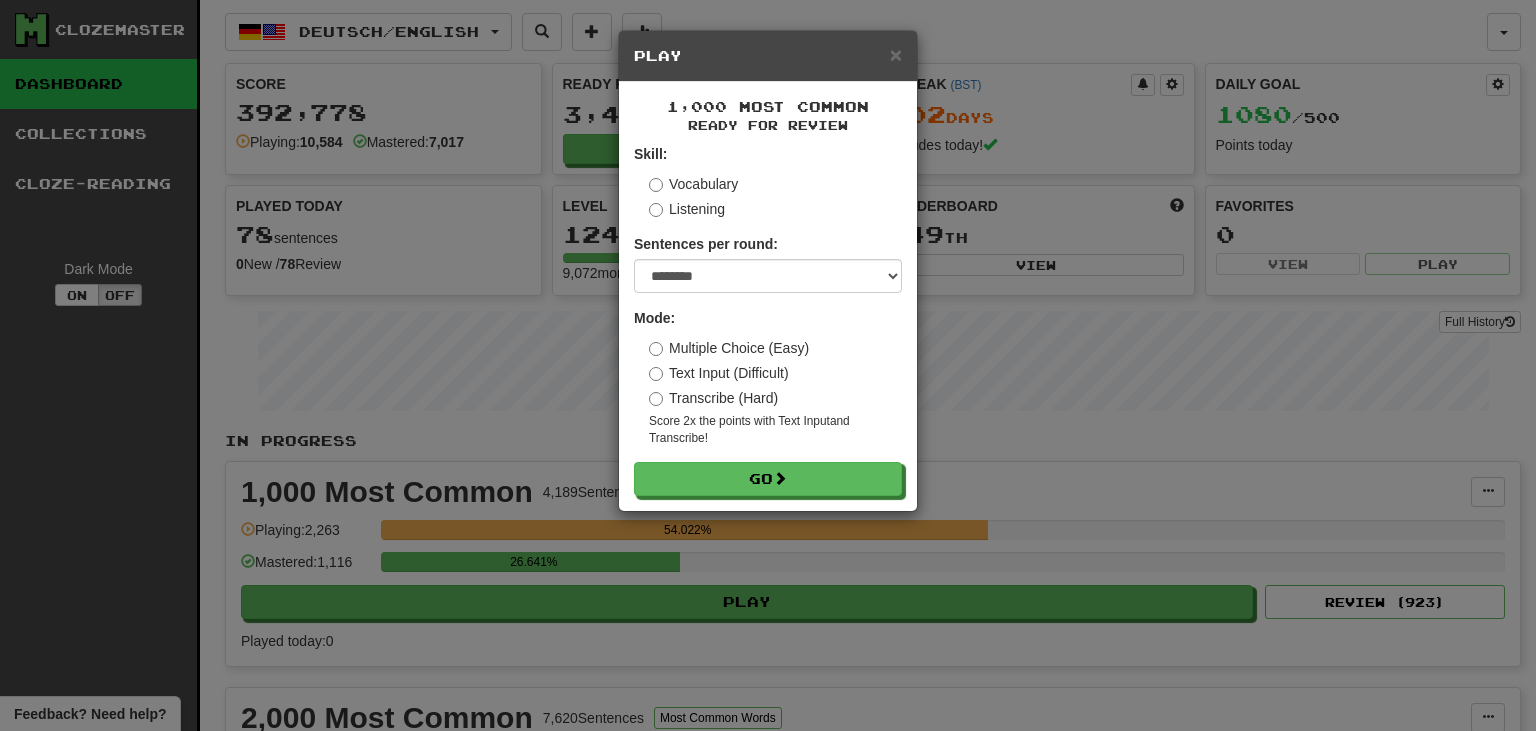 click on "Transcribe (Hard)" at bounding box center (713, 398) 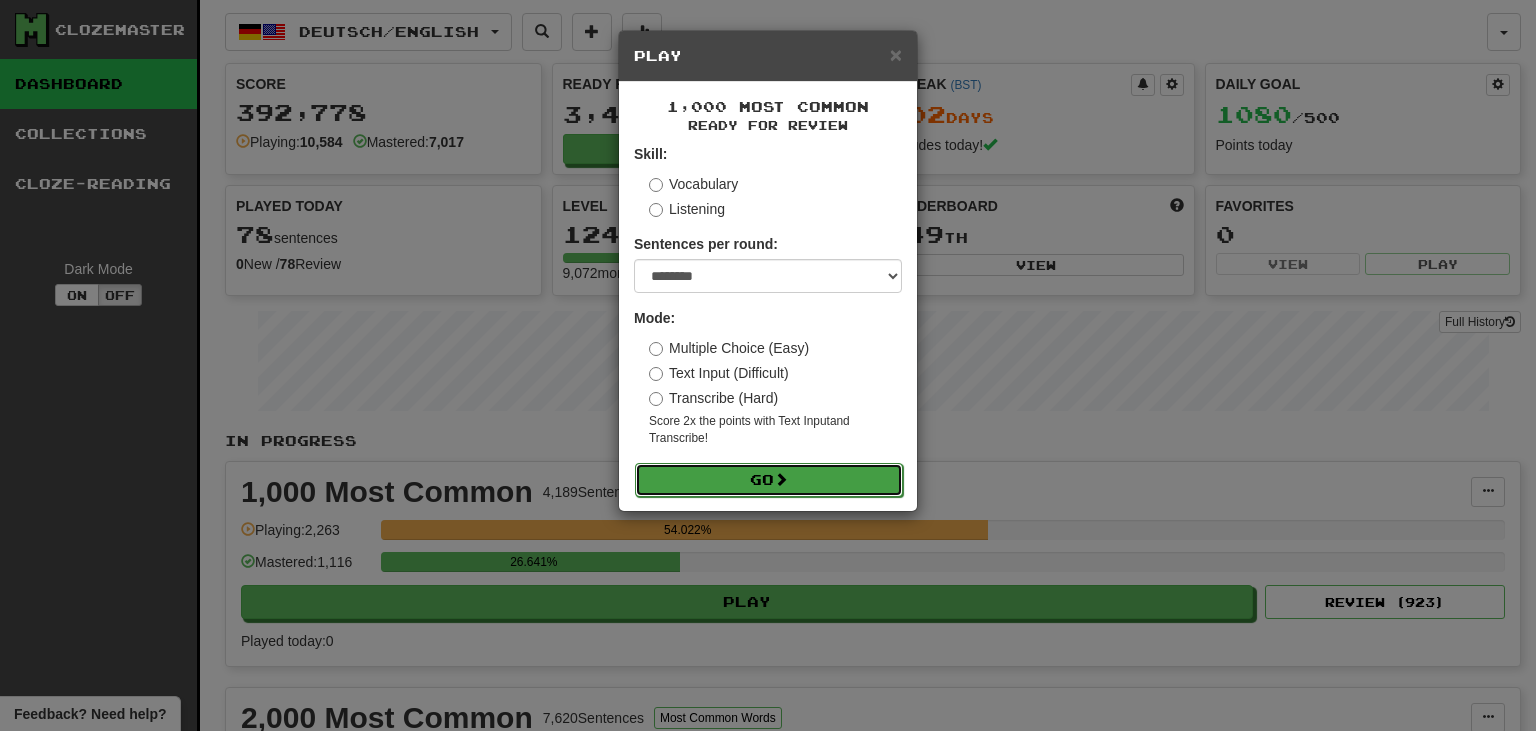 click on "Go" at bounding box center [769, 480] 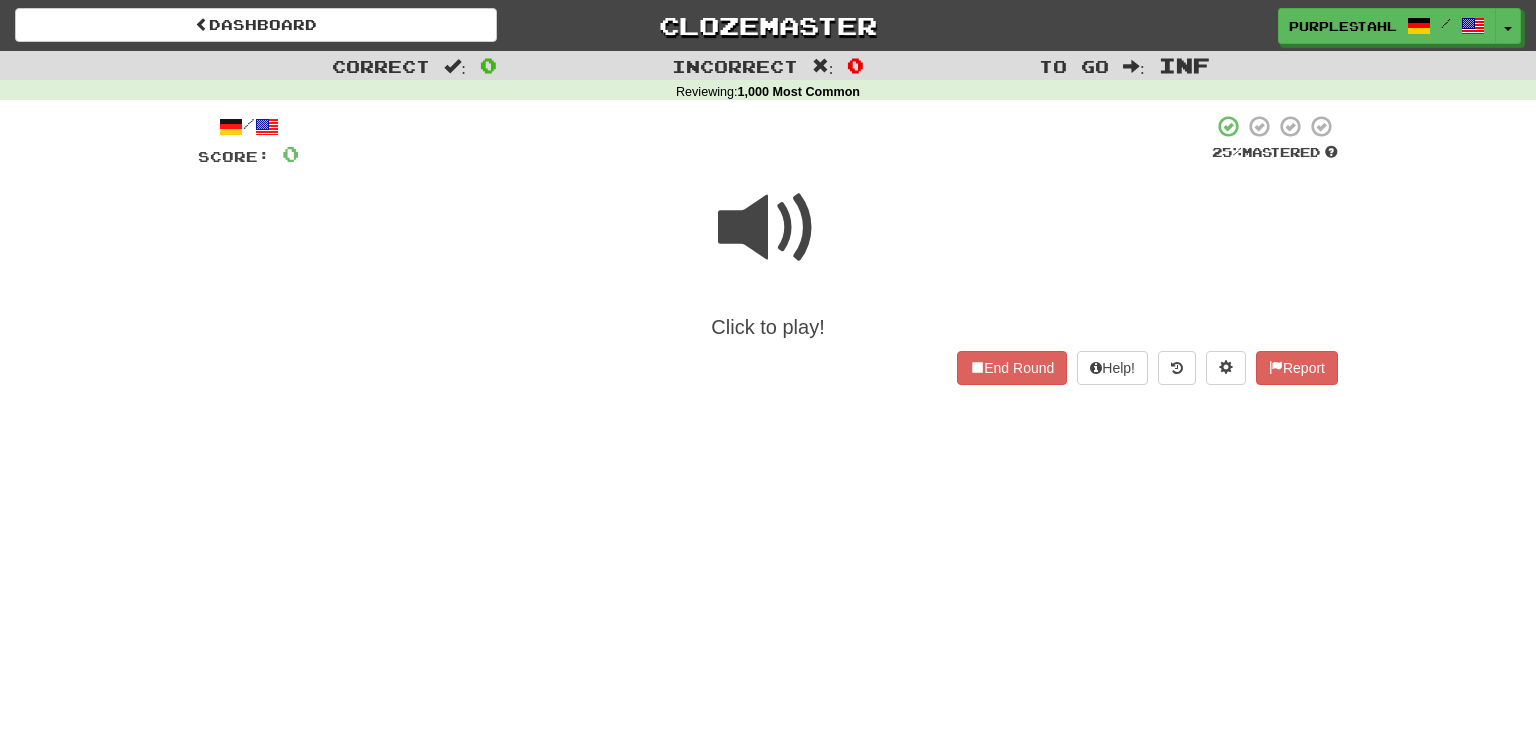 scroll, scrollTop: 0, scrollLeft: 0, axis: both 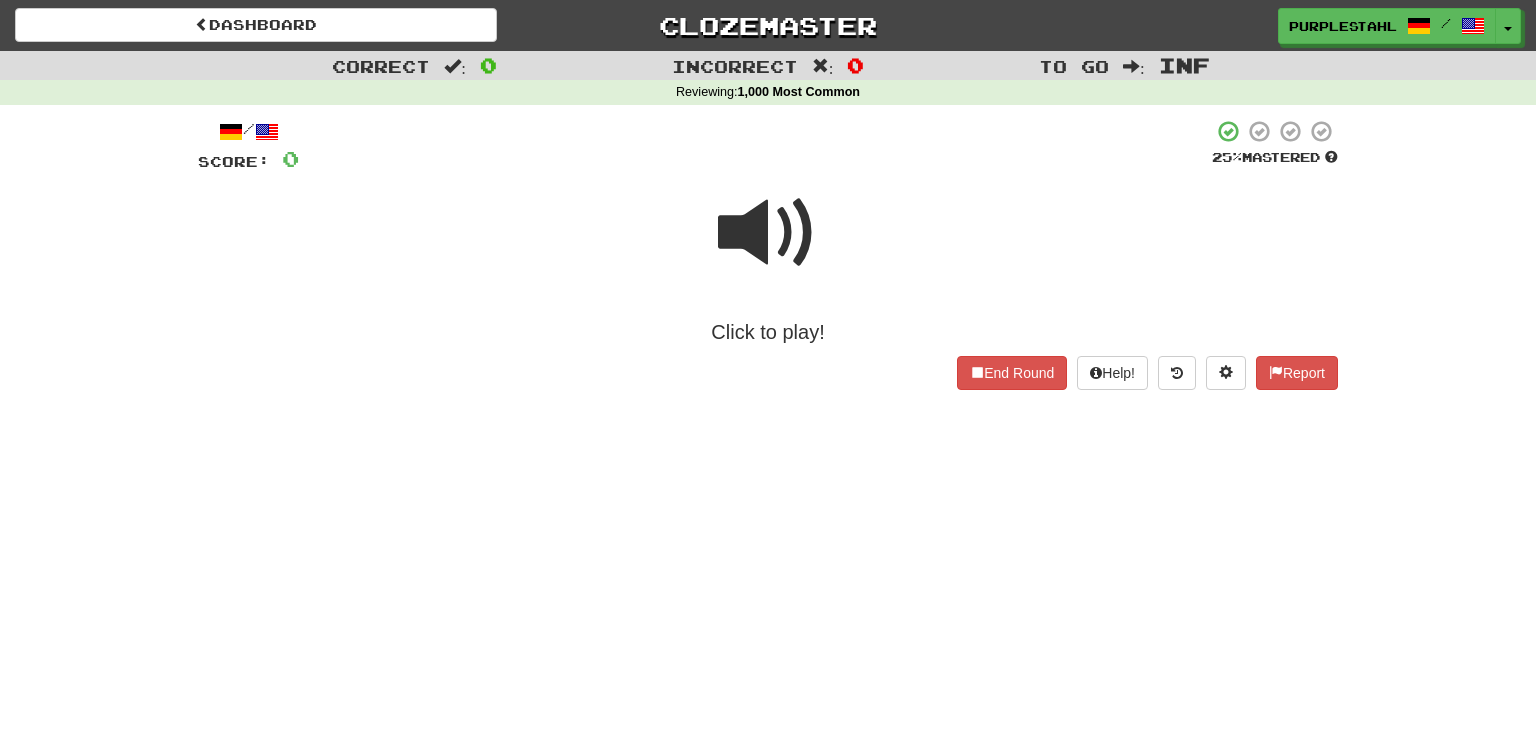 click at bounding box center (768, 233) 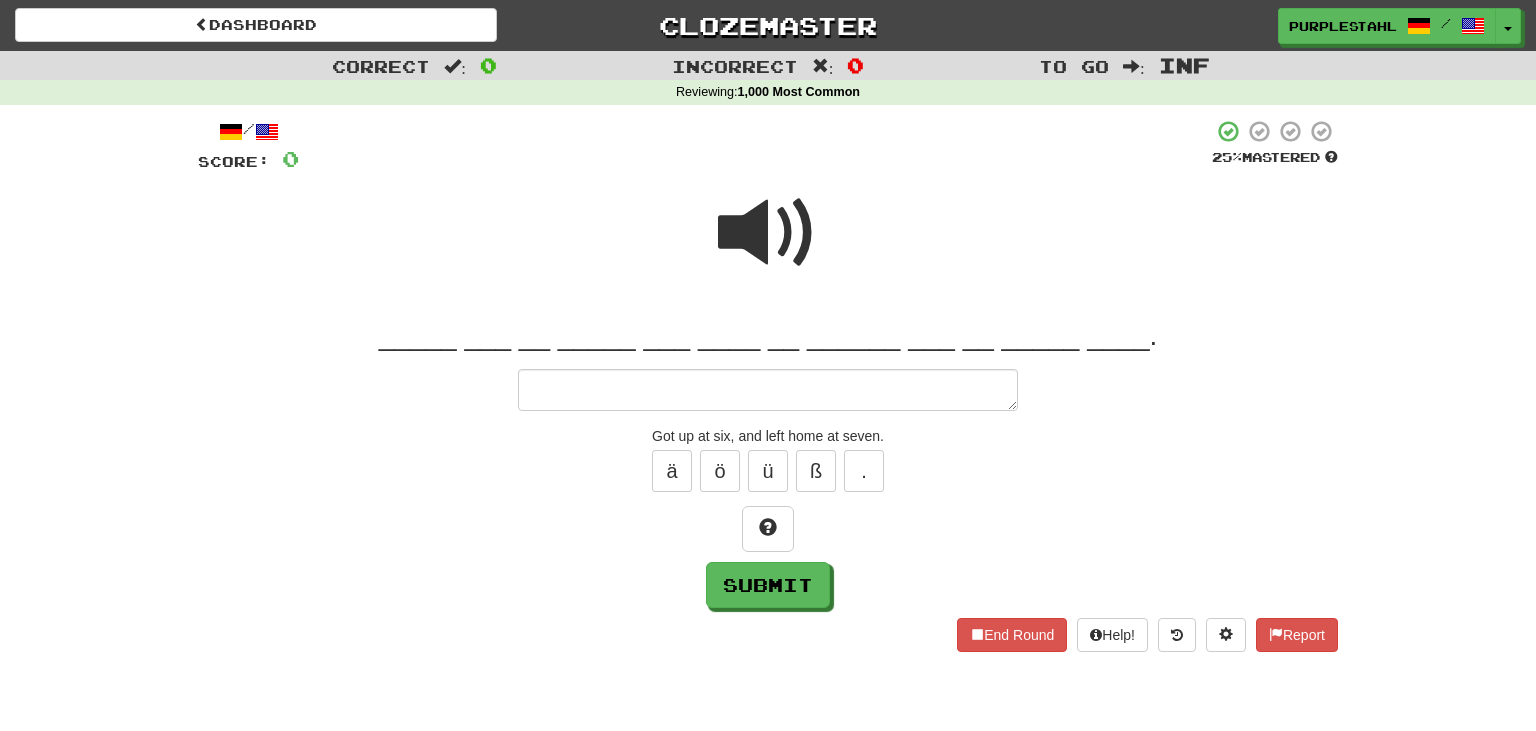 type on "*" 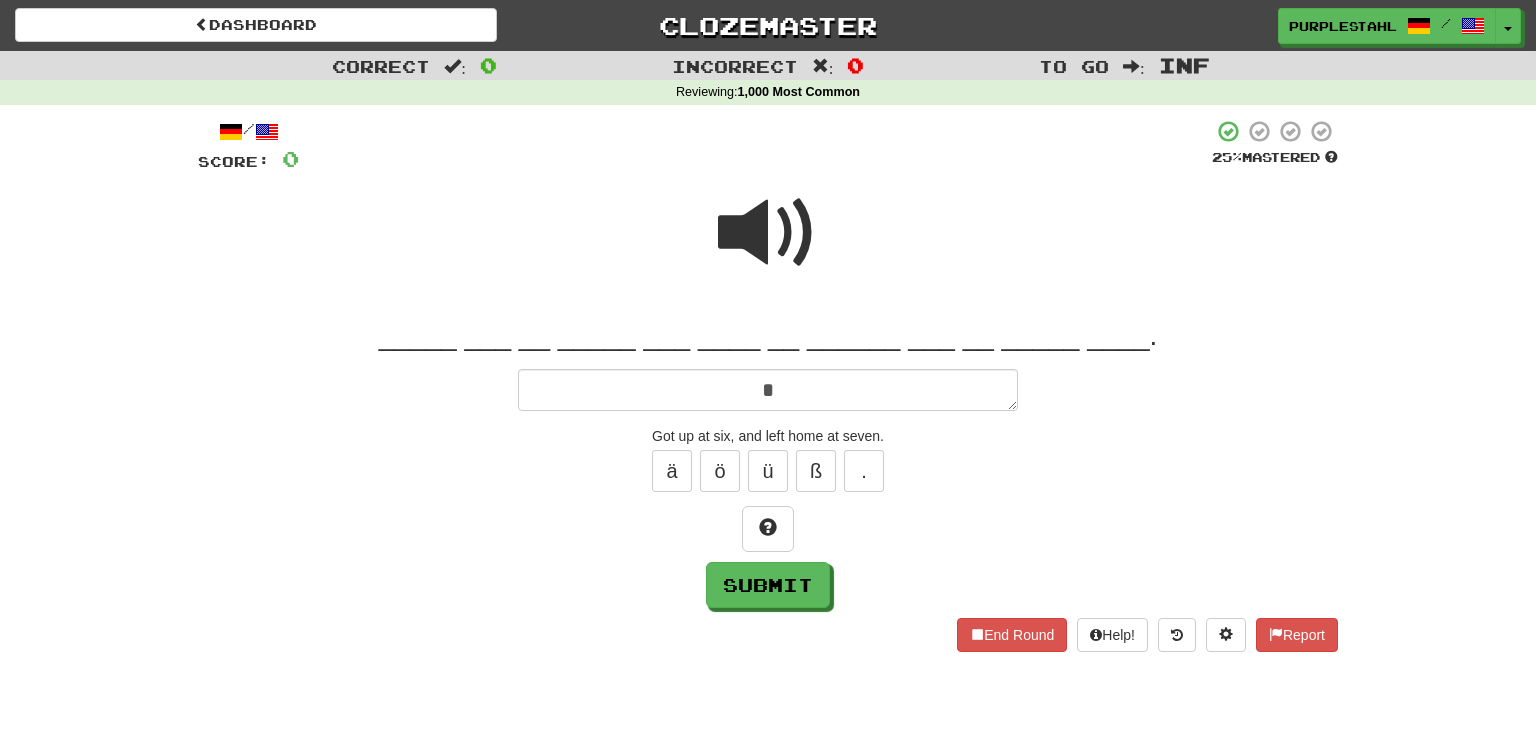 type on "*" 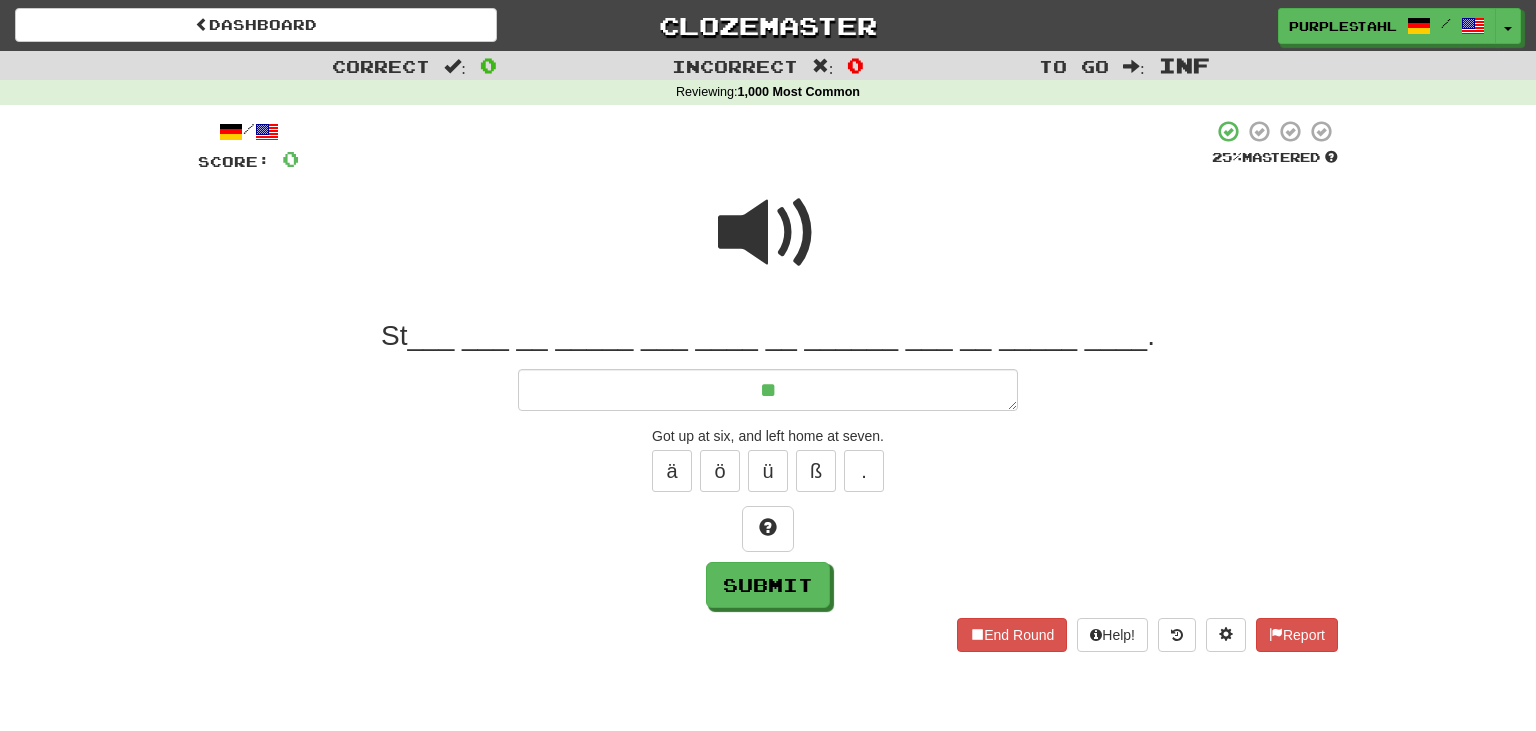 type on "*" 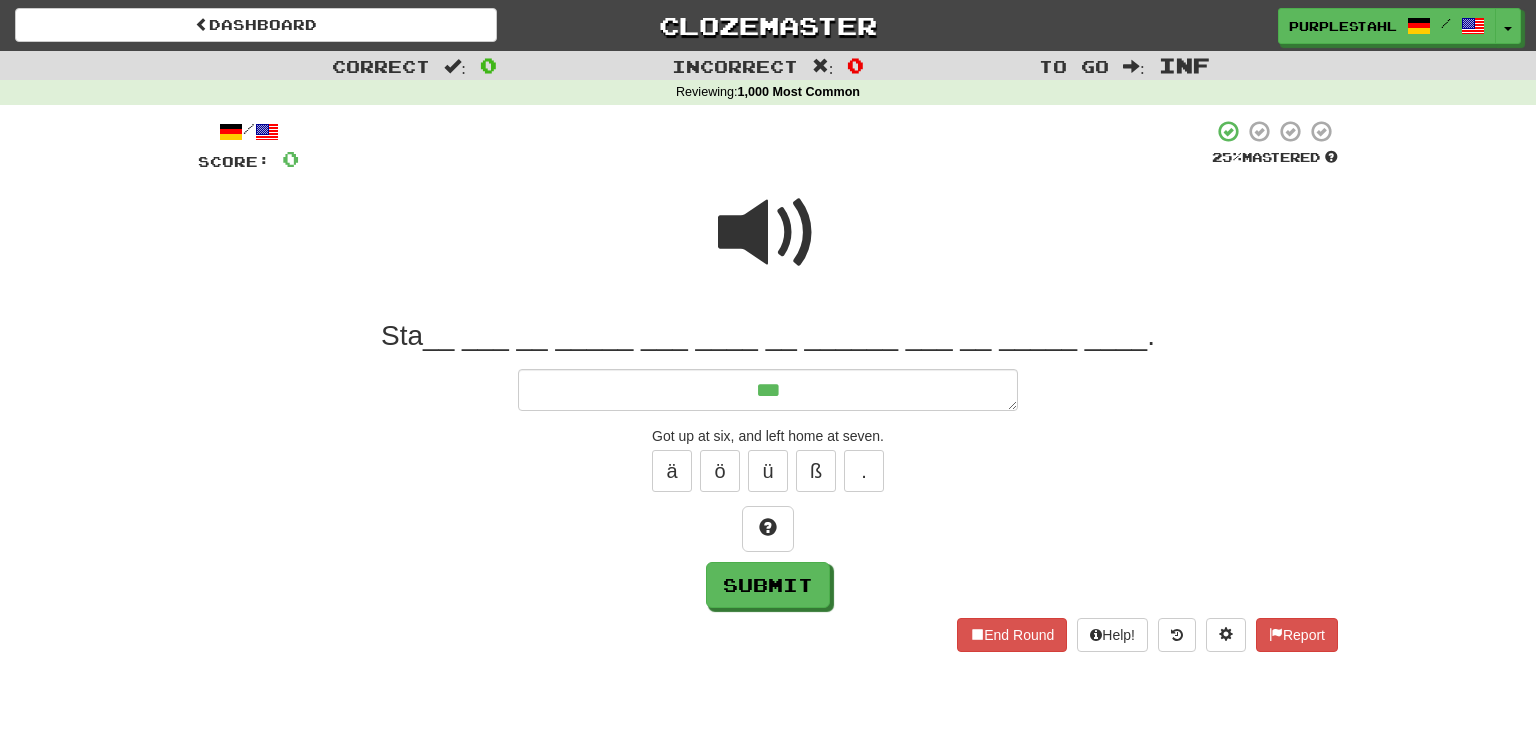 type on "*" 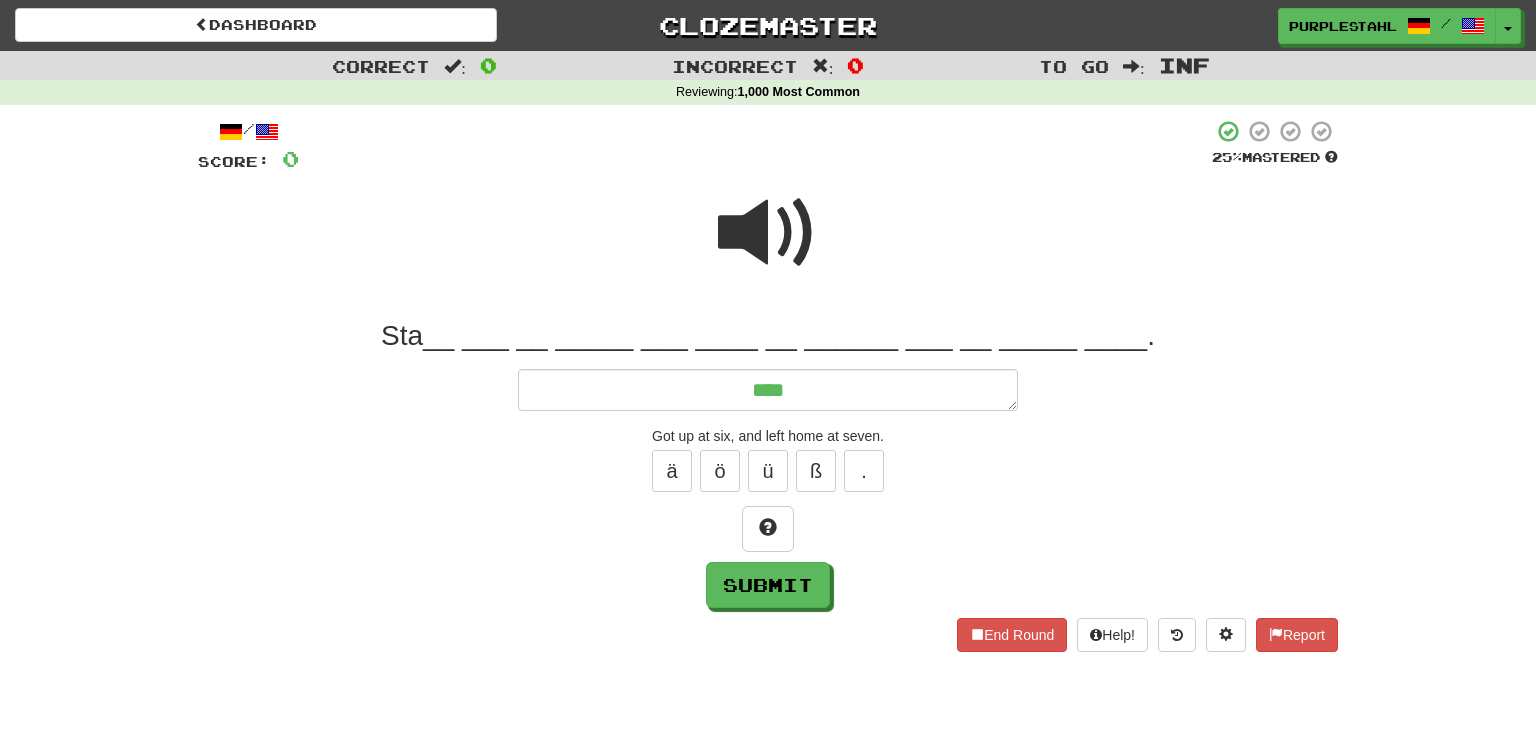 type on "*" 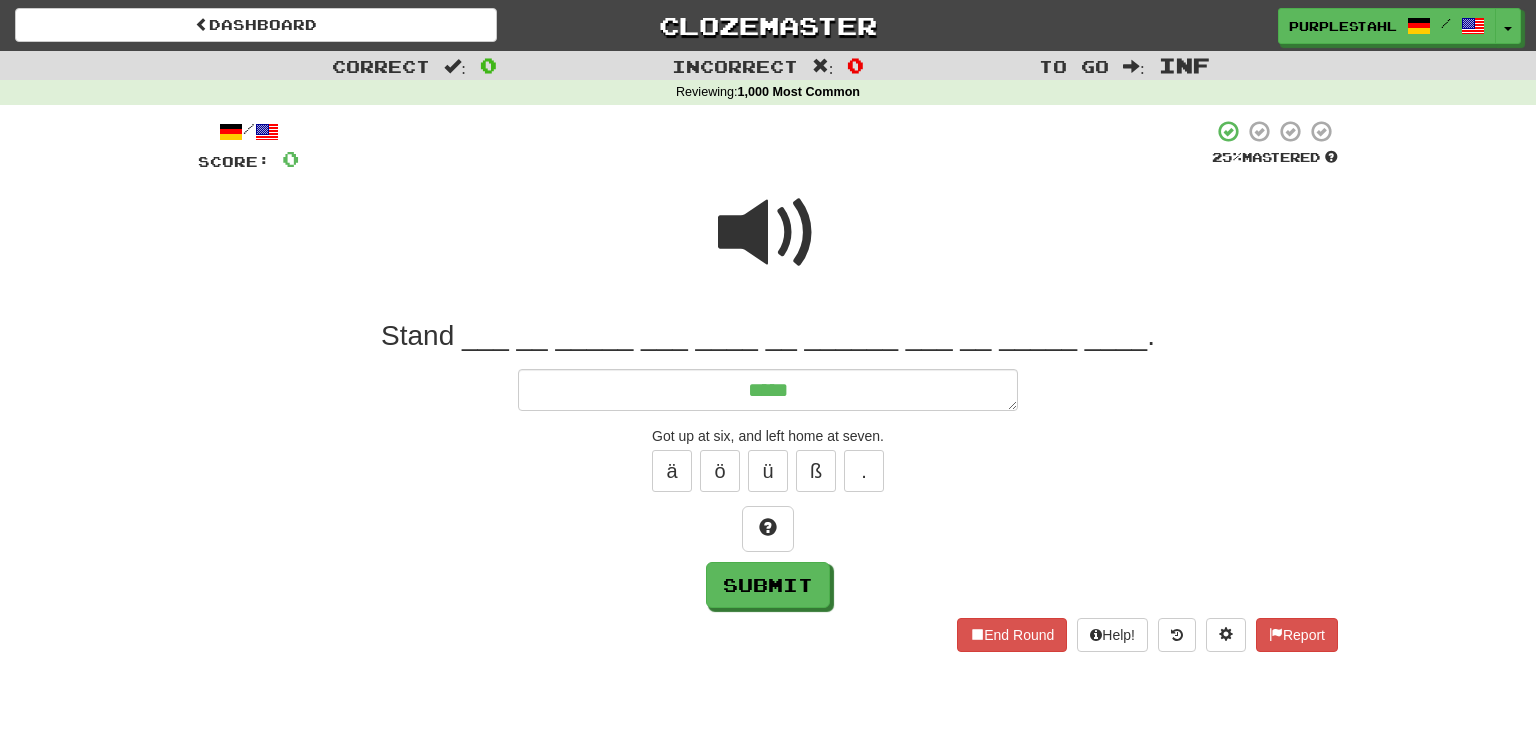 type on "*" 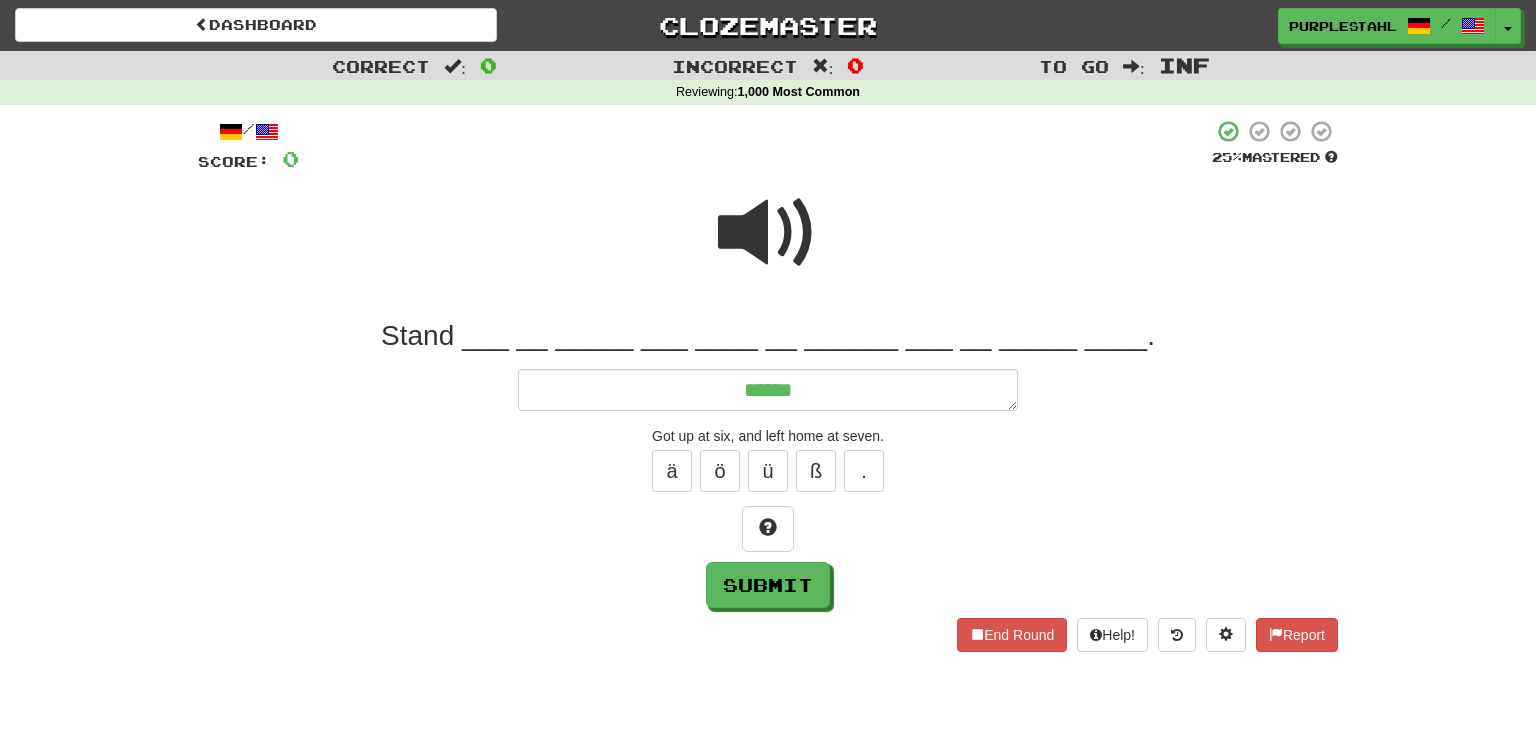 type on "*" 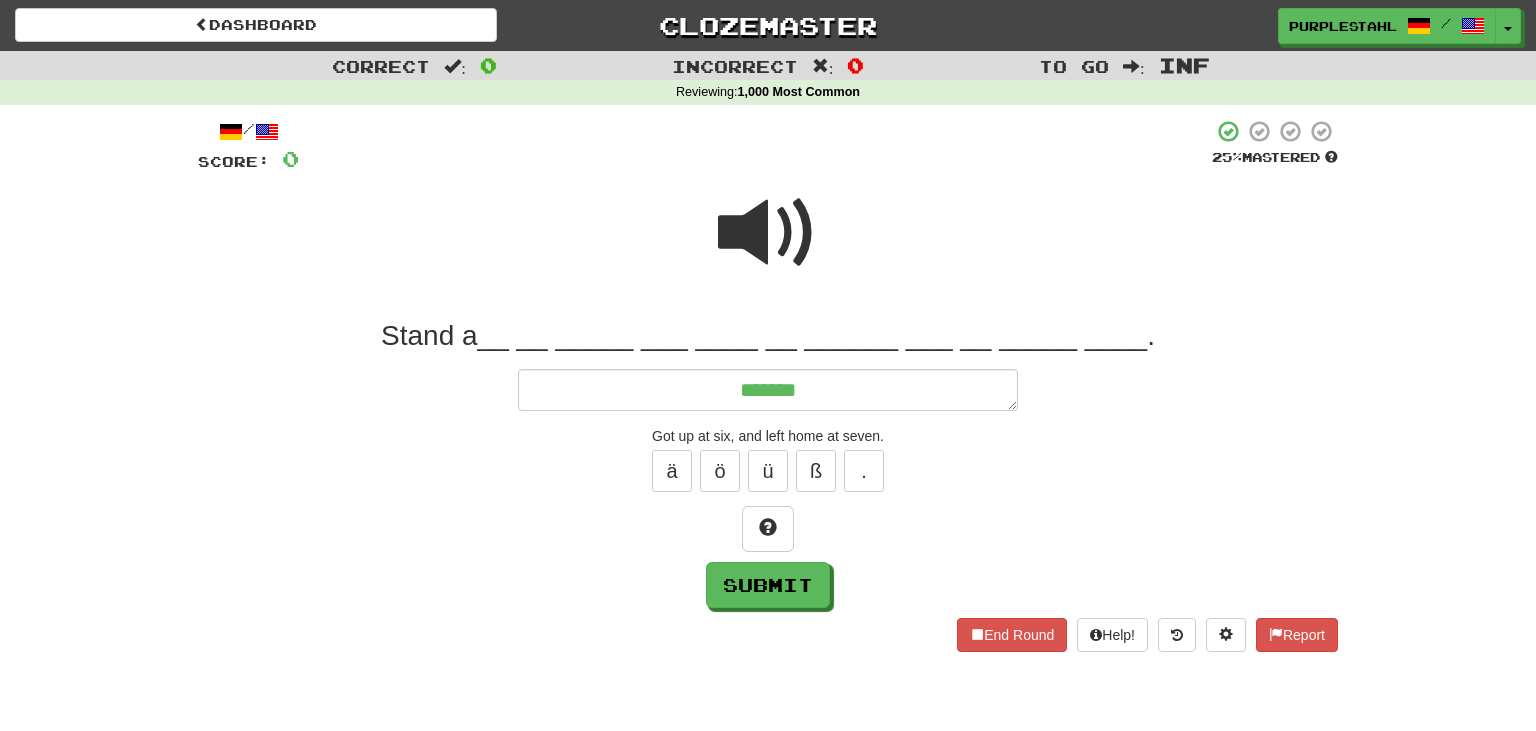 type on "********" 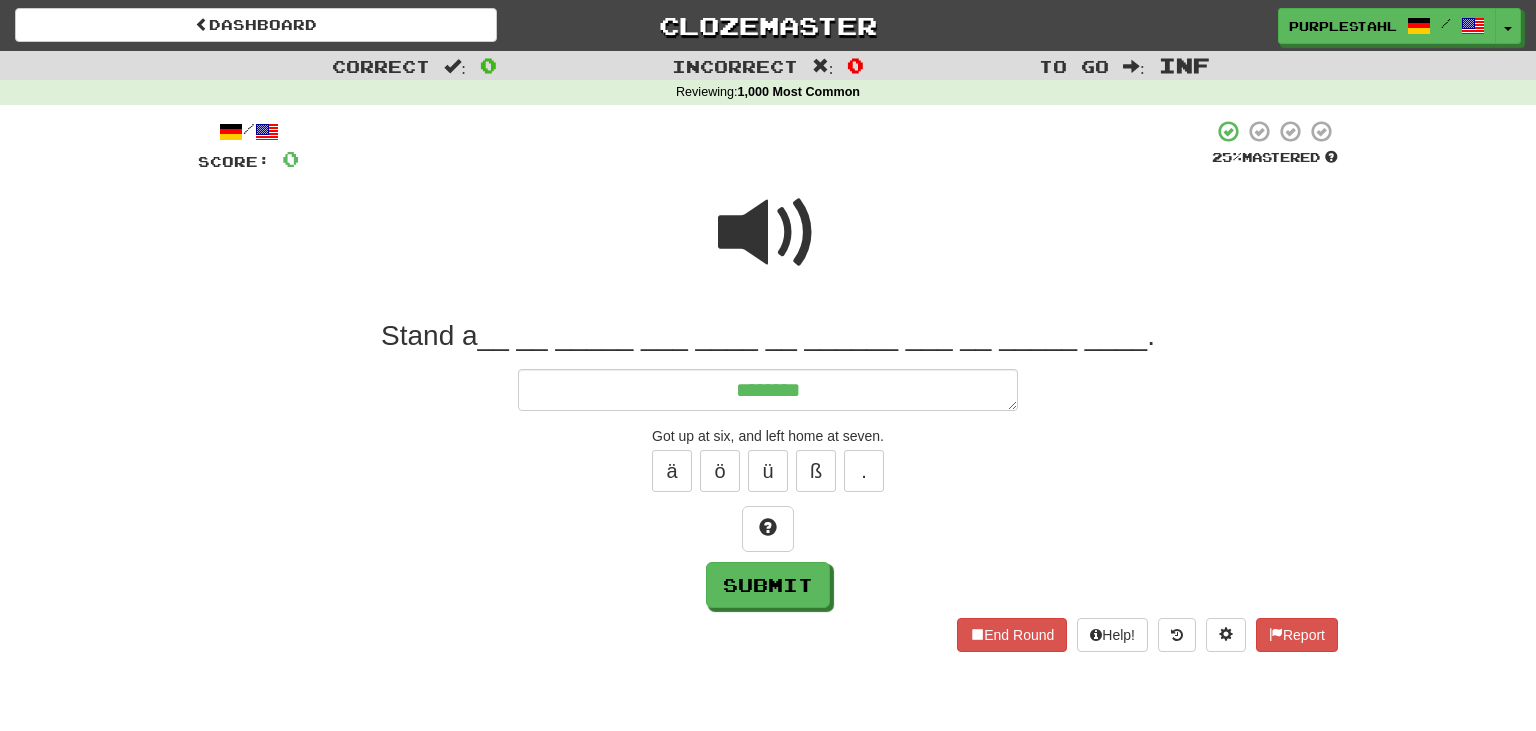type on "*" 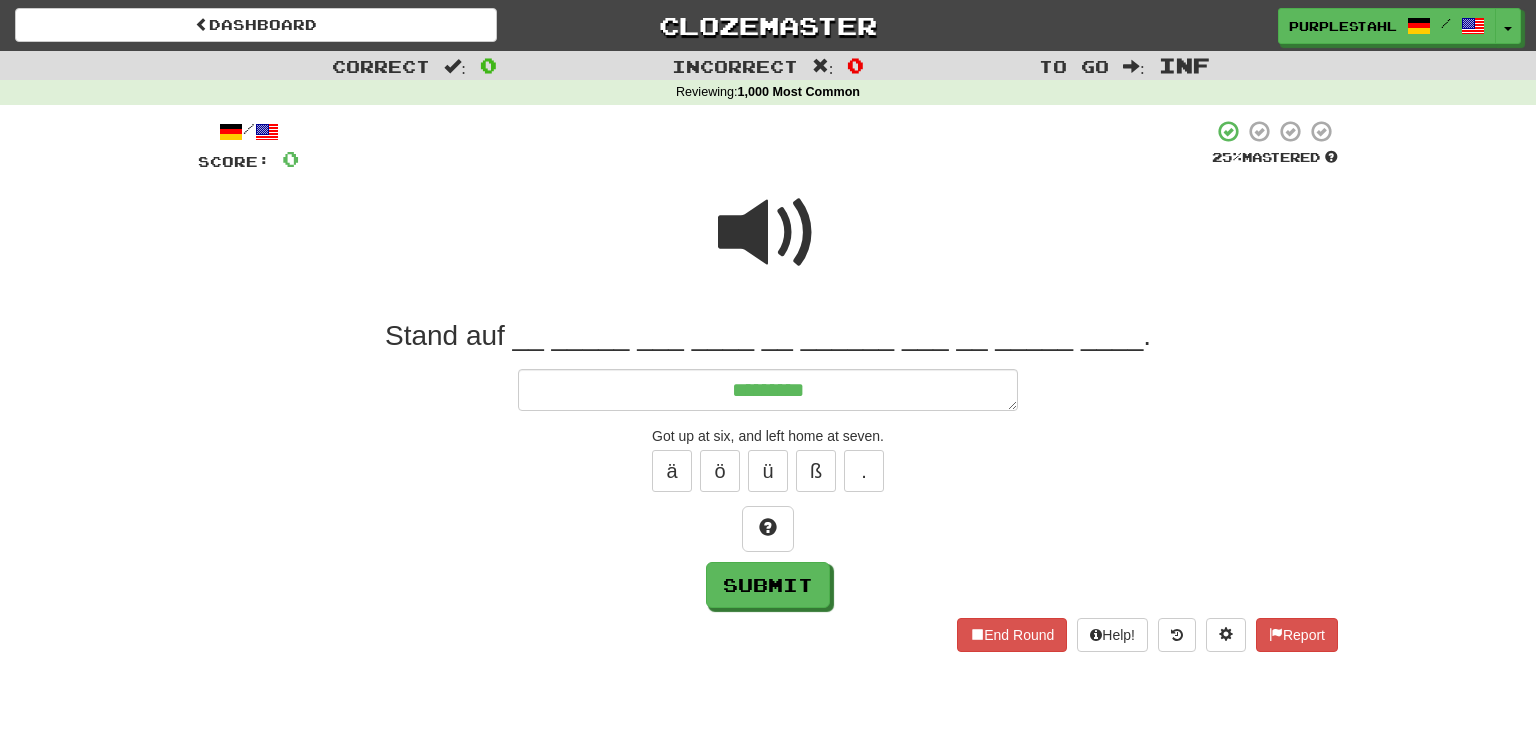 type on "*" 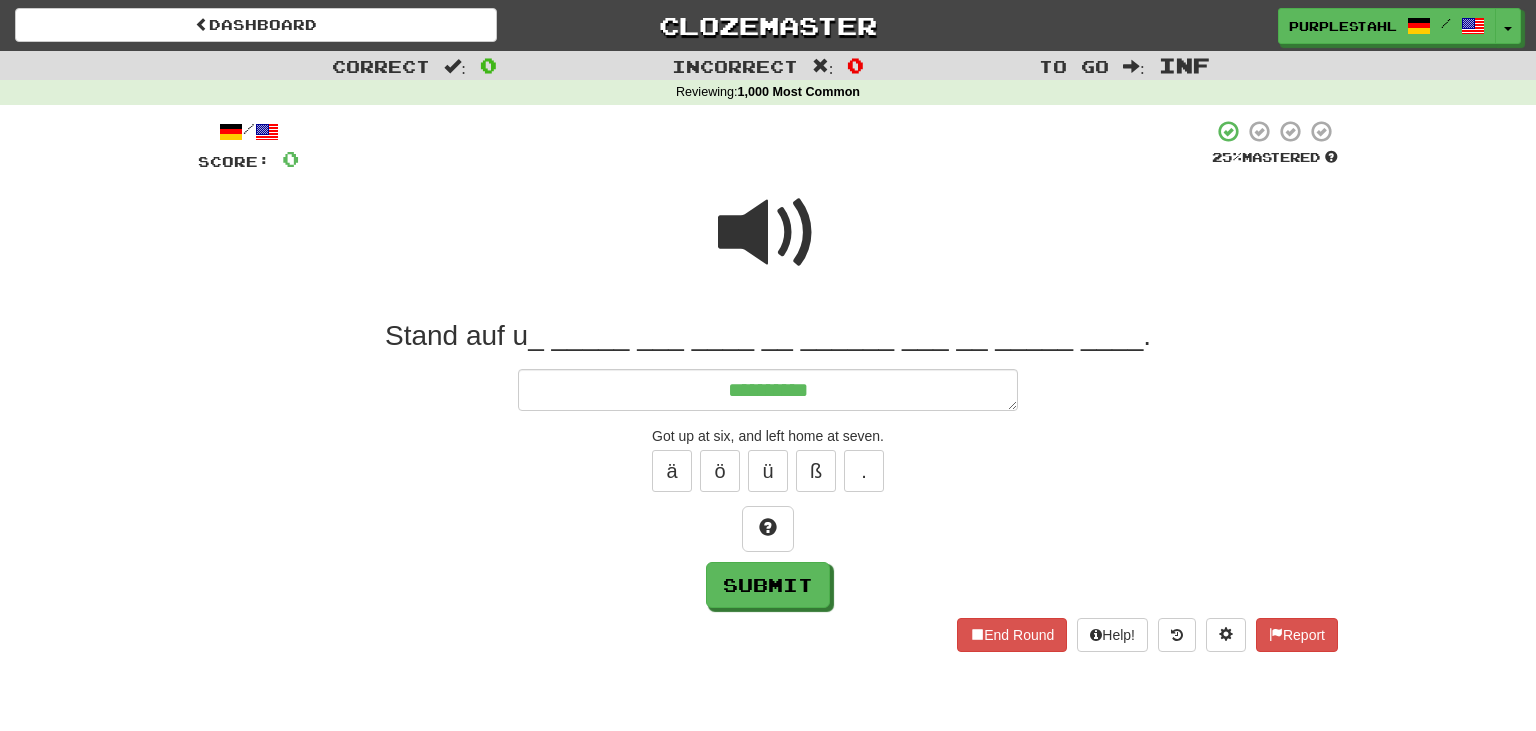 type on "*" 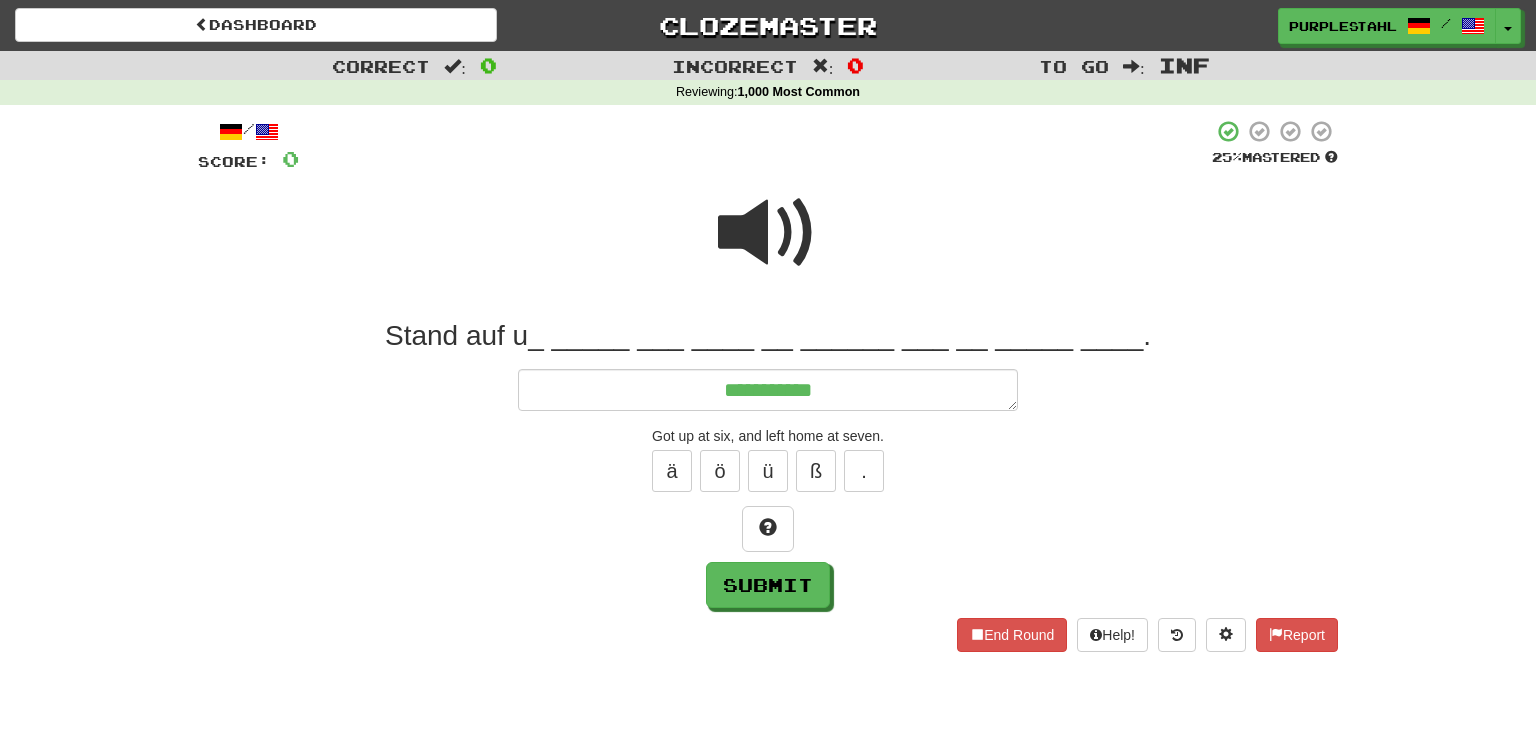 type on "*" 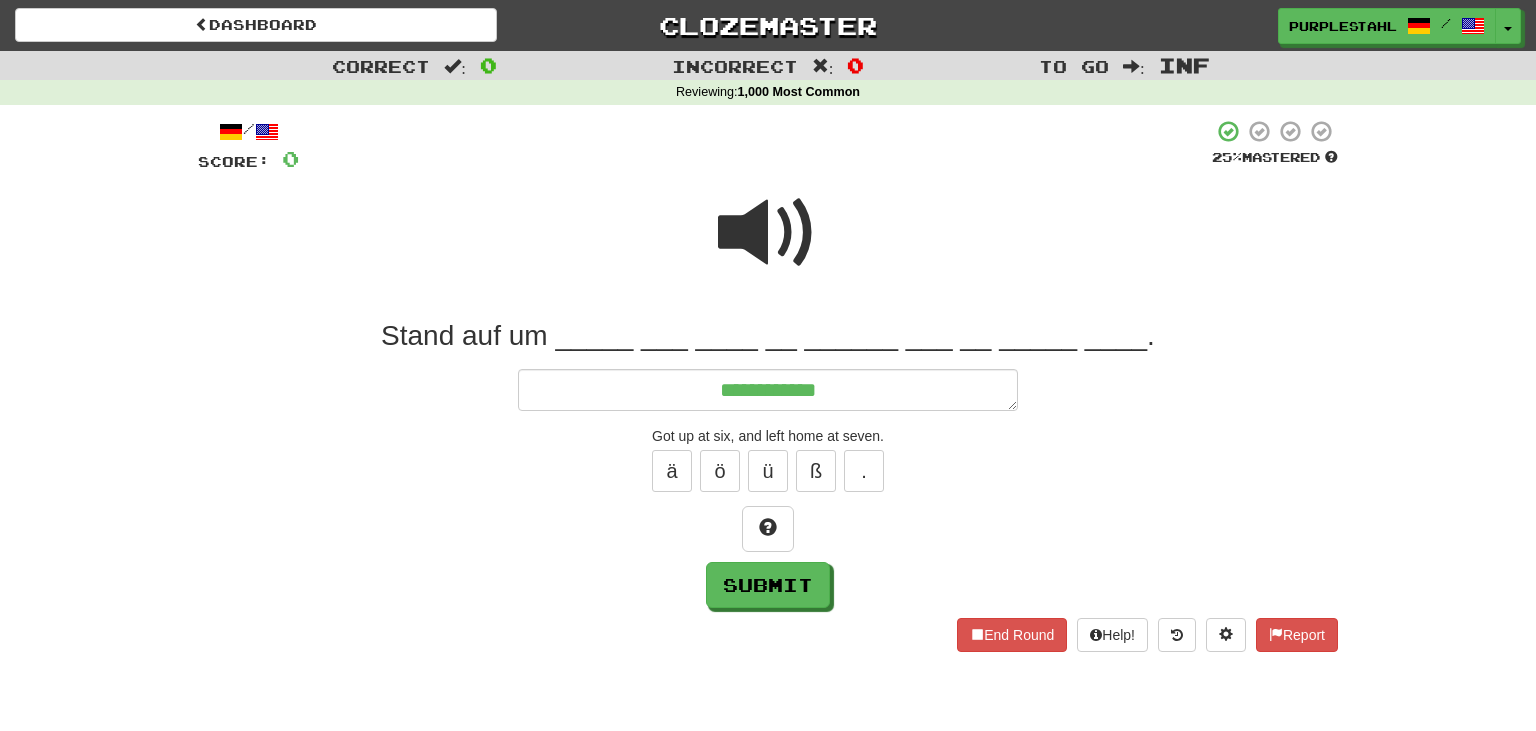 type on "*" 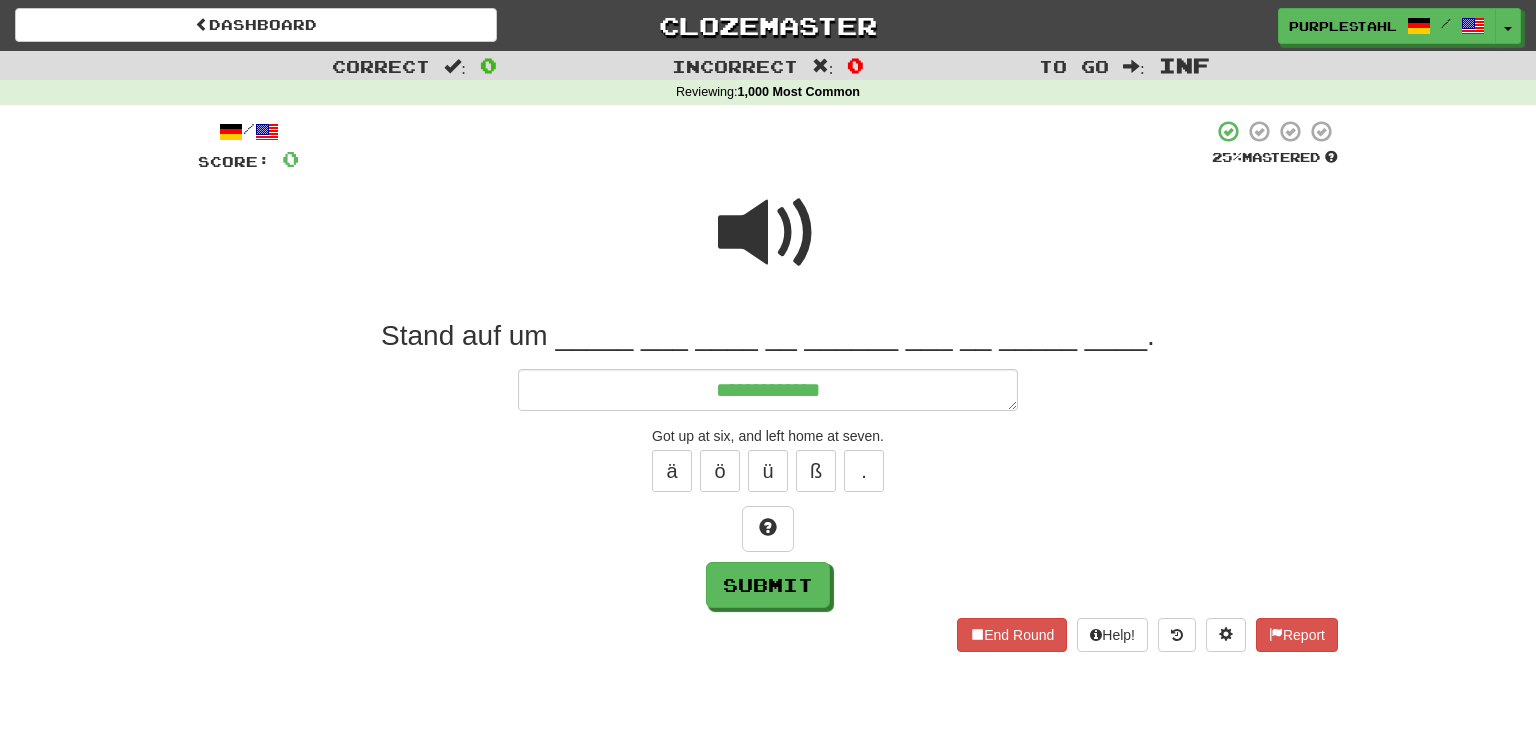 type on "*" 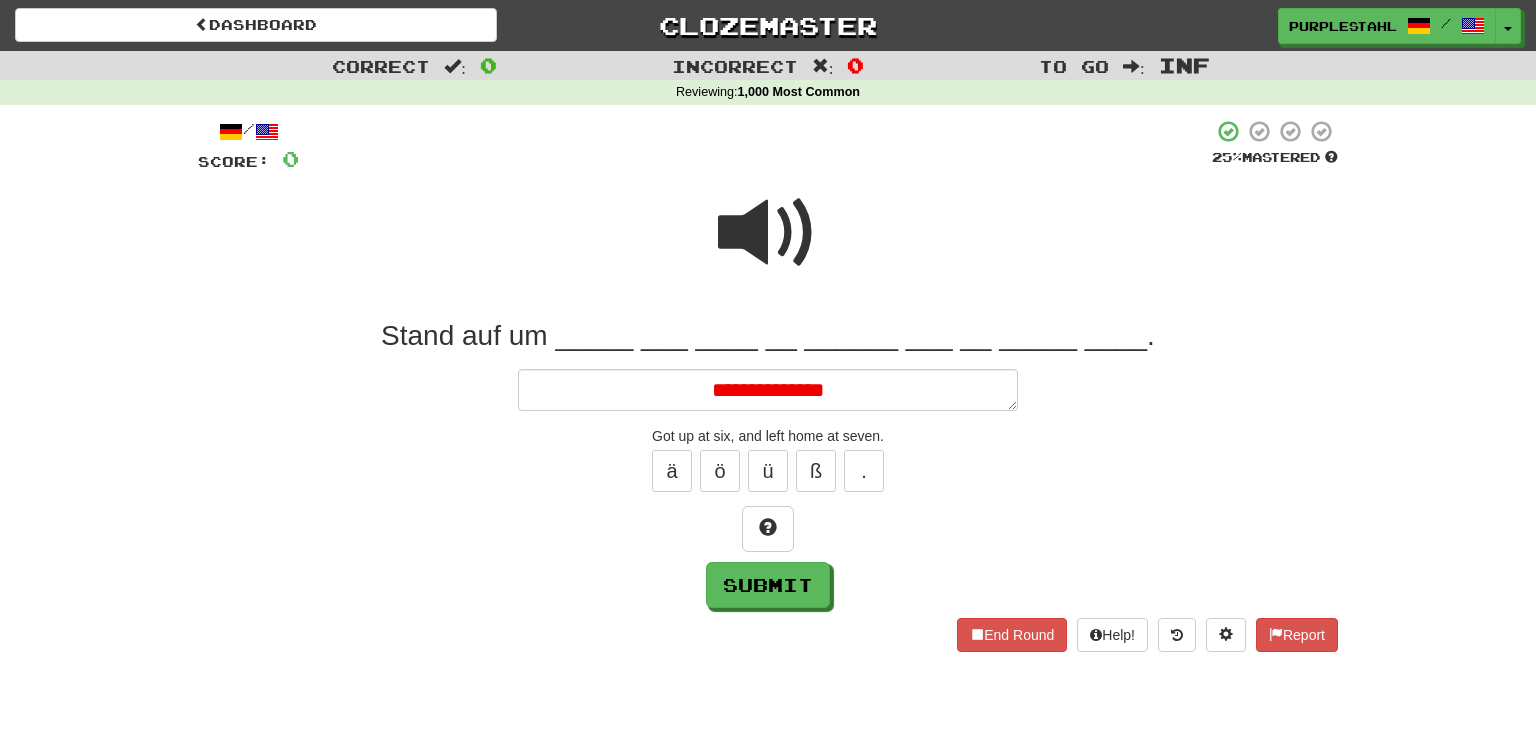 type on "*" 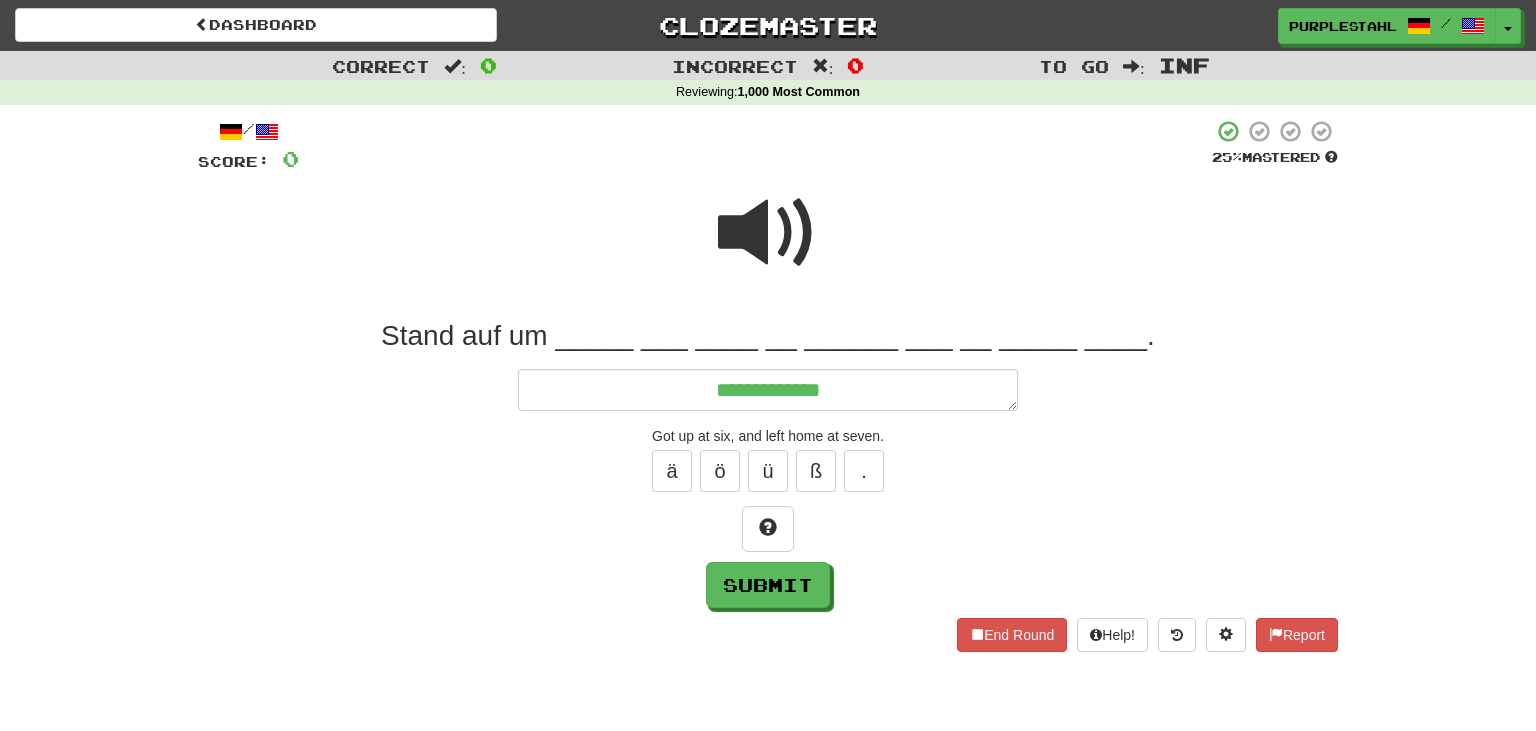 type on "*" 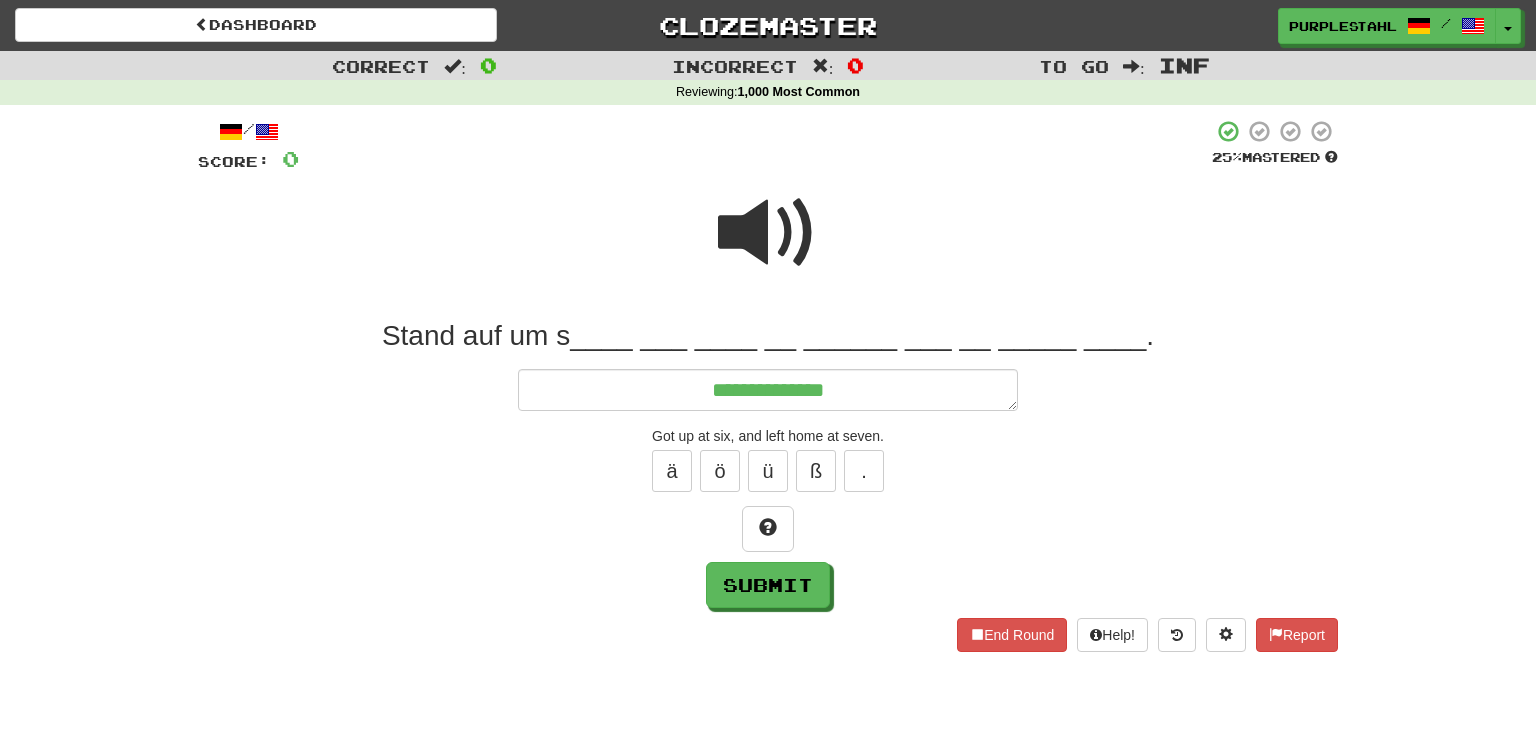 type on "*" 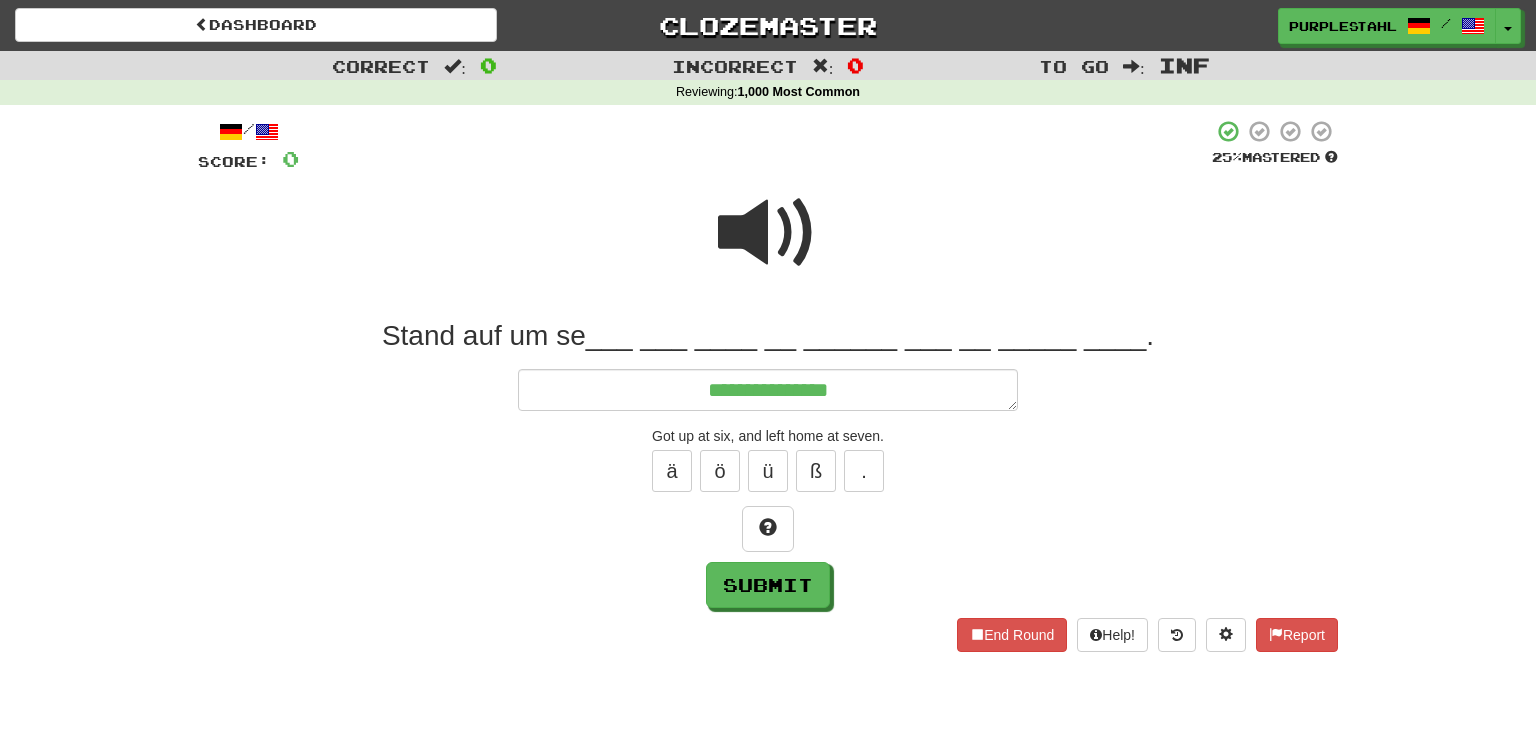 type on "*" 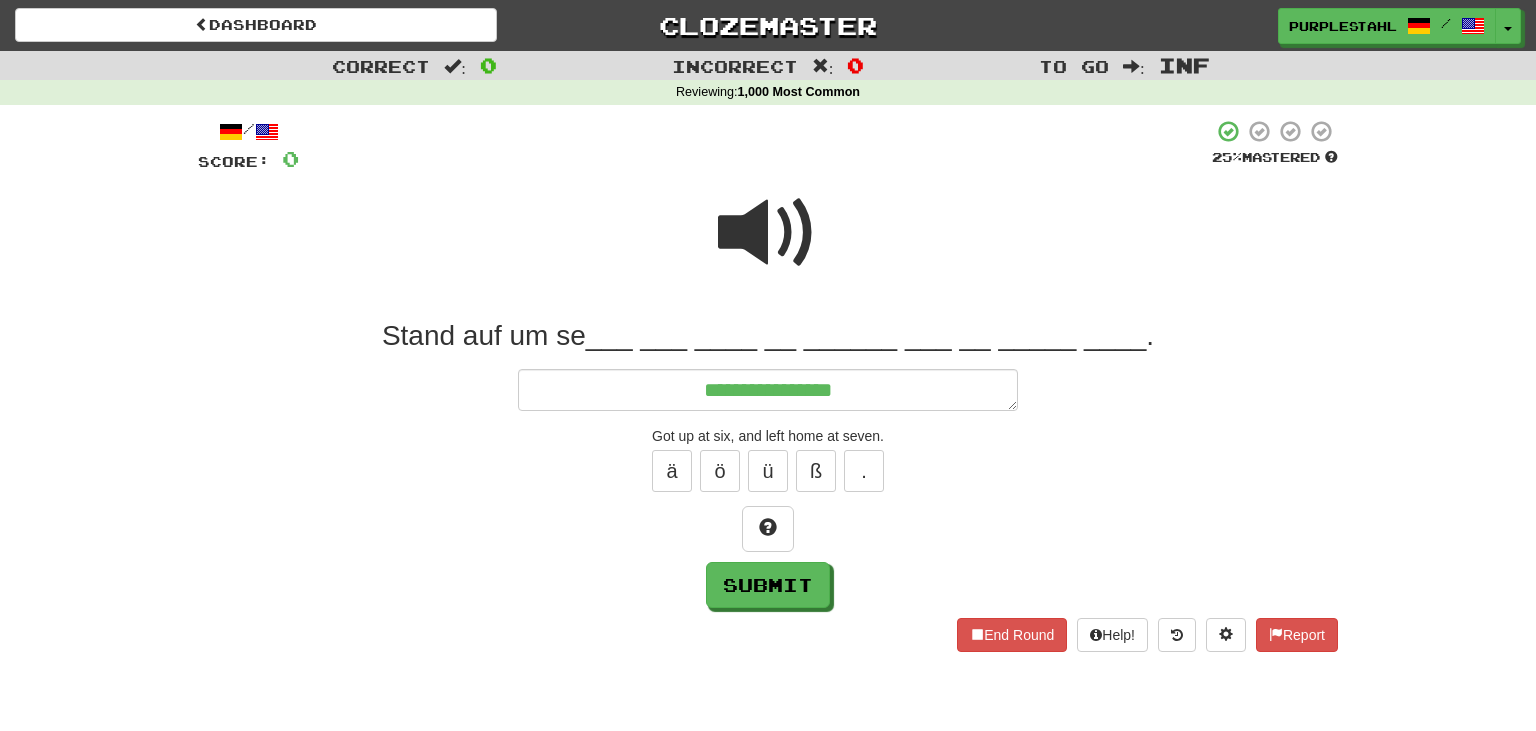 type on "**********" 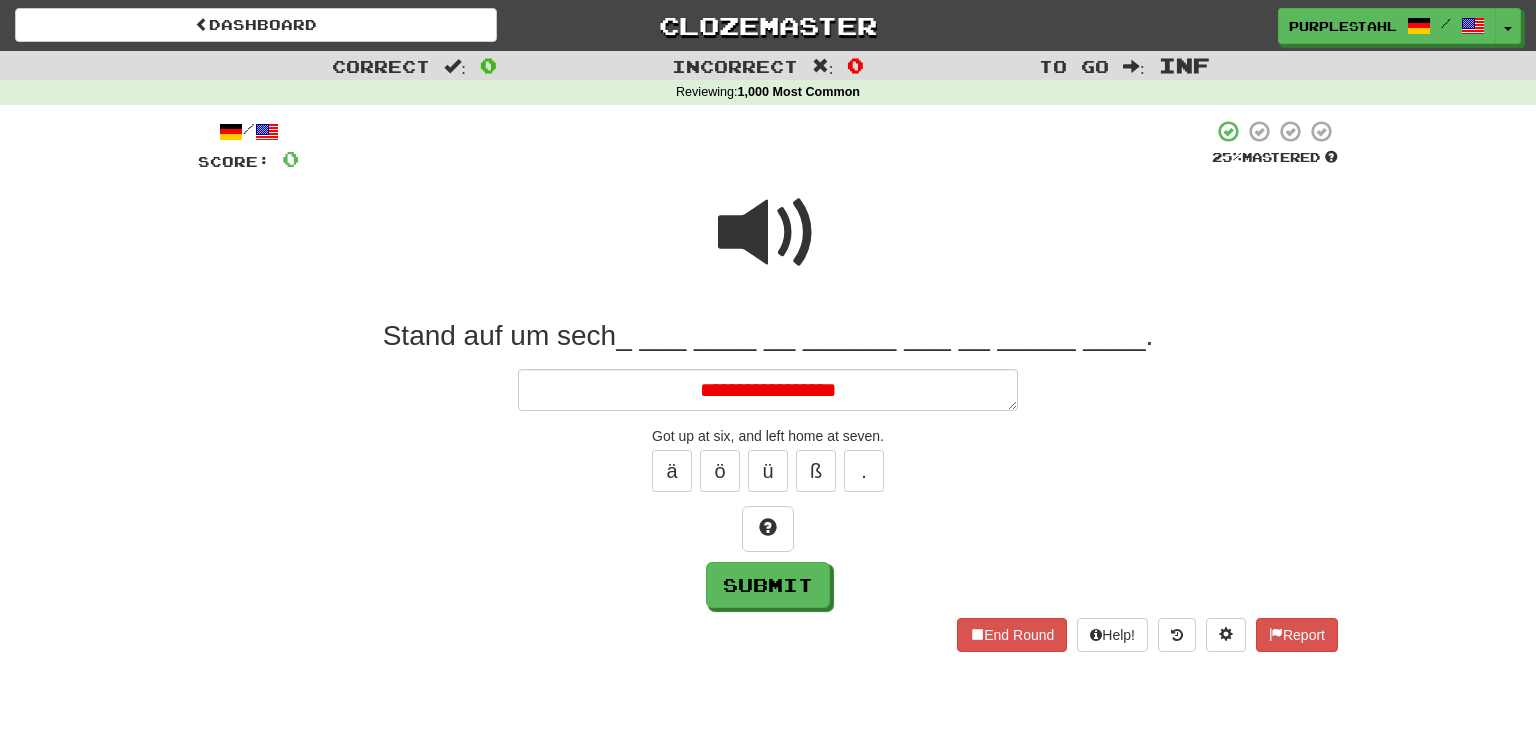 type on "*" 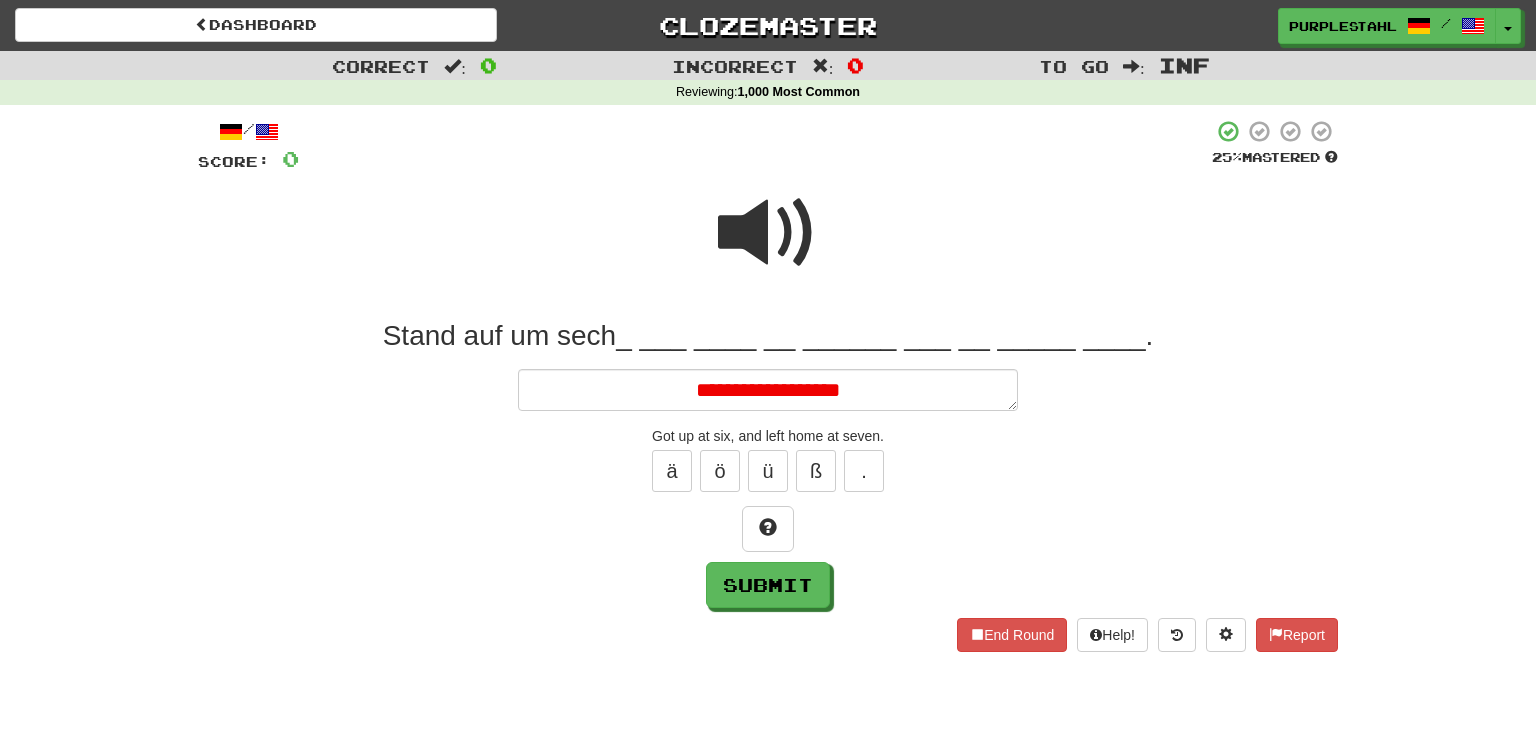 type on "*" 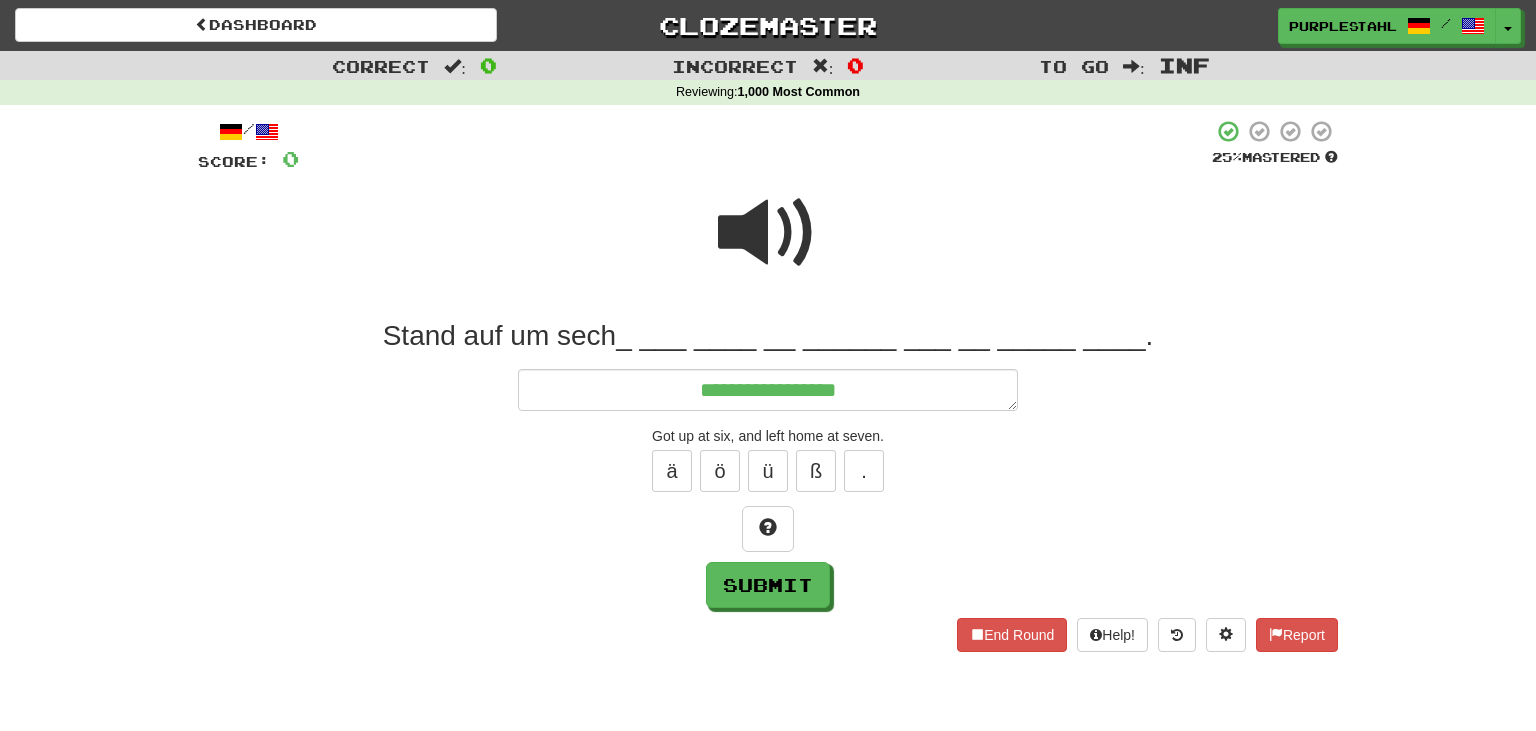 type on "*" 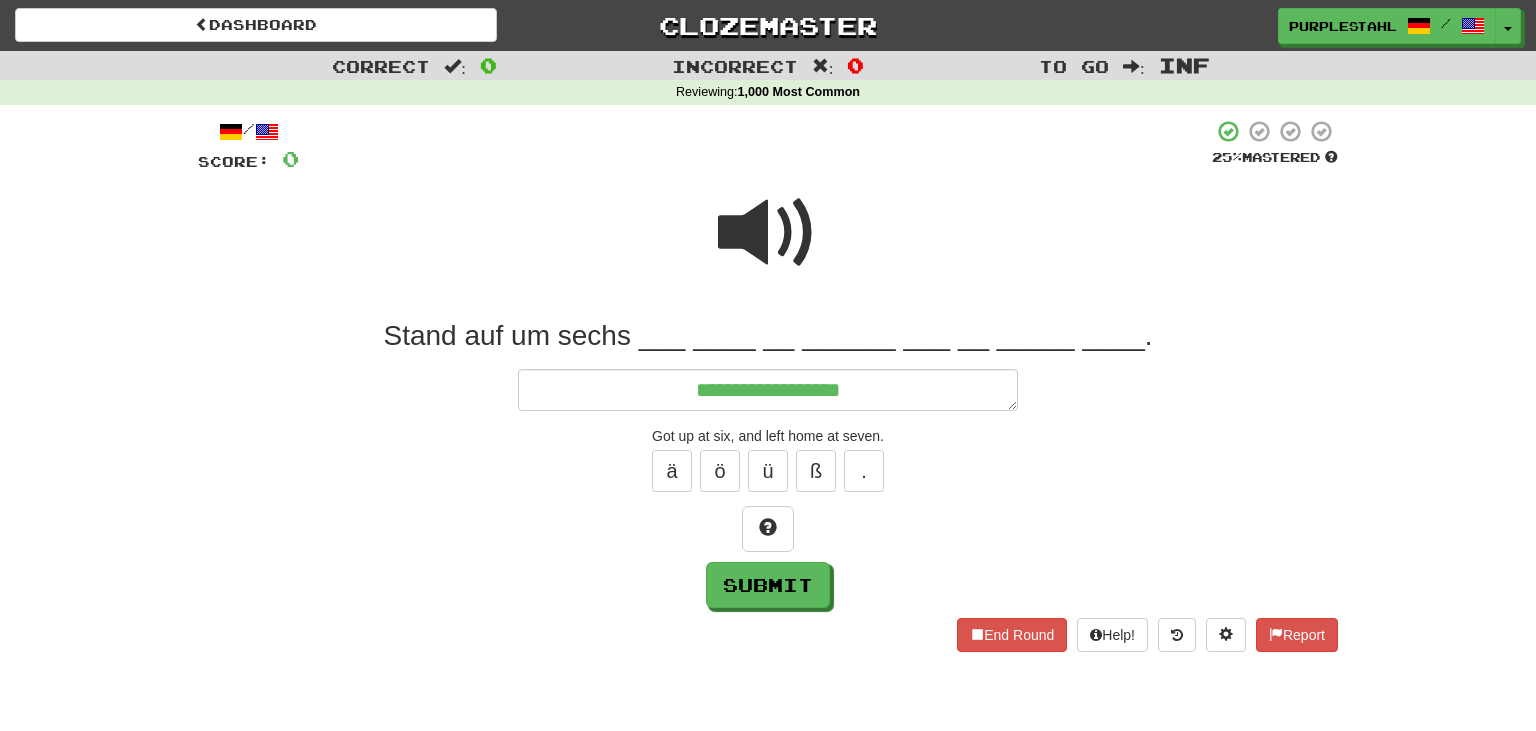 type on "*" 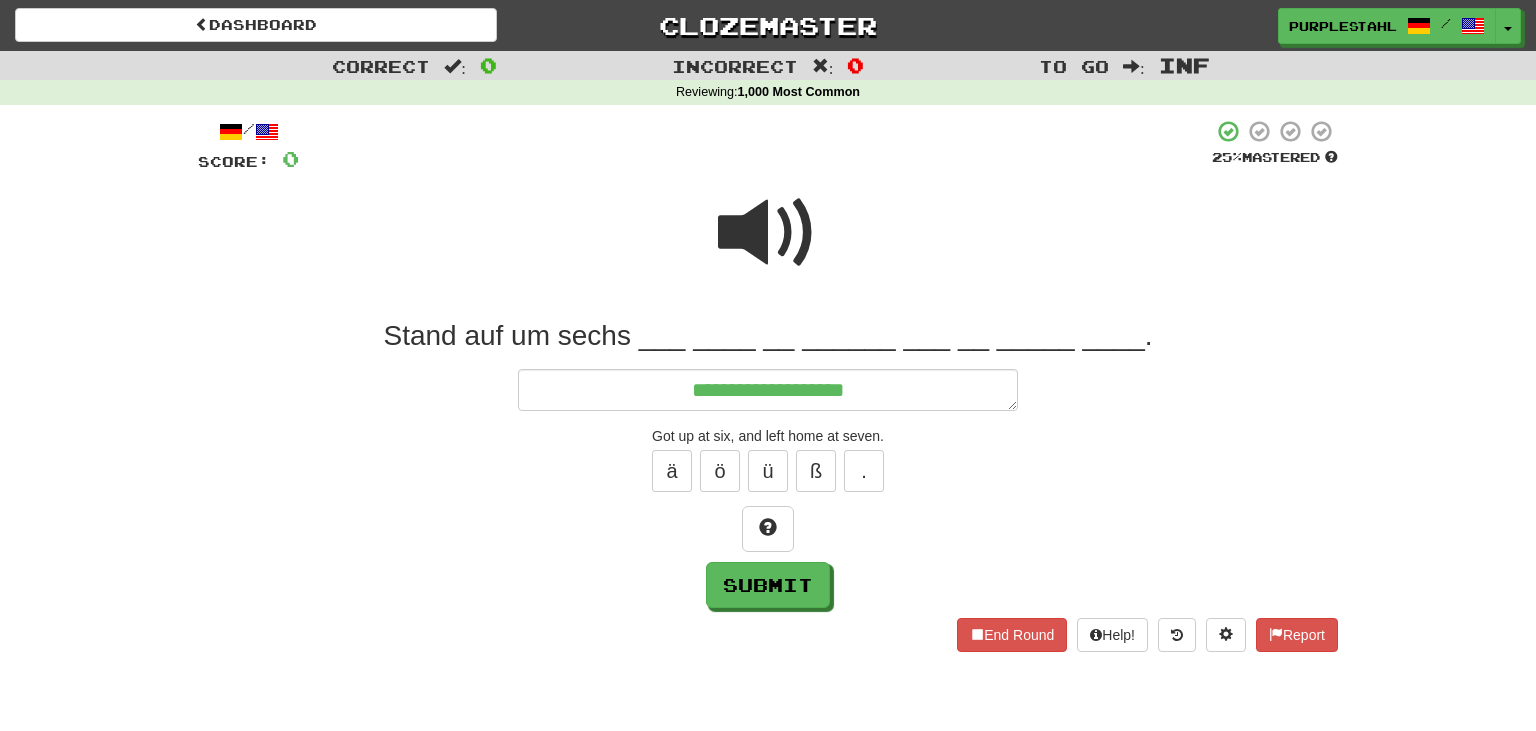 type on "*" 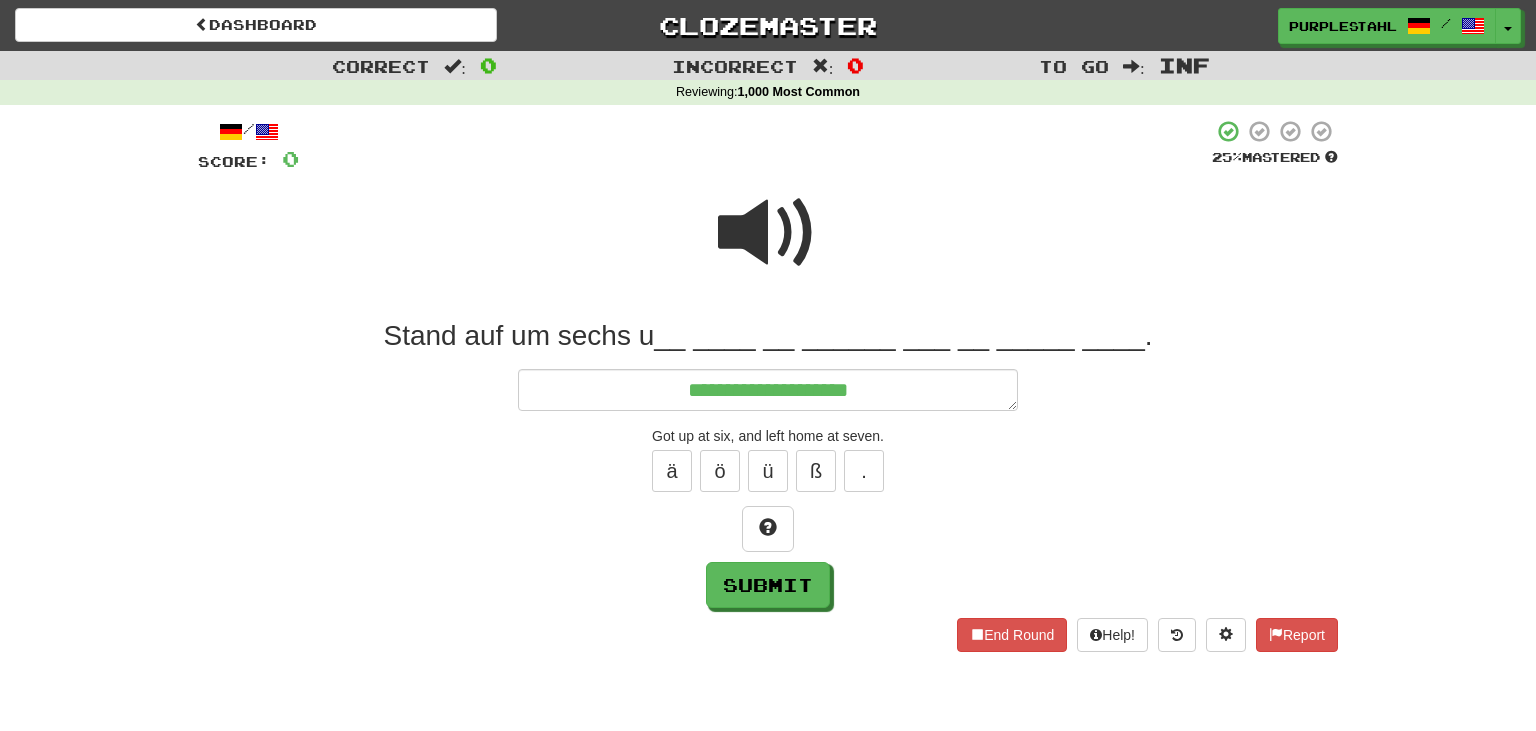 type on "*" 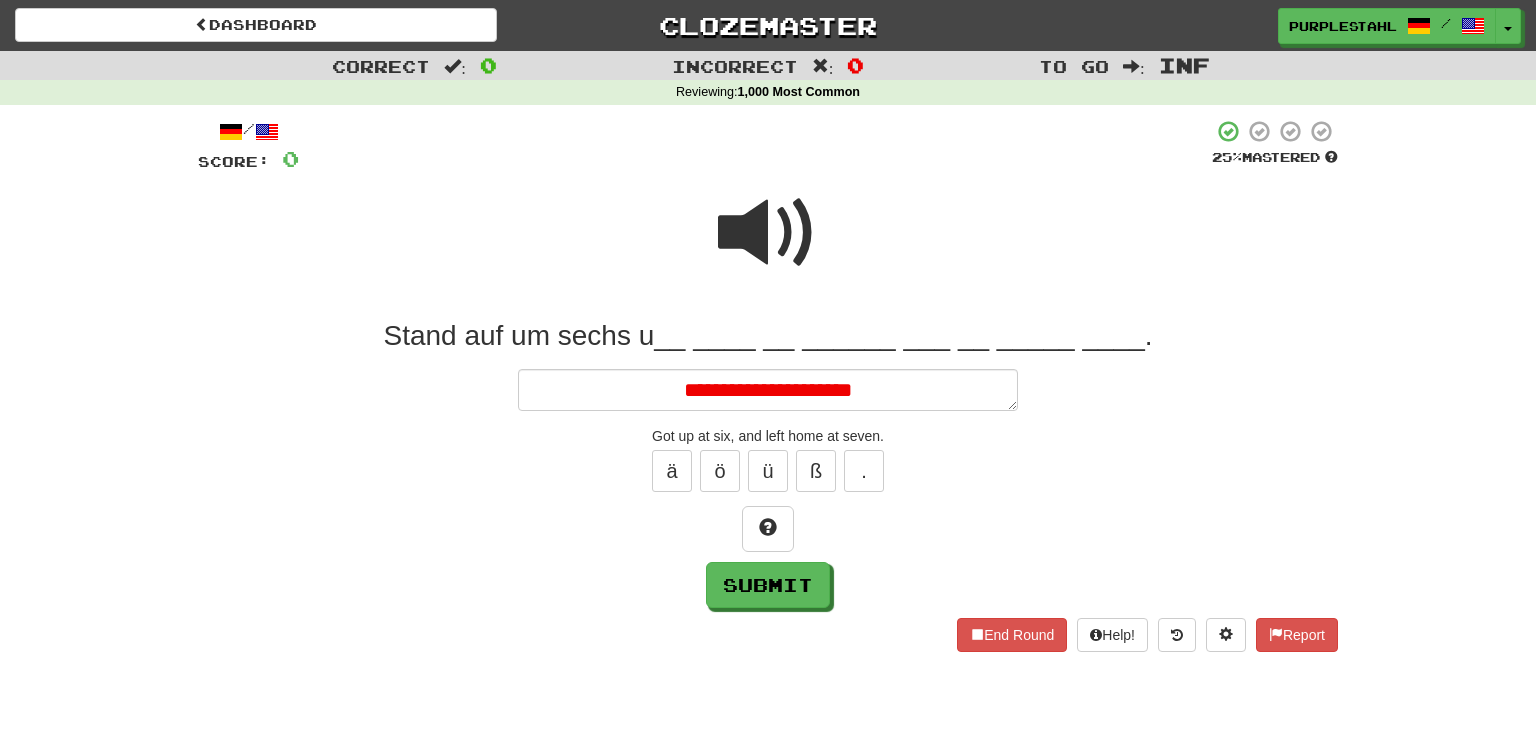 type on "*" 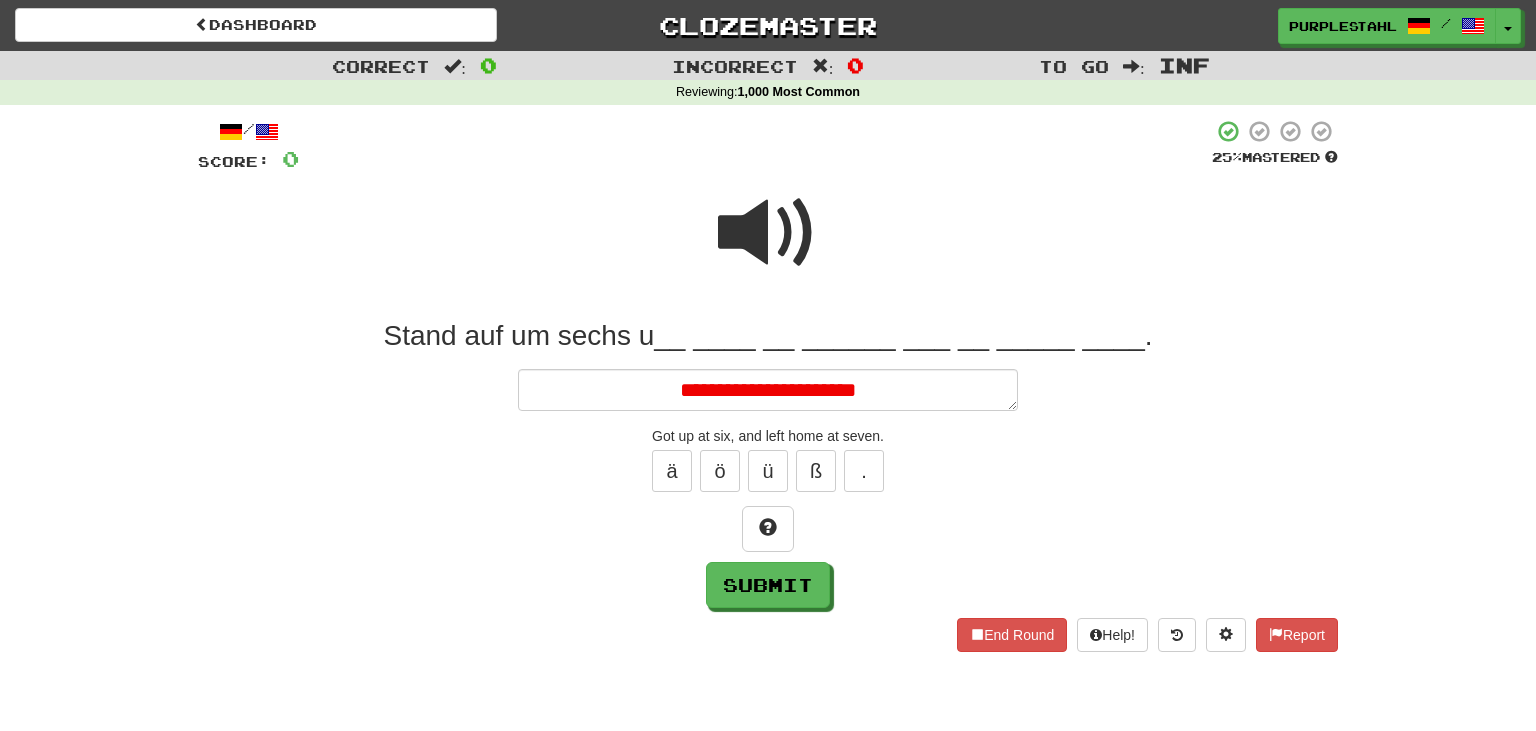 type on "*" 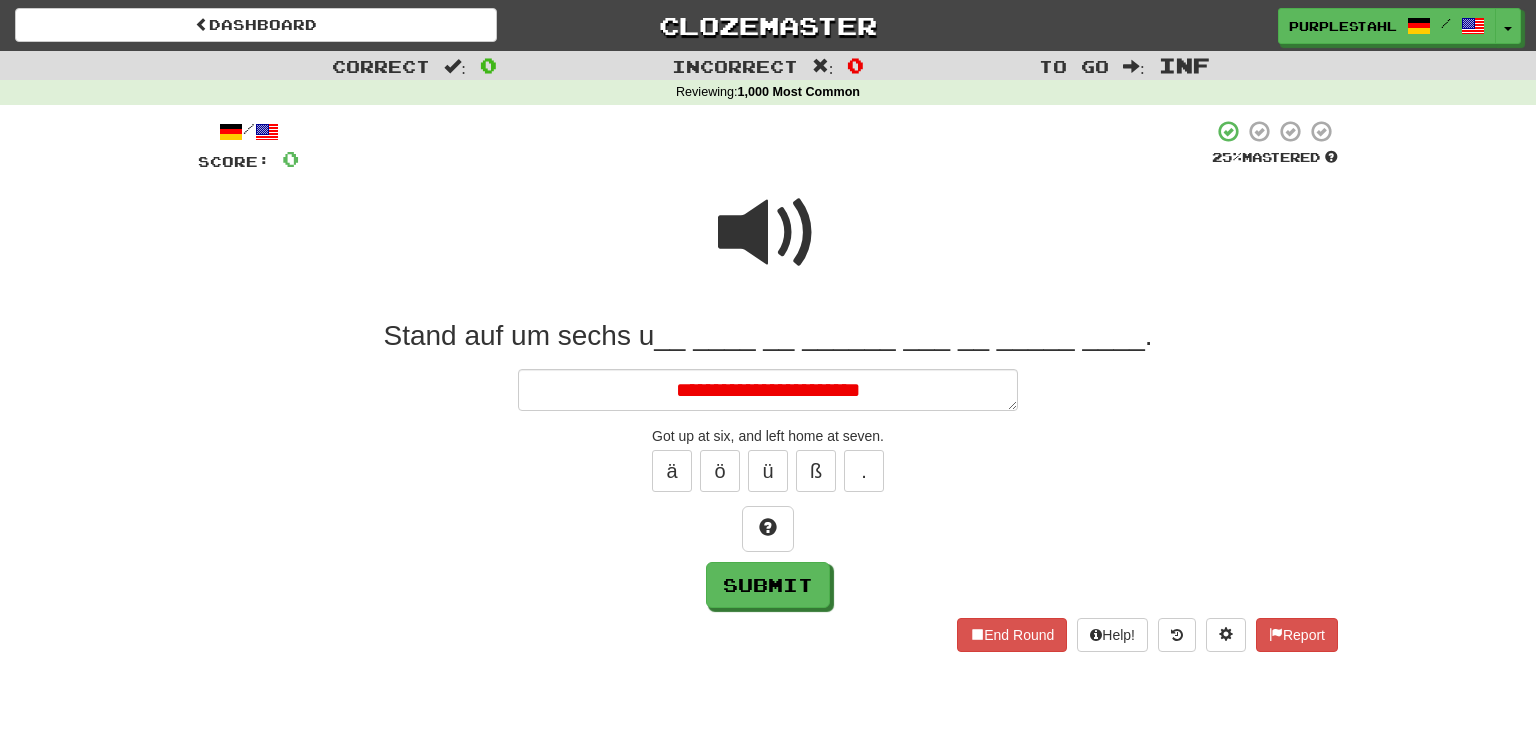 type on "*" 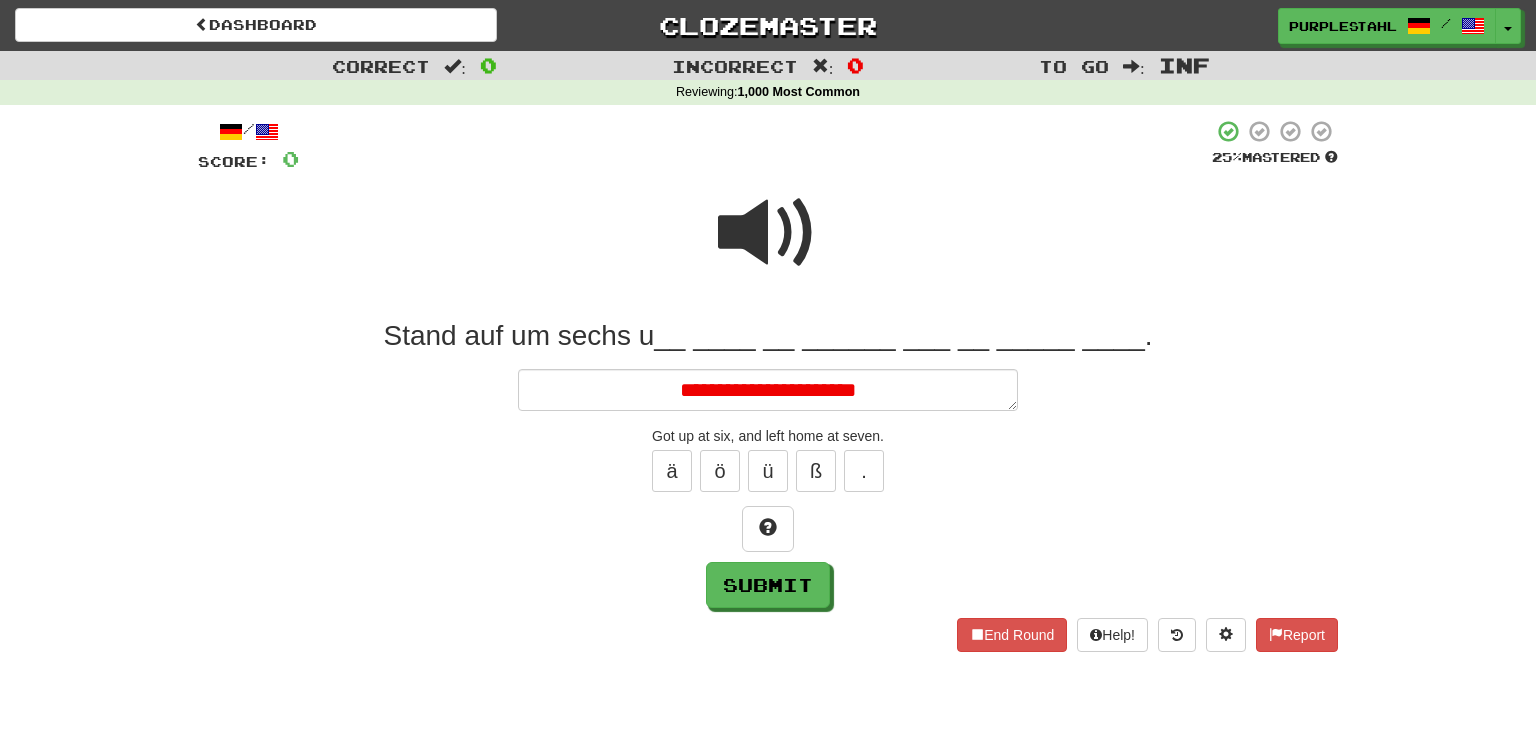 type on "*" 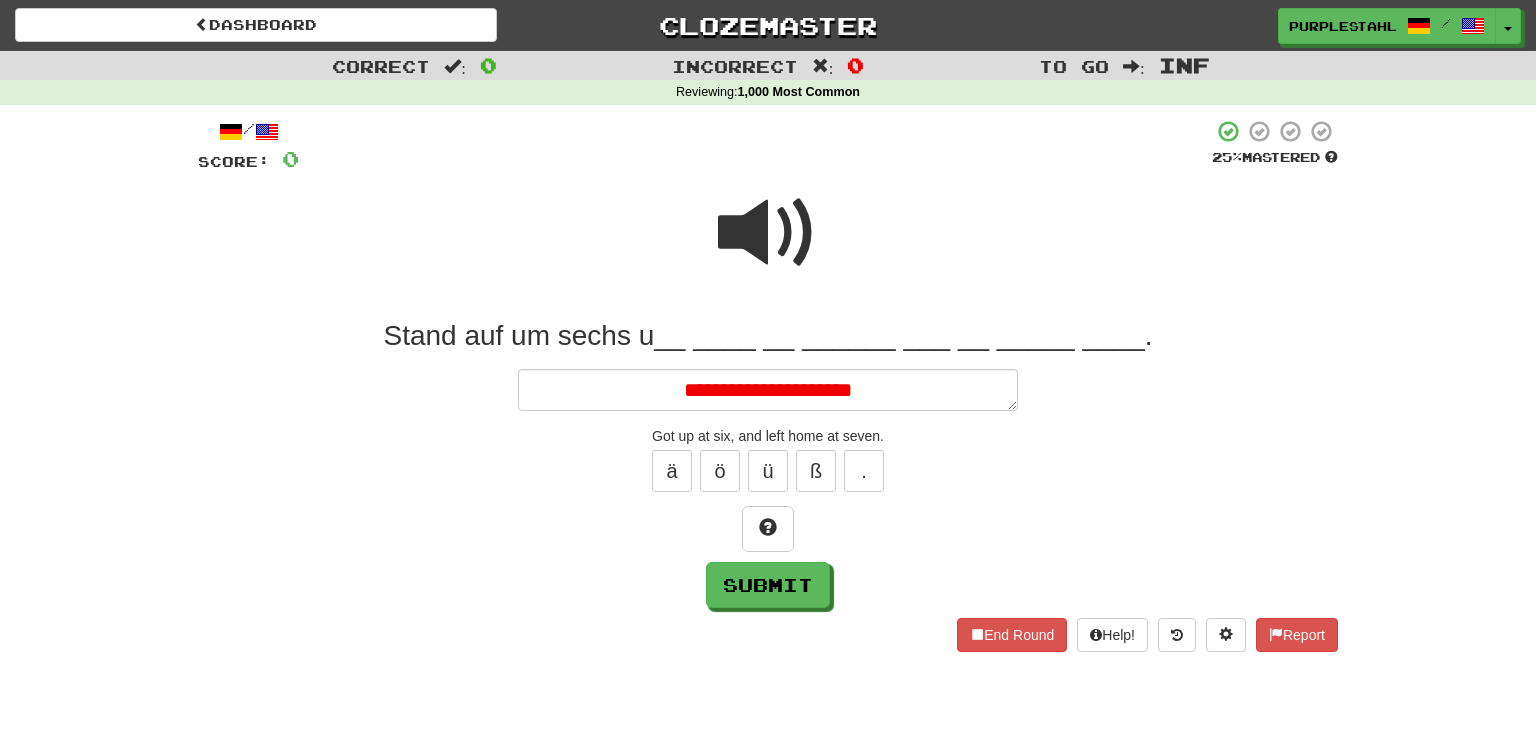 type on "*" 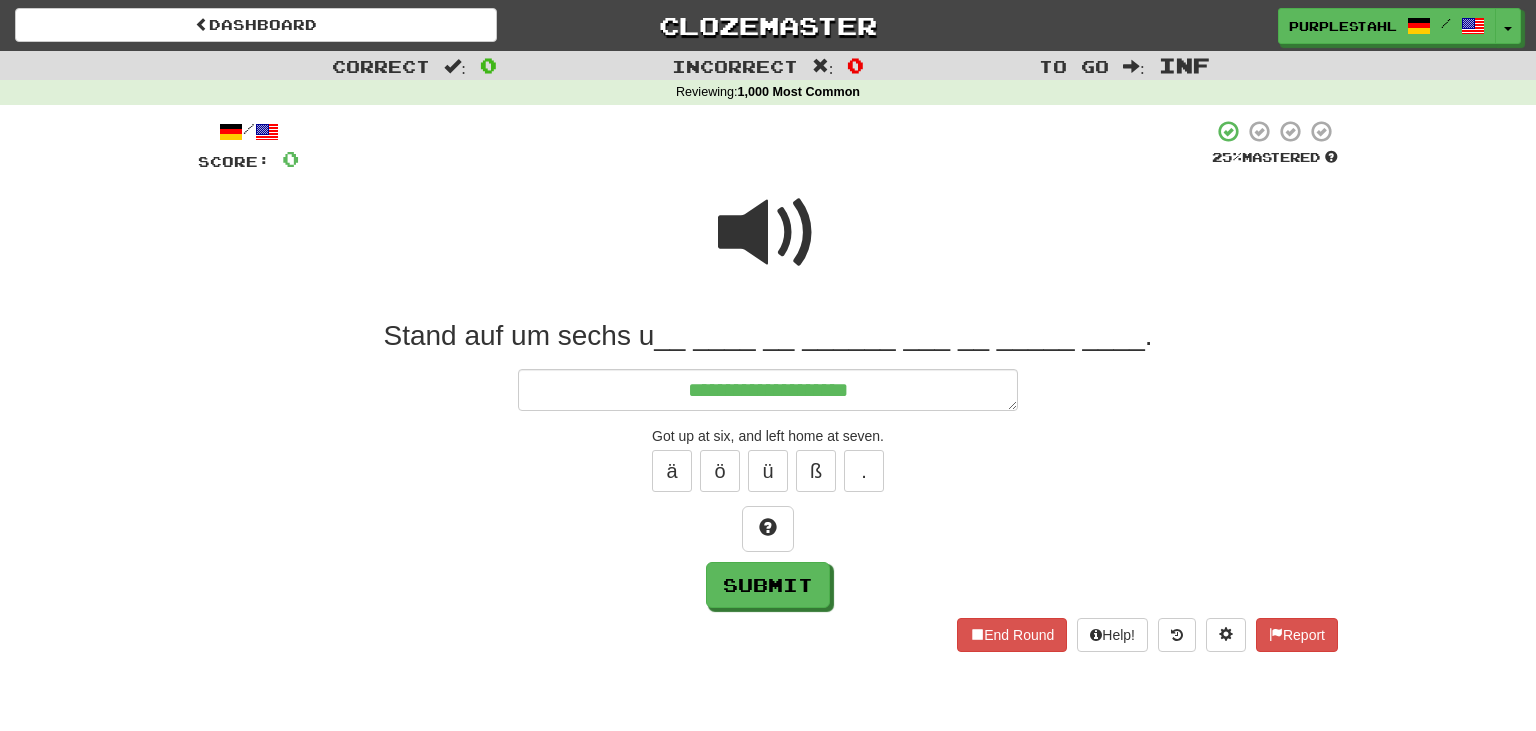 type on "*" 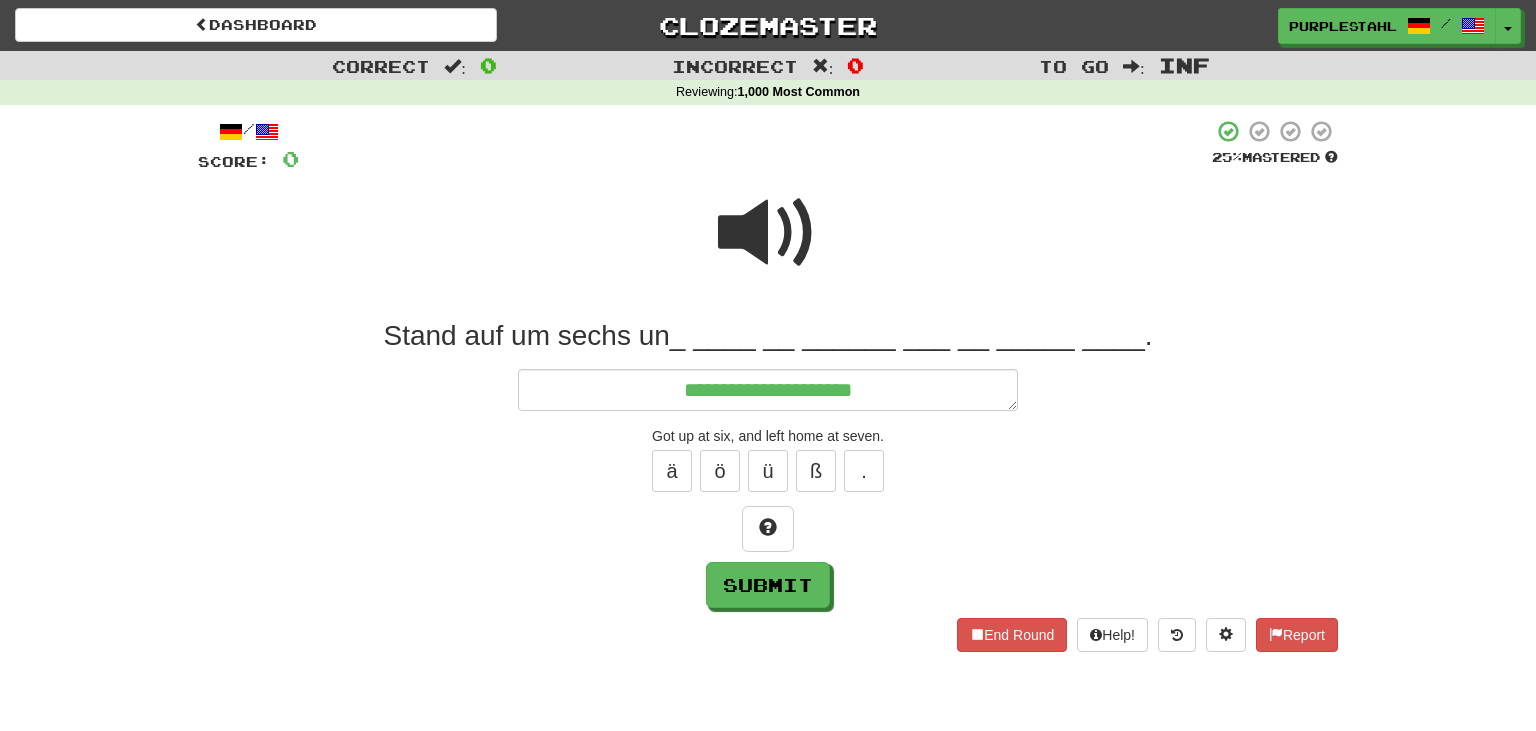 type on "*" 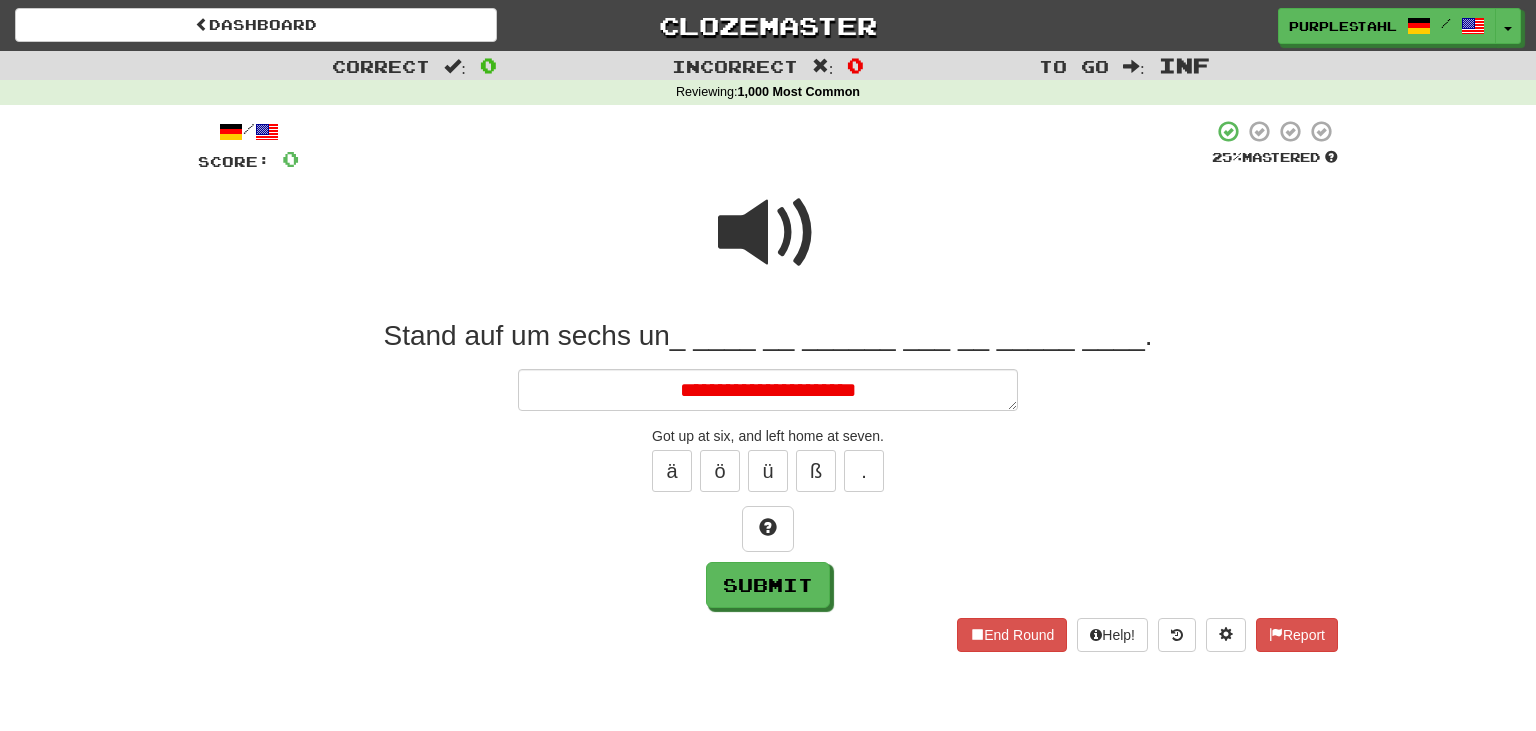 type on "*" 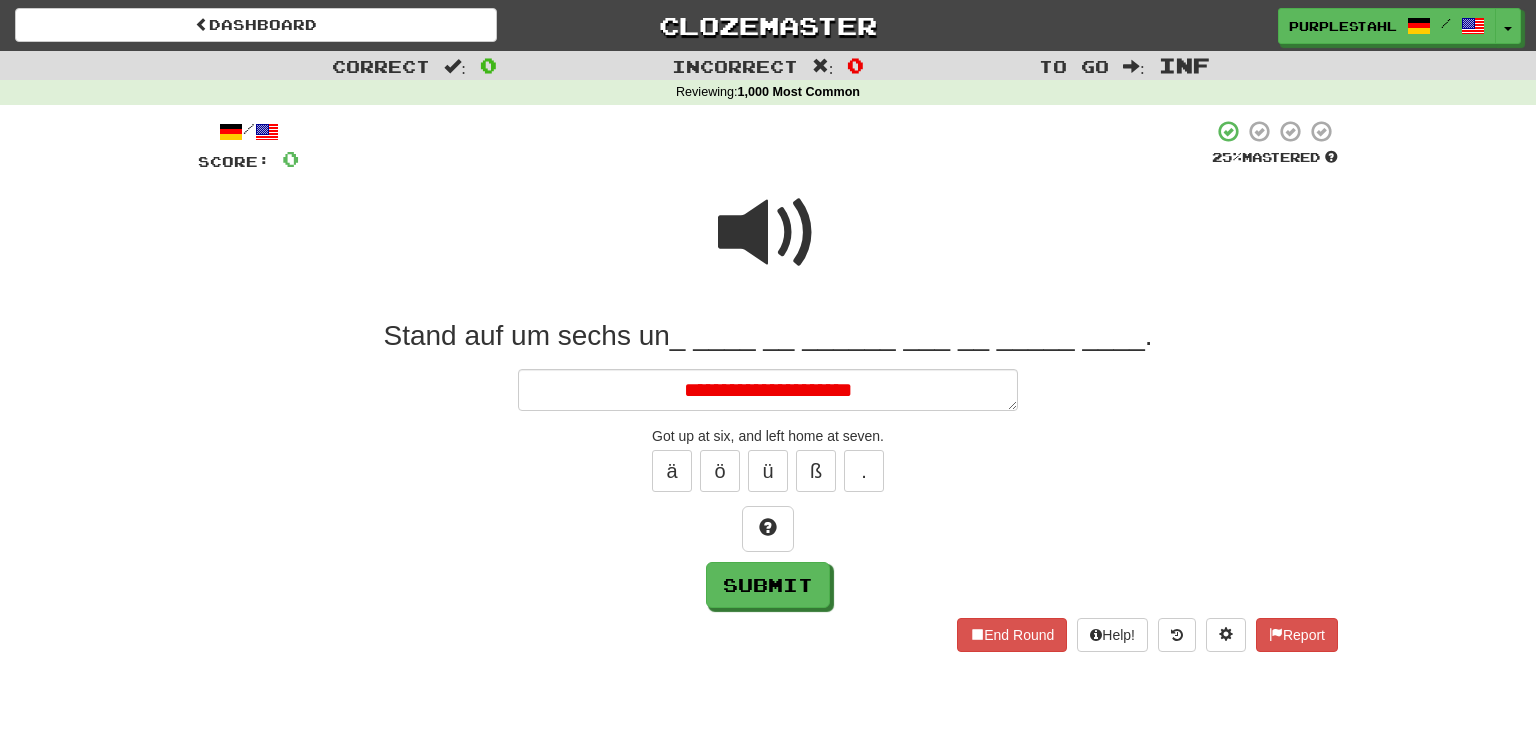 type on "*" 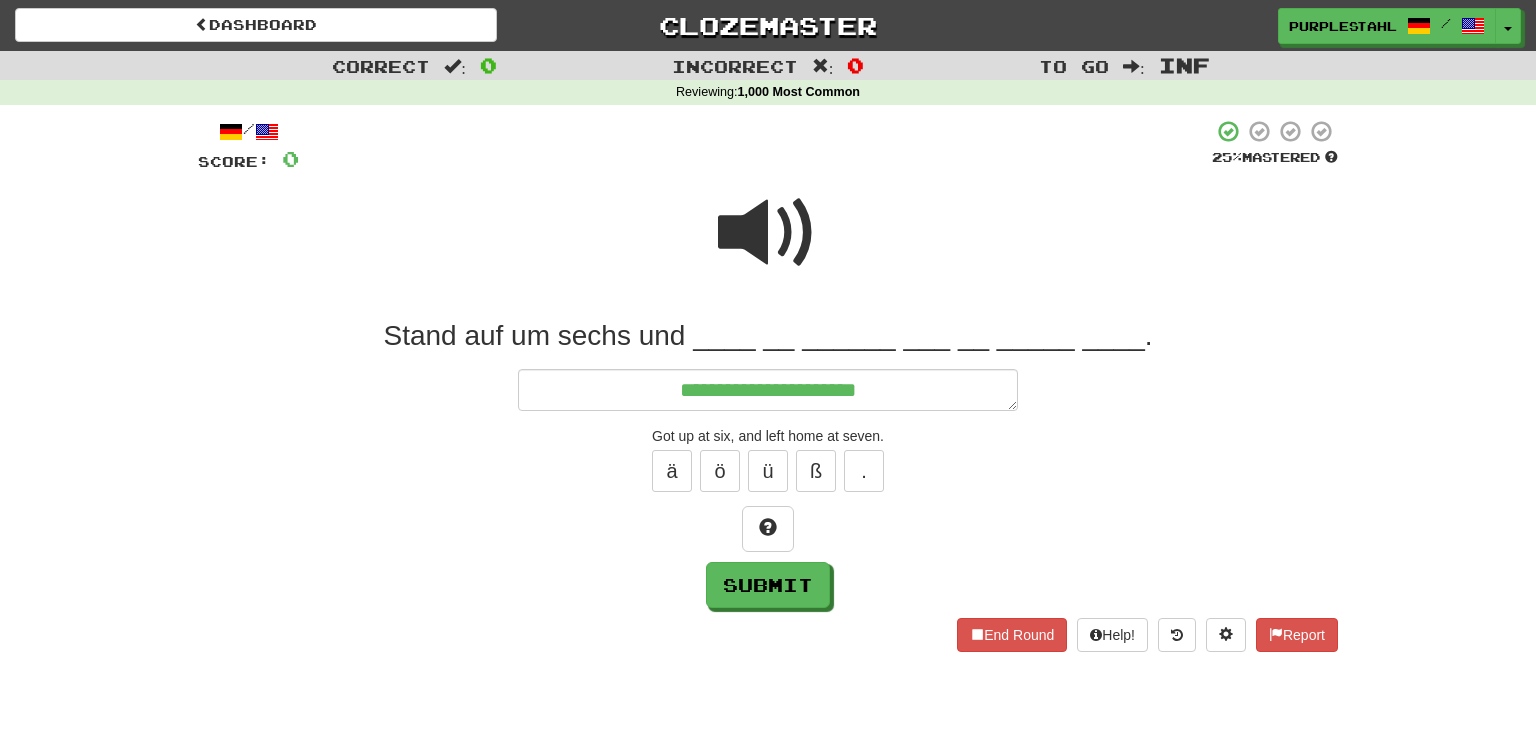 type on "*" 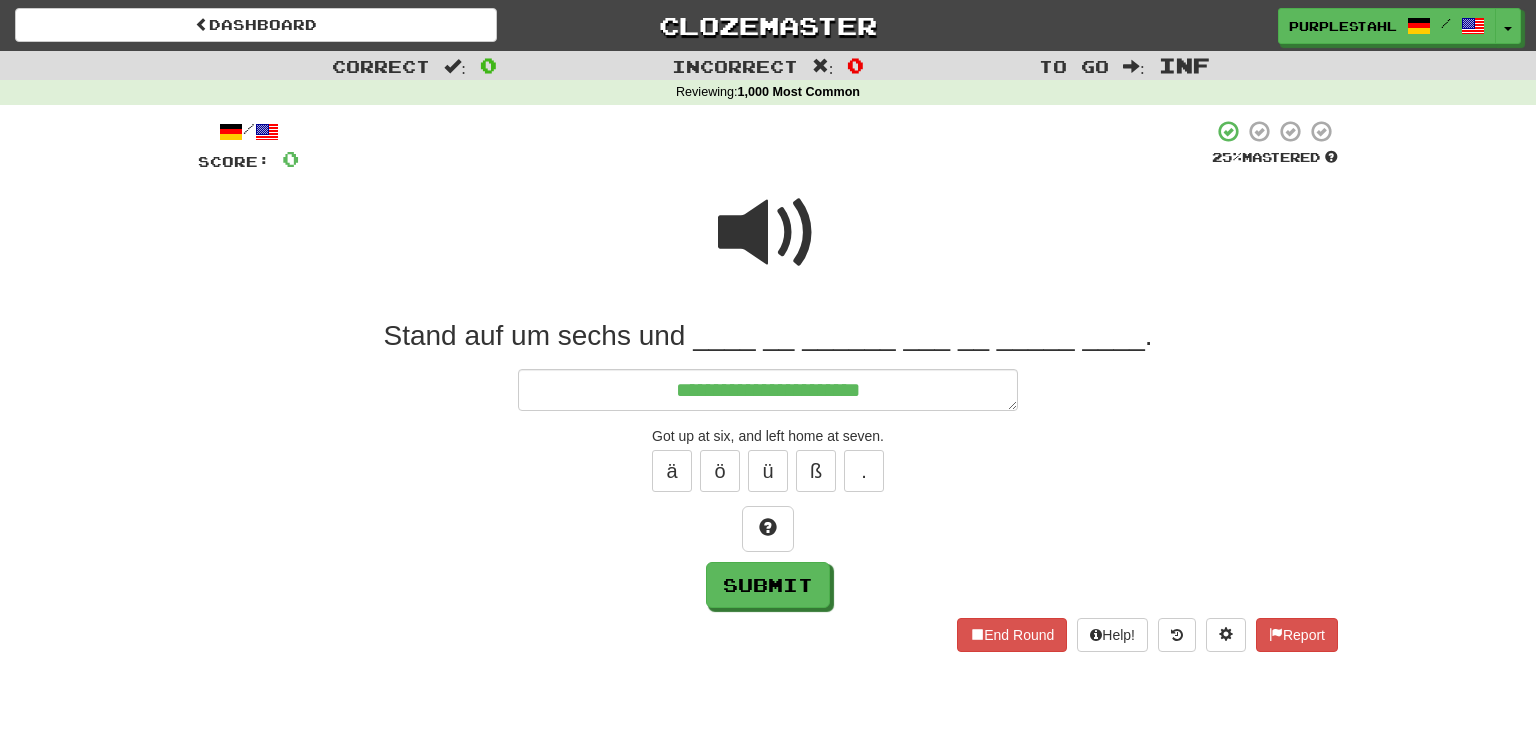 type on "**********" 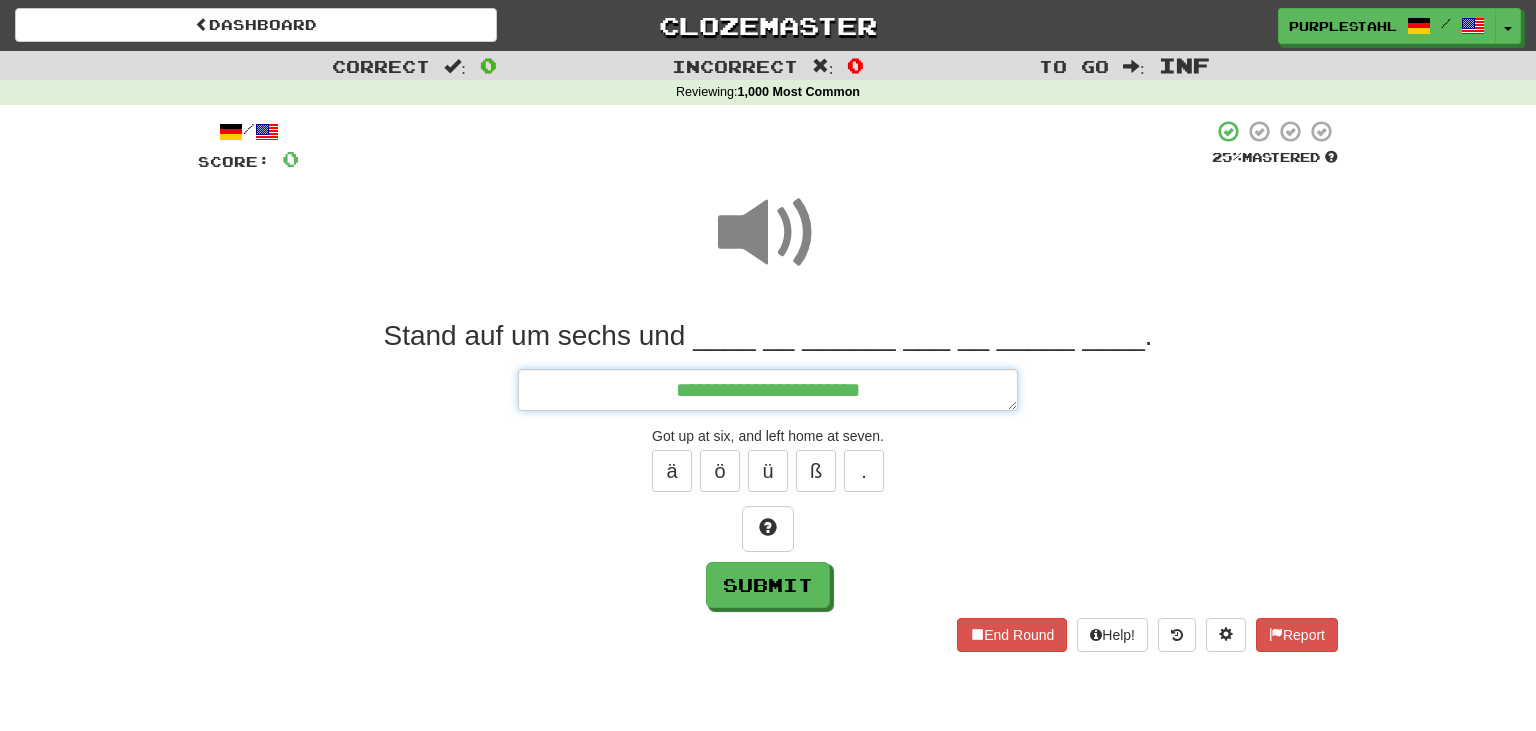 click on "**********" at bounding box center (768, 390) 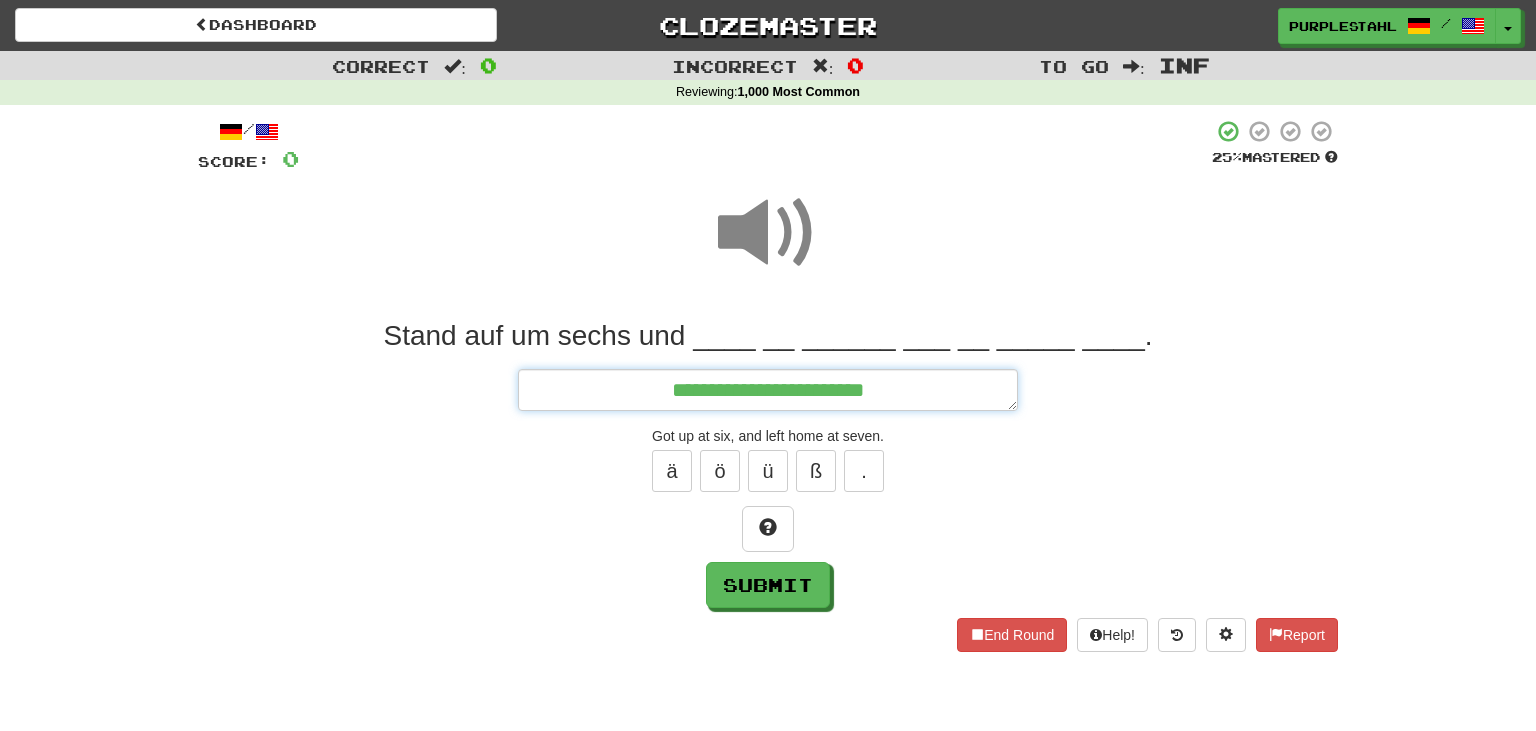 type on "*" 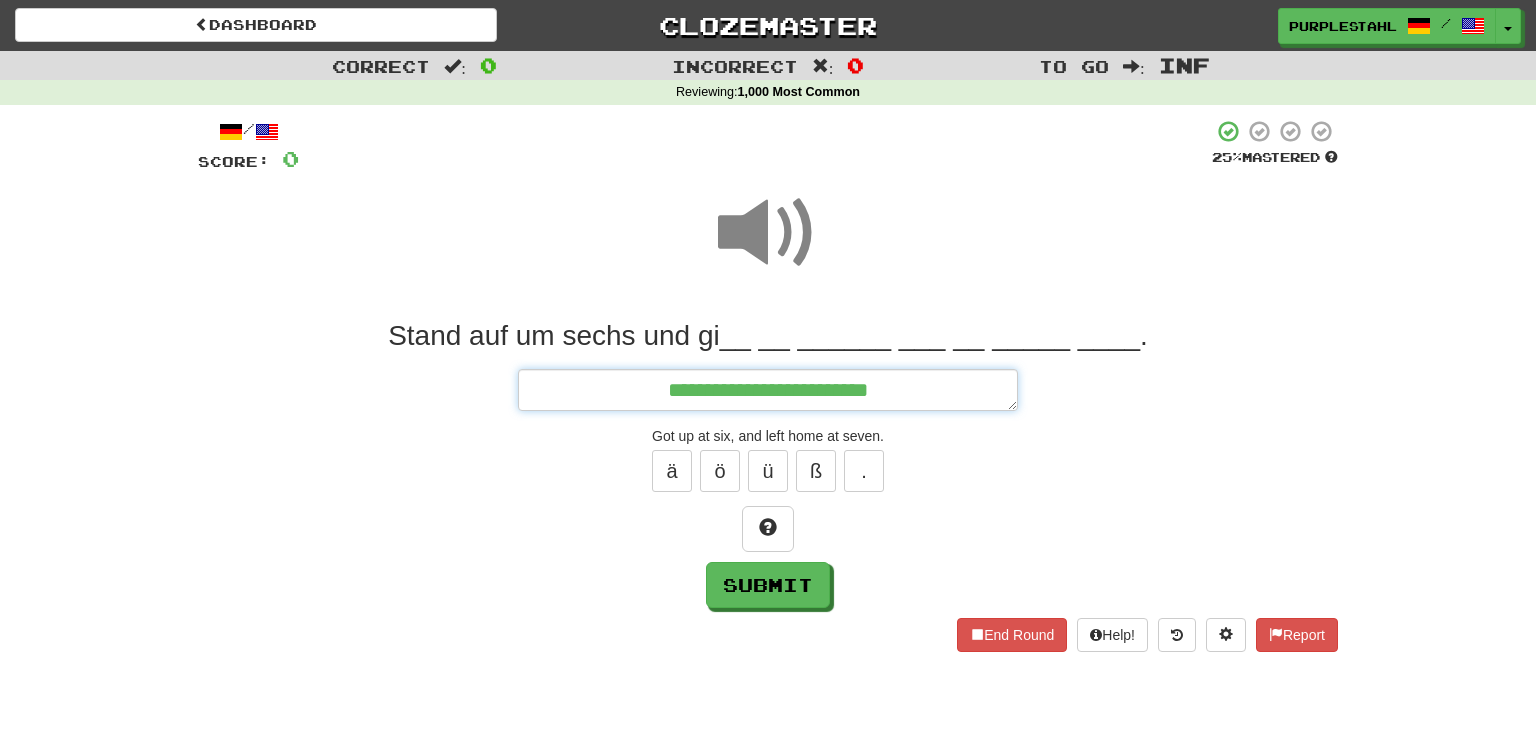 type on "*" 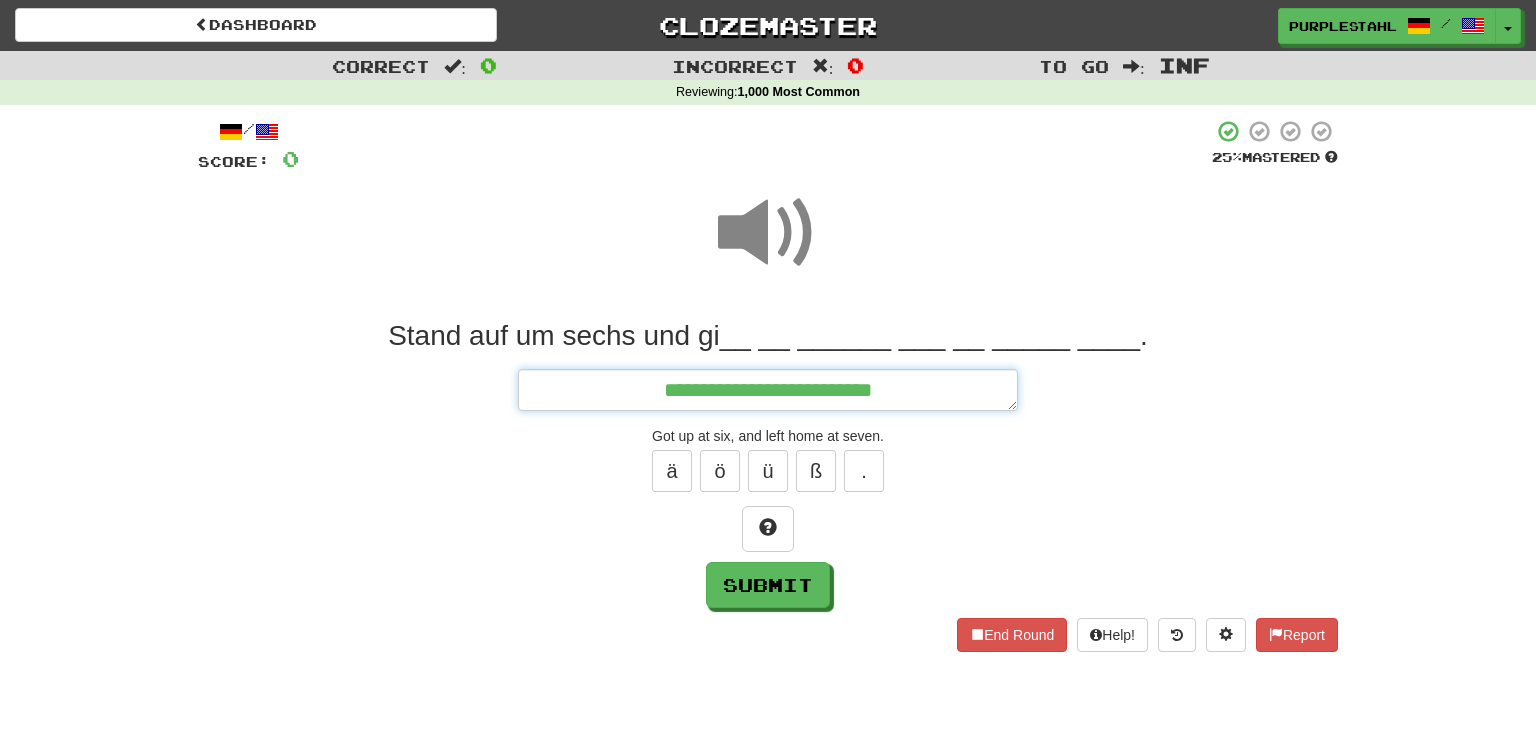 type on "*" 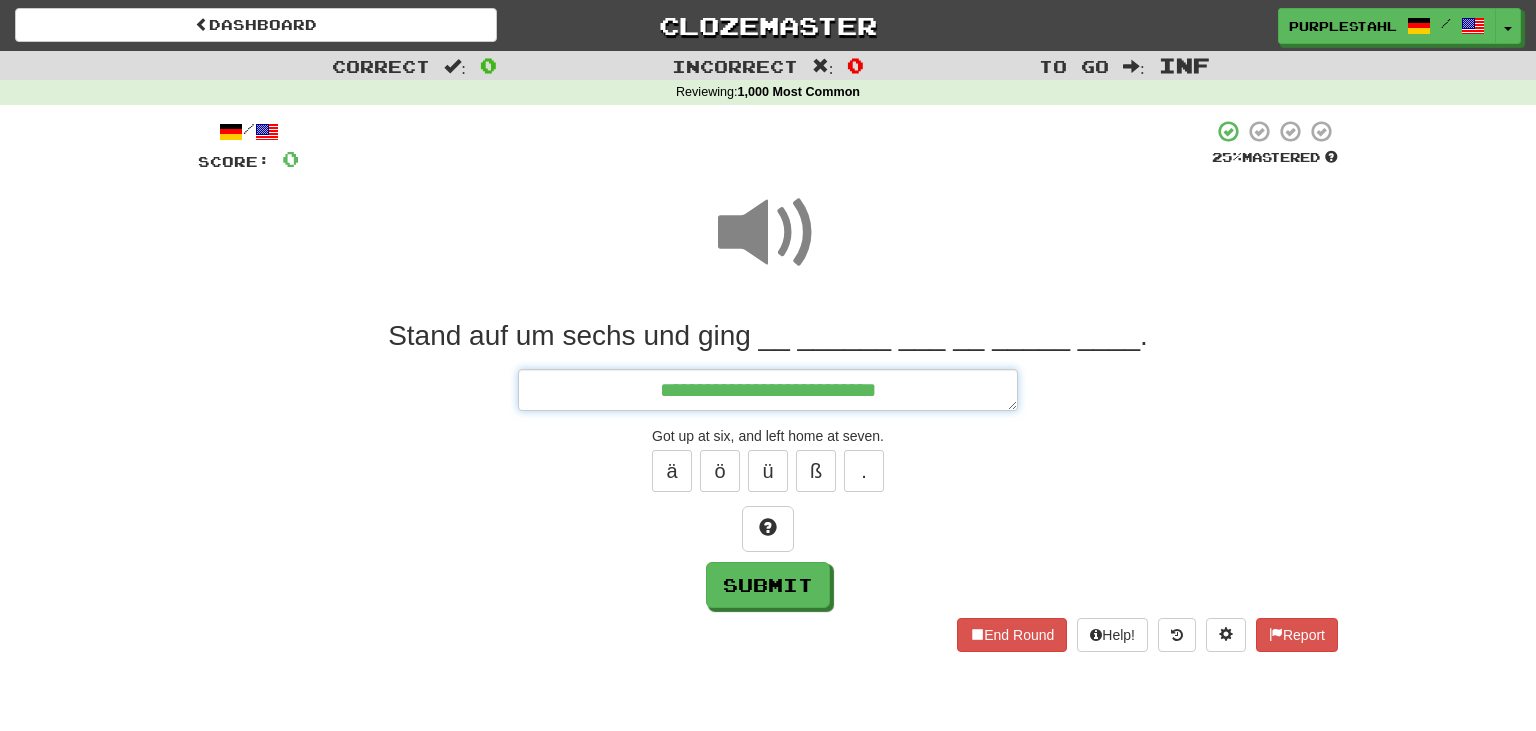 type on "*" 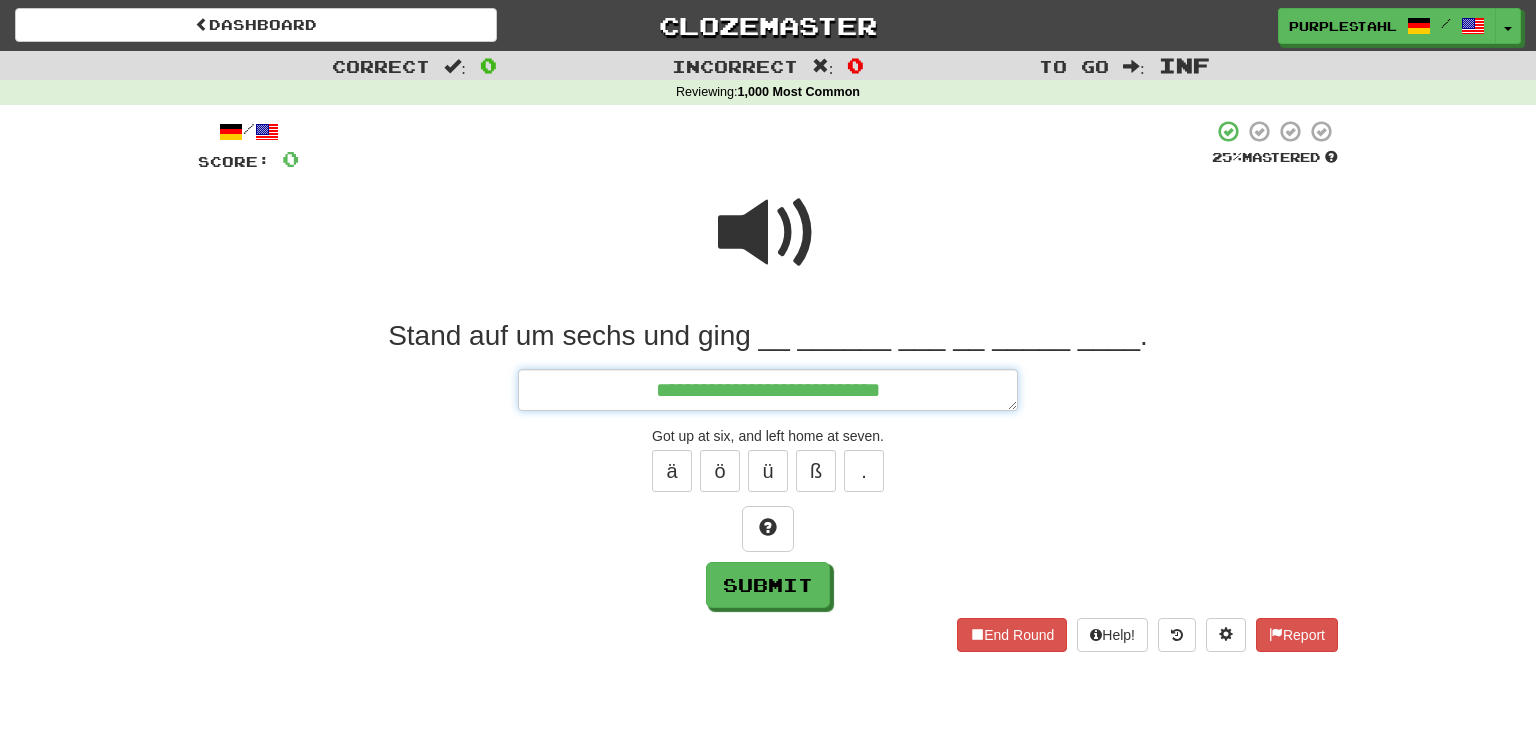 type on "*" 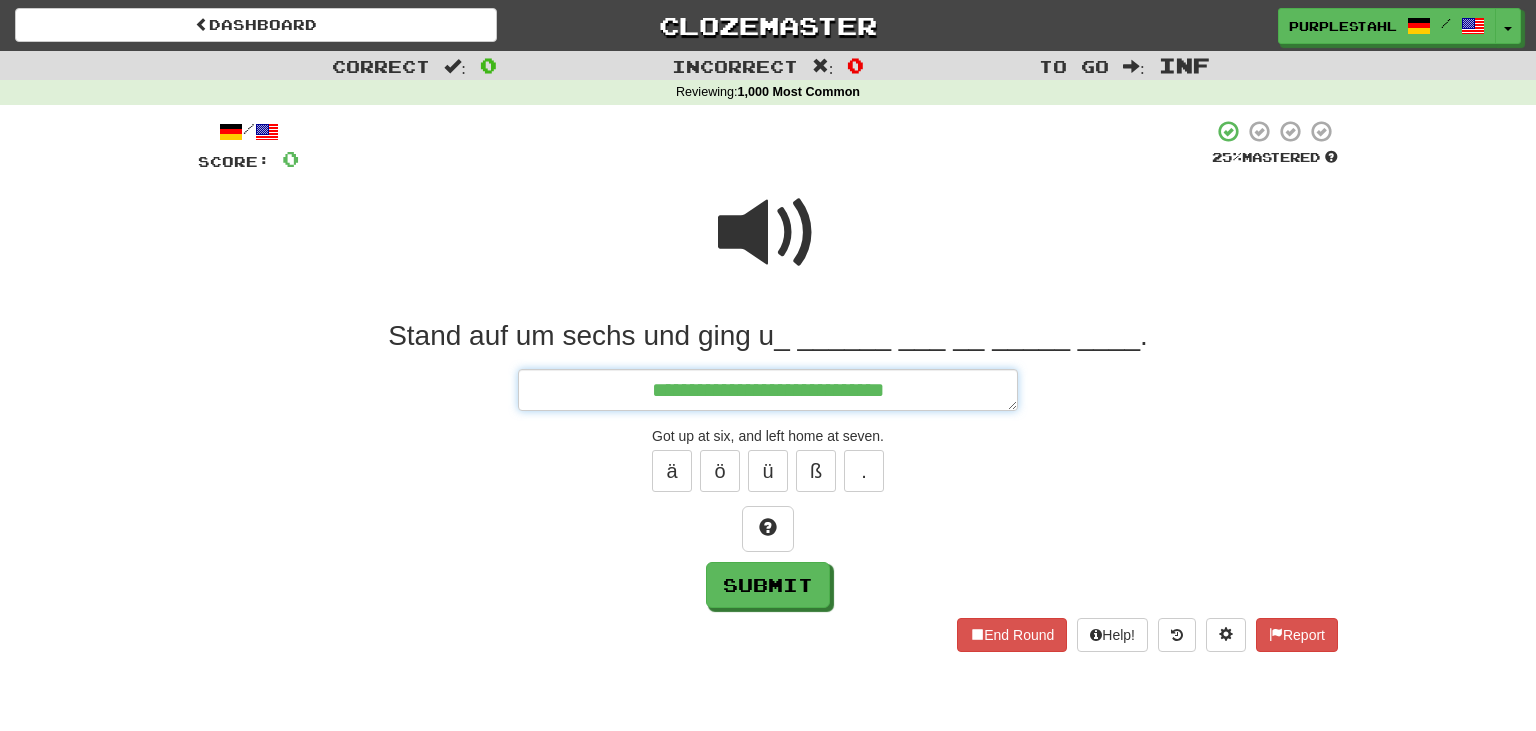 type on "*" 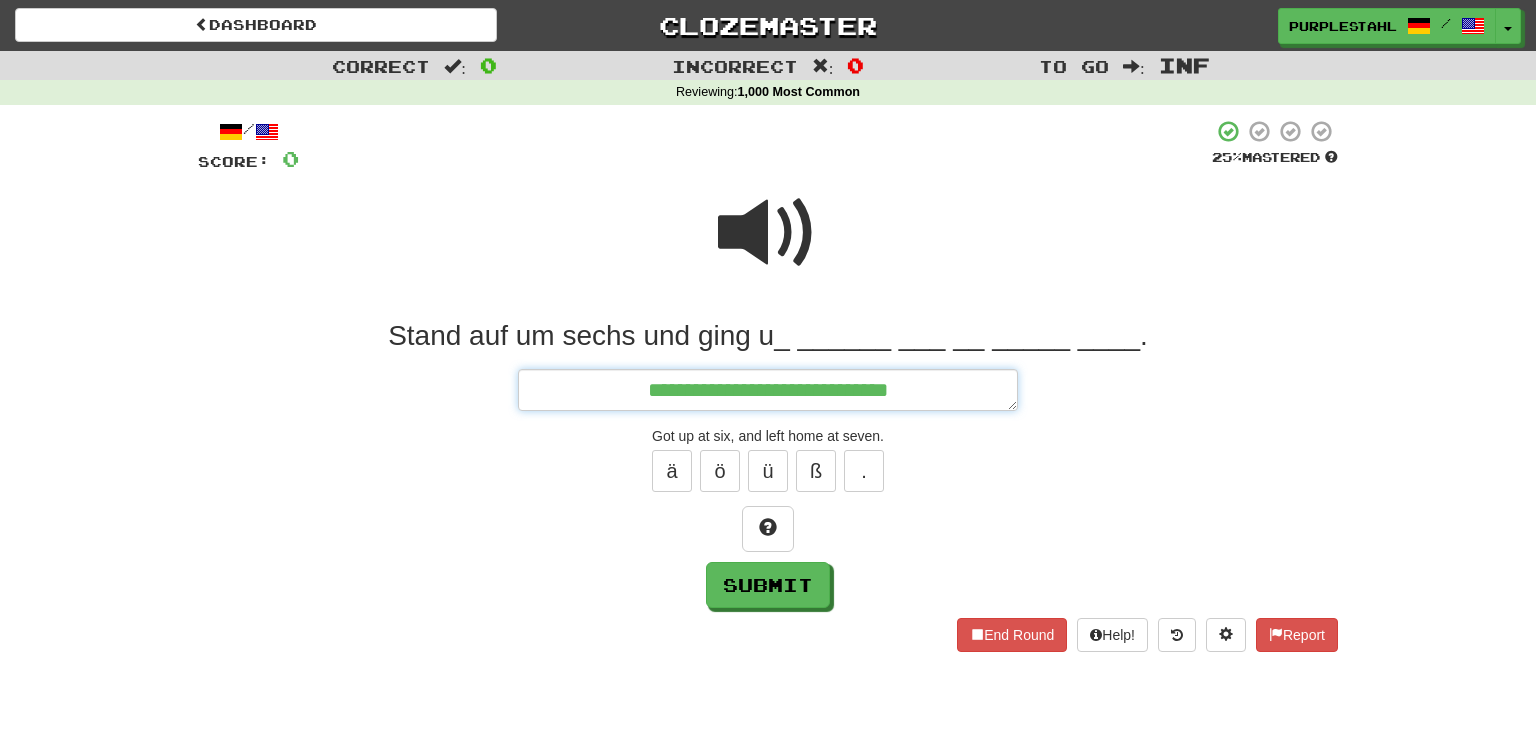type on "*" 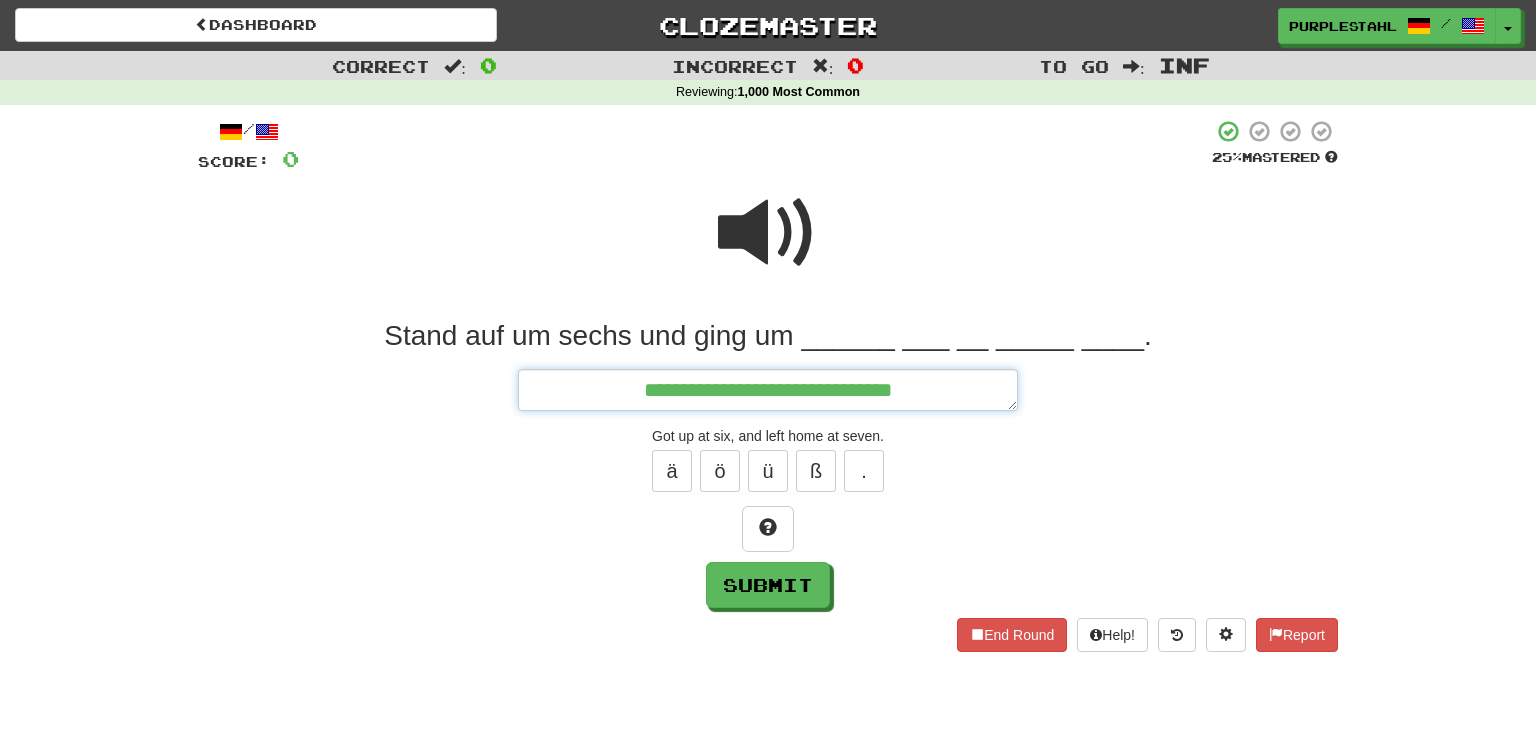 type on "*" 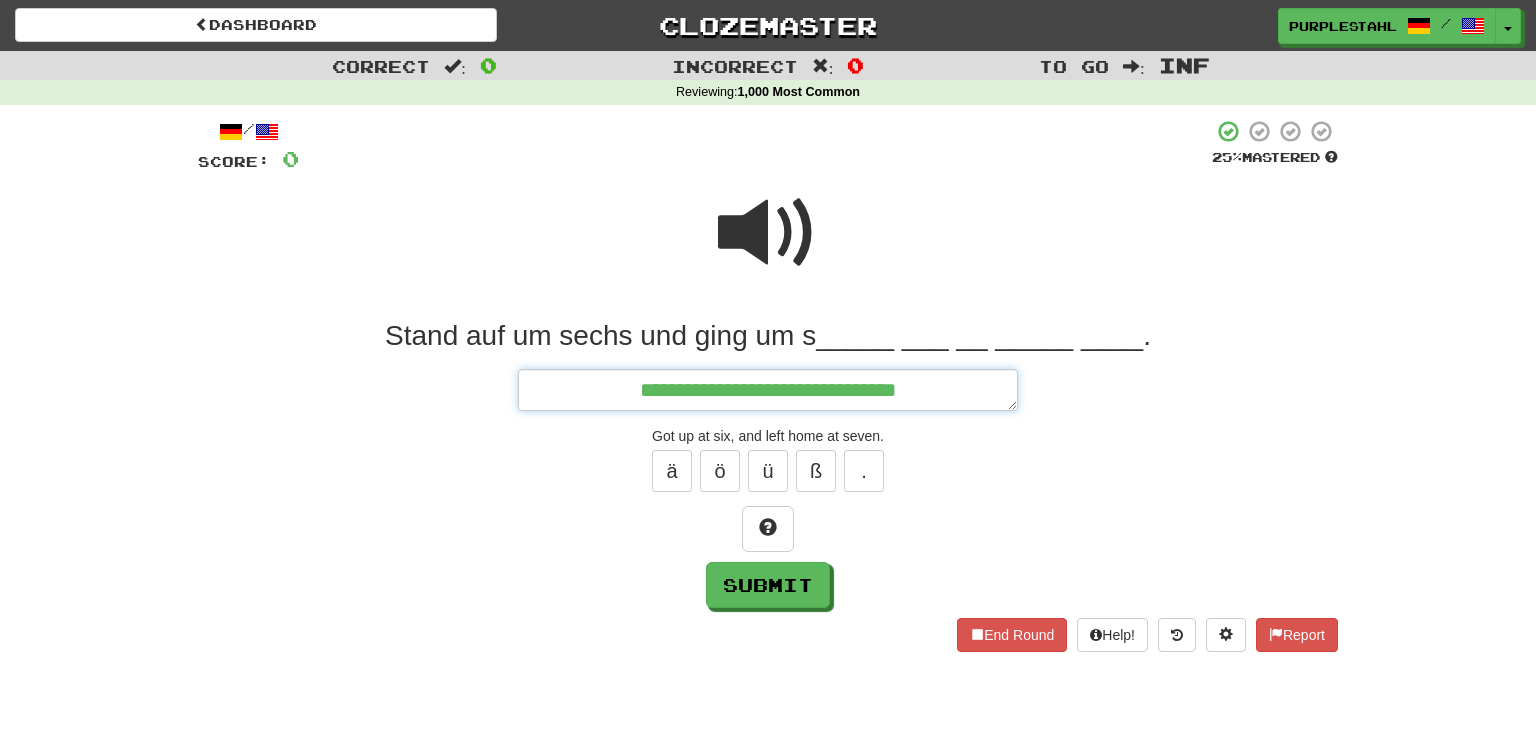 type on "*" 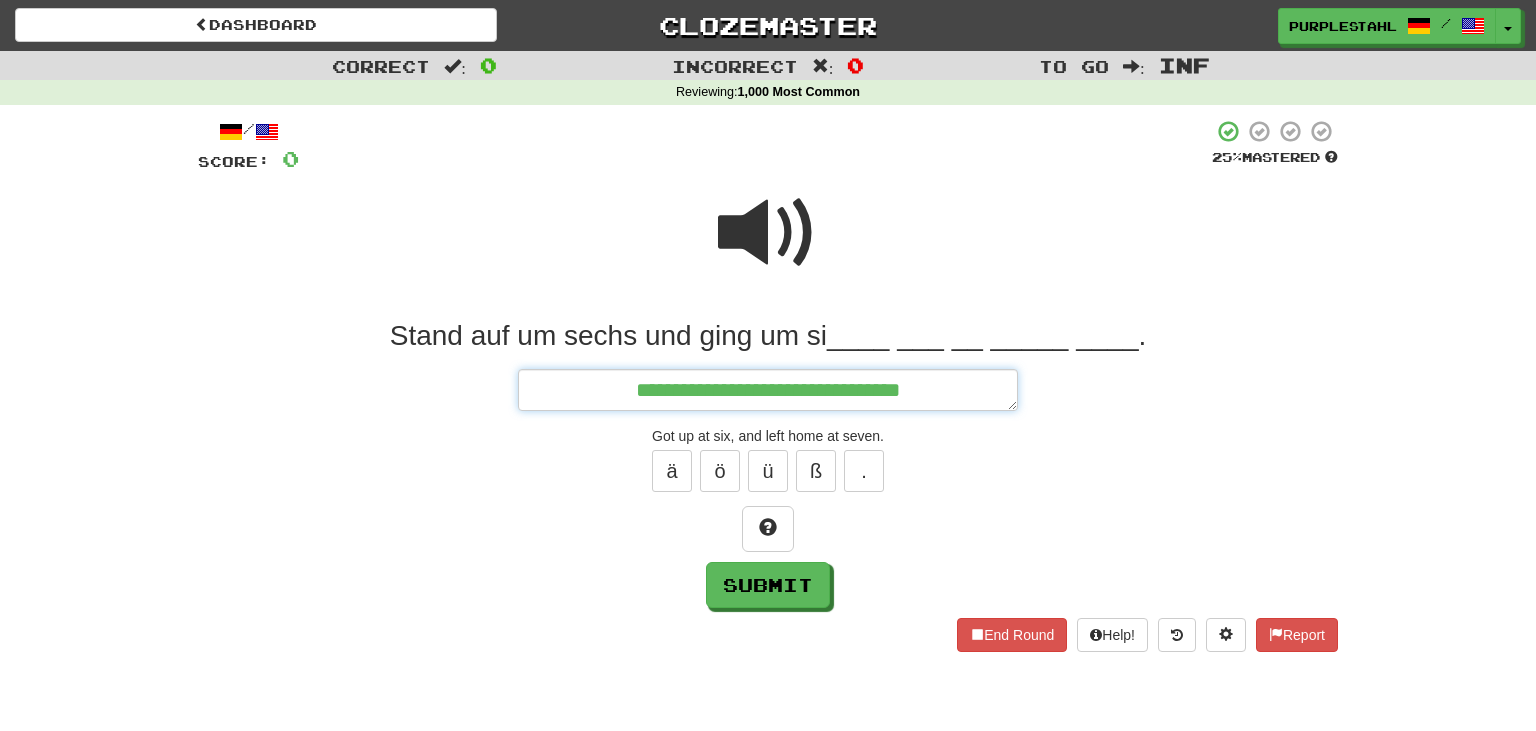 type on "**********" 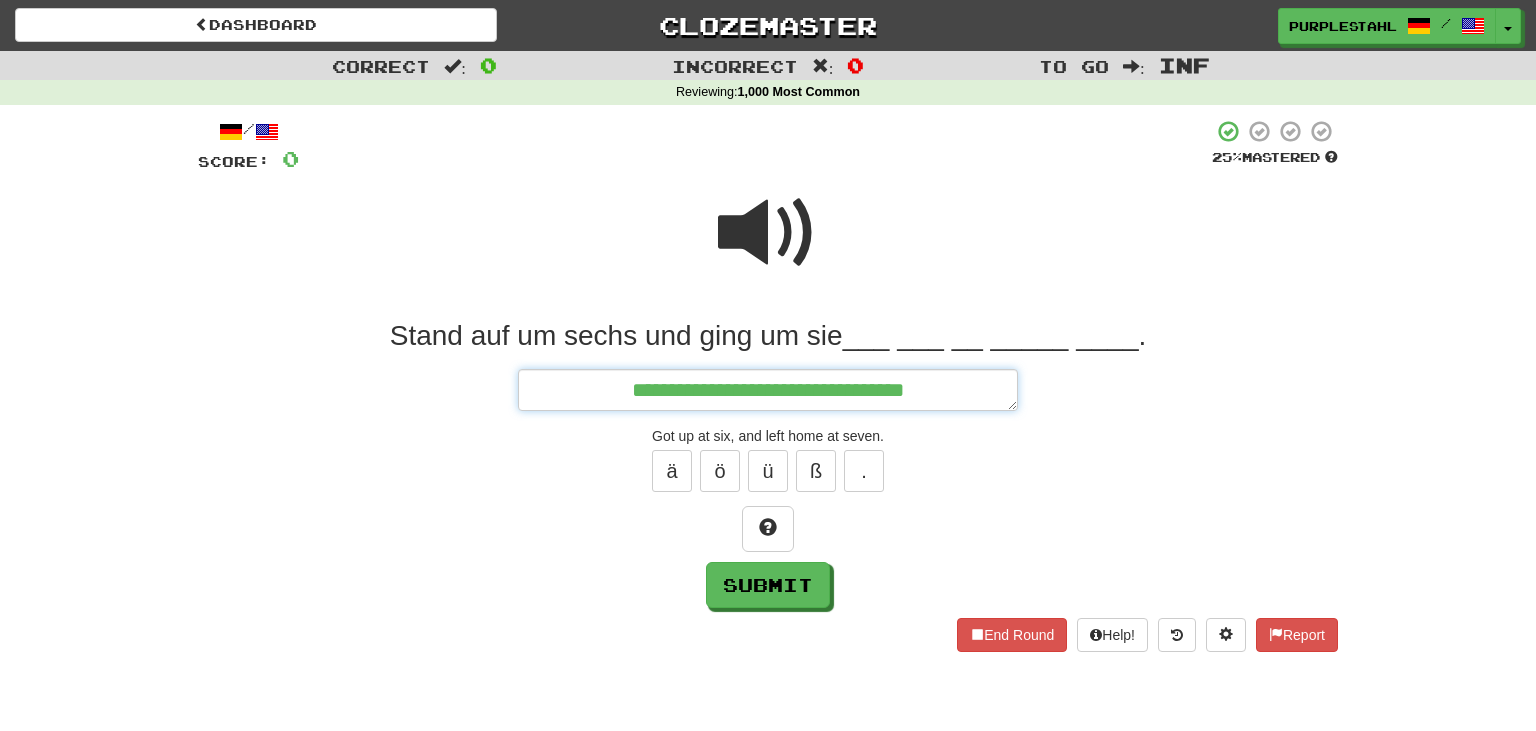 type on "*" 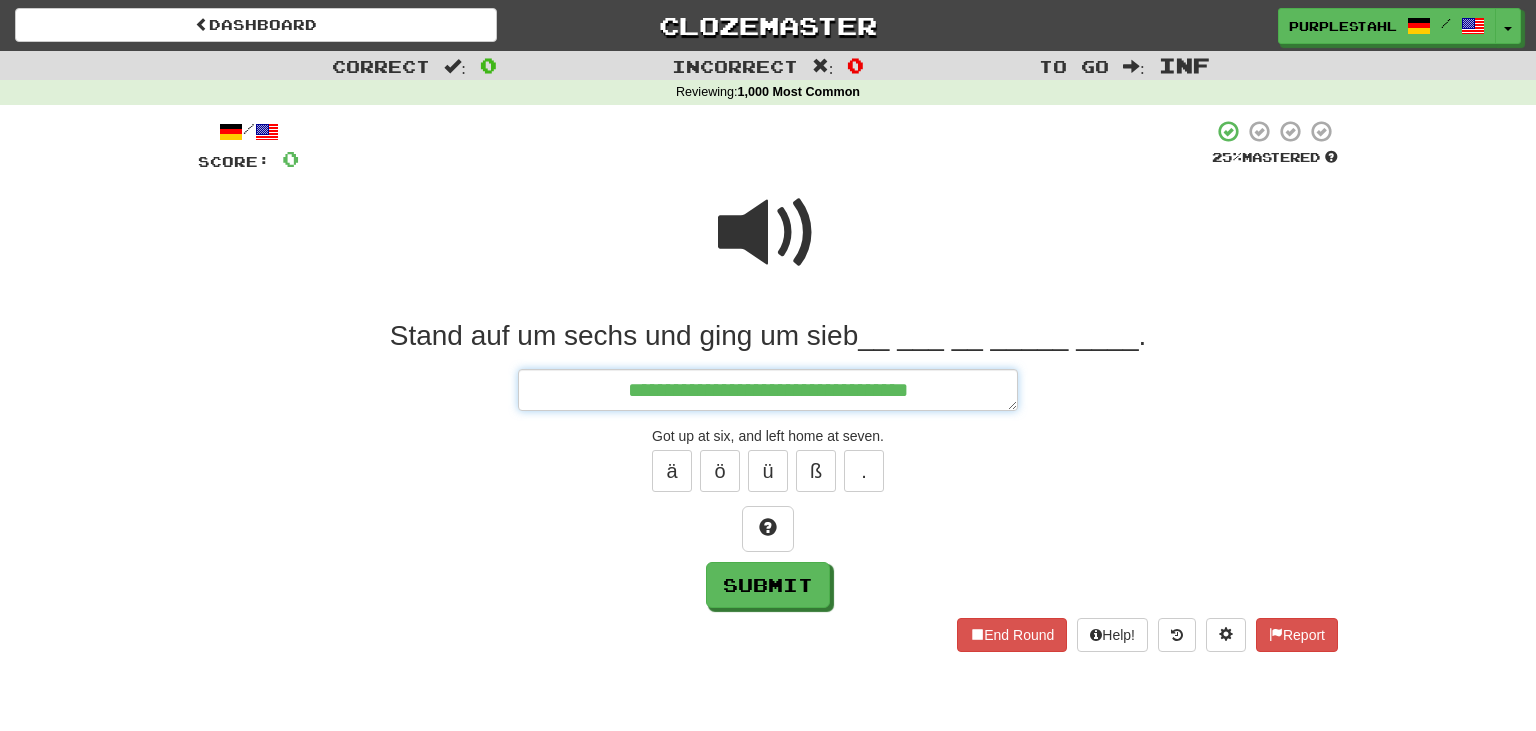 type on "*" 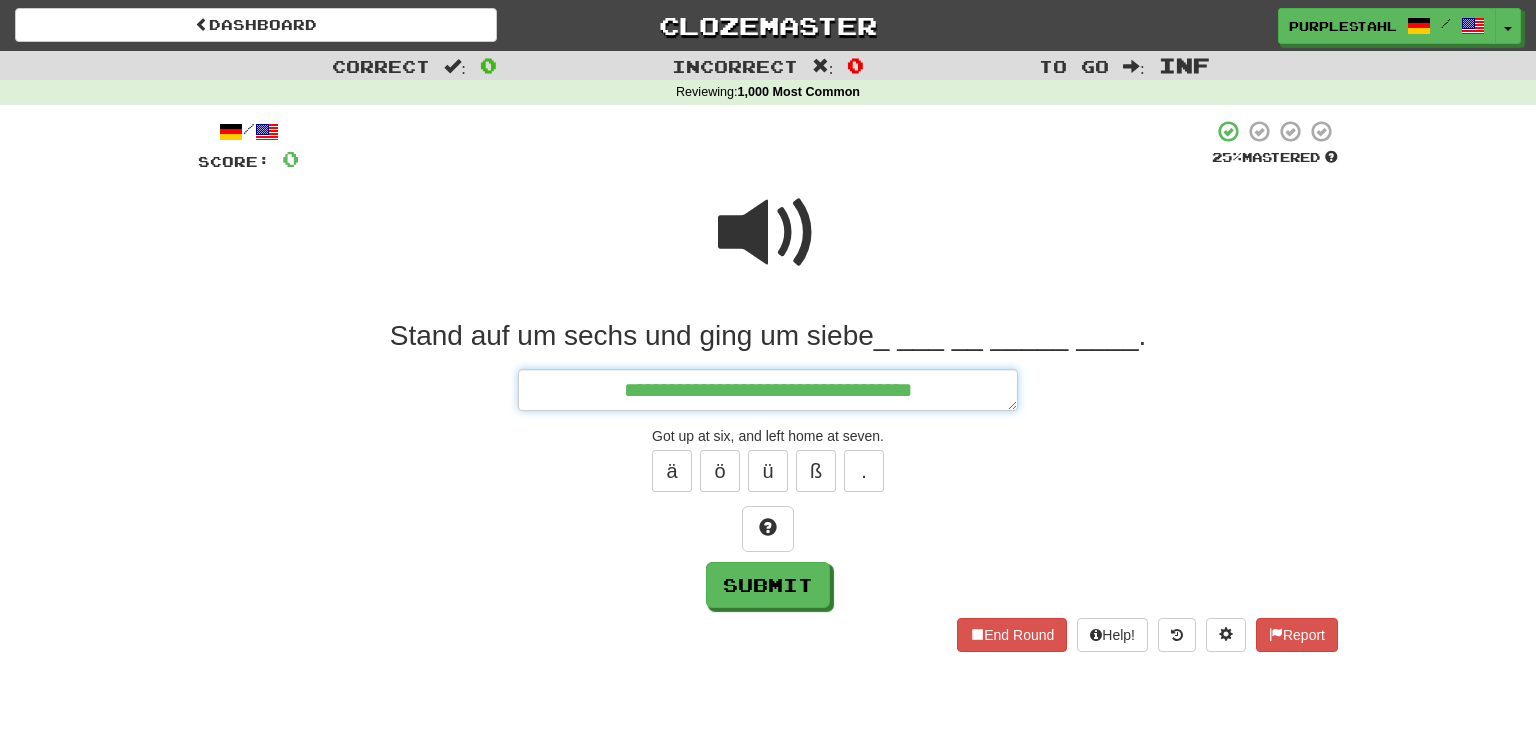 type on "*" 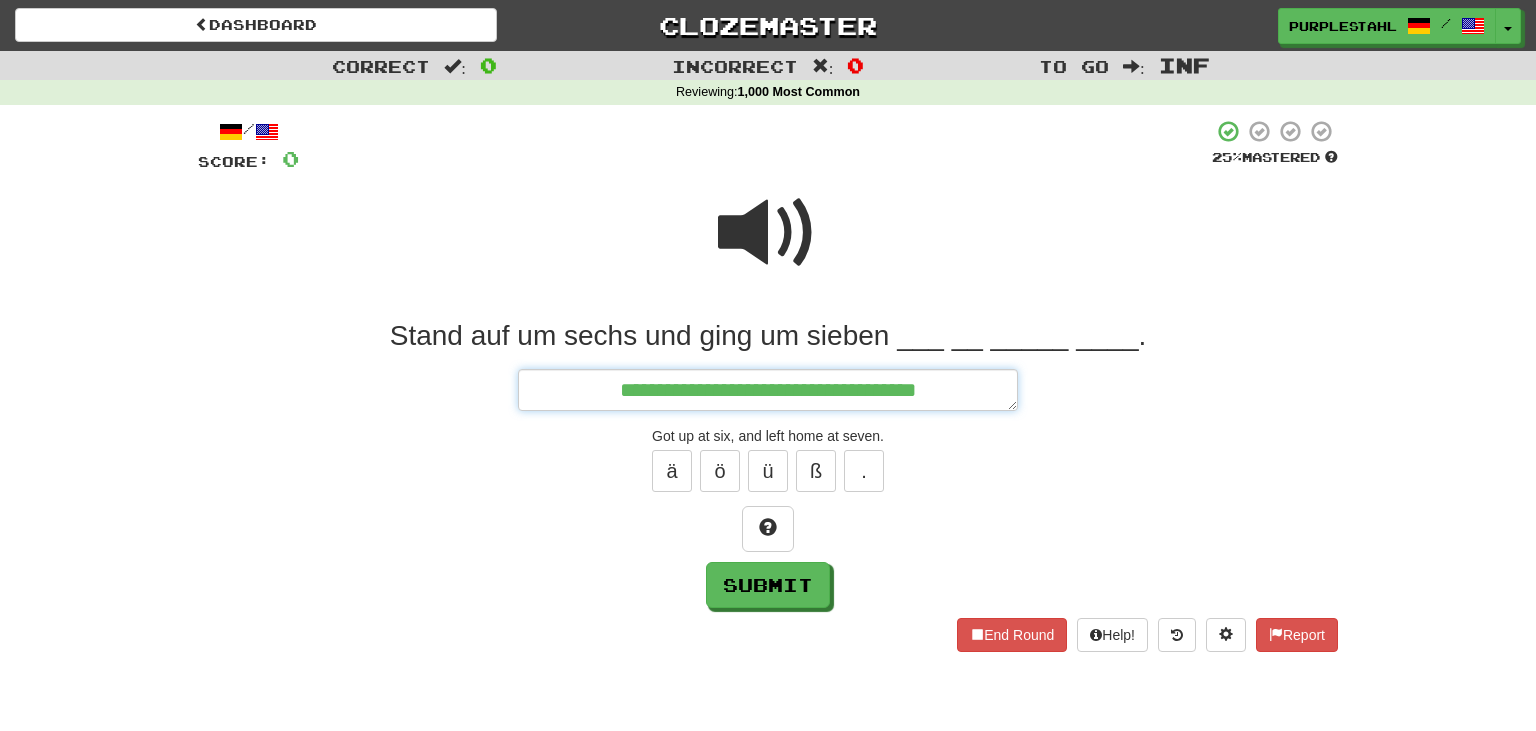 type on "*" 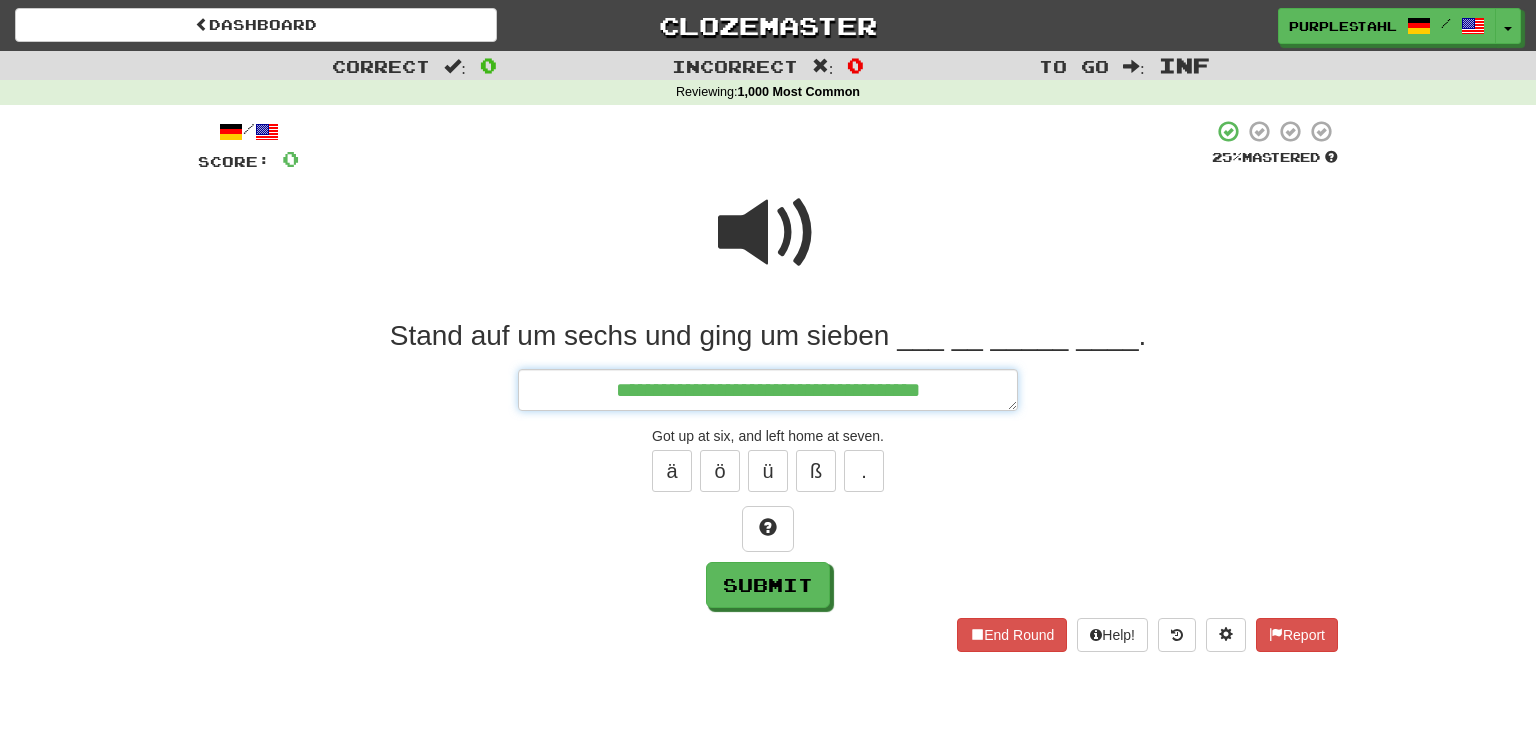 type on "*" 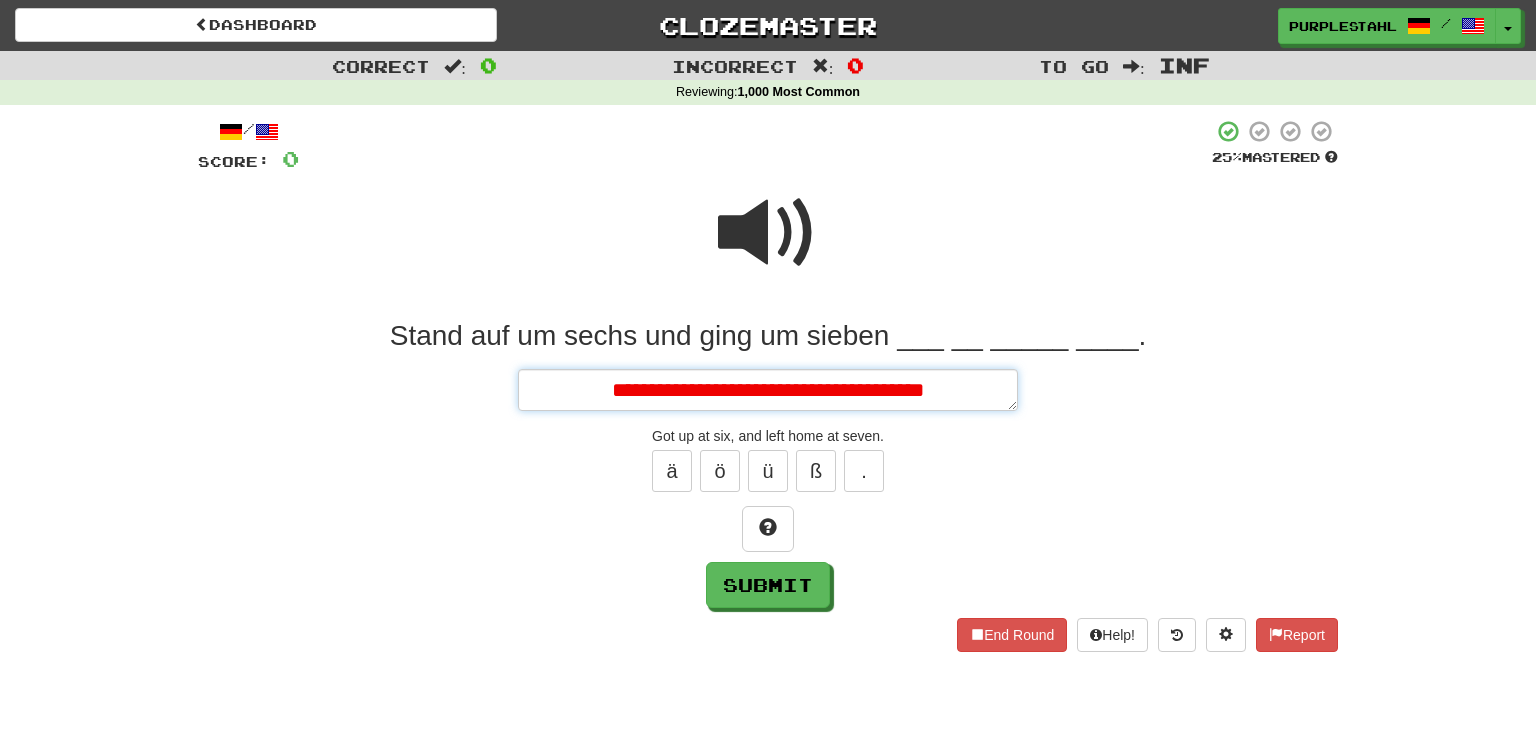 type on "*" 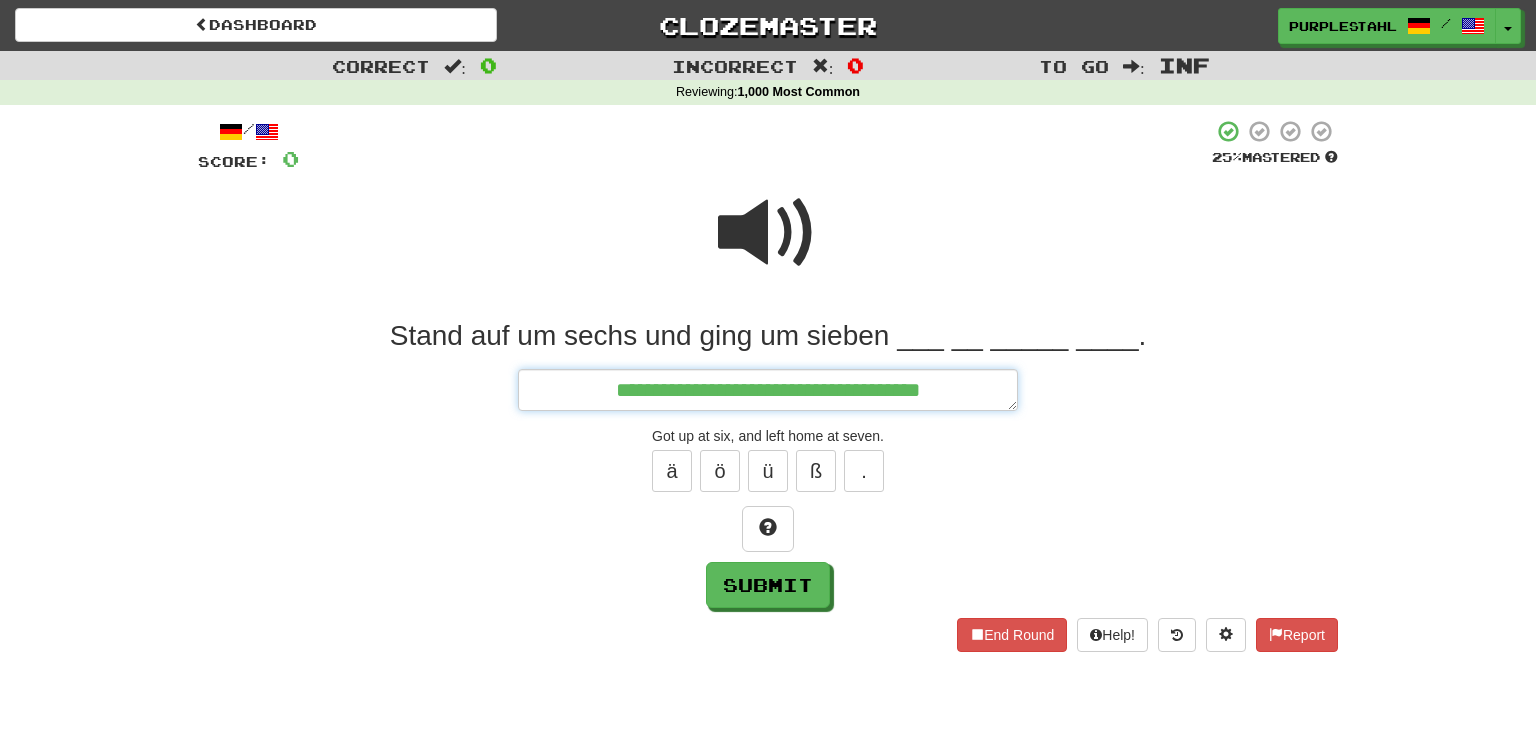 type on "*" 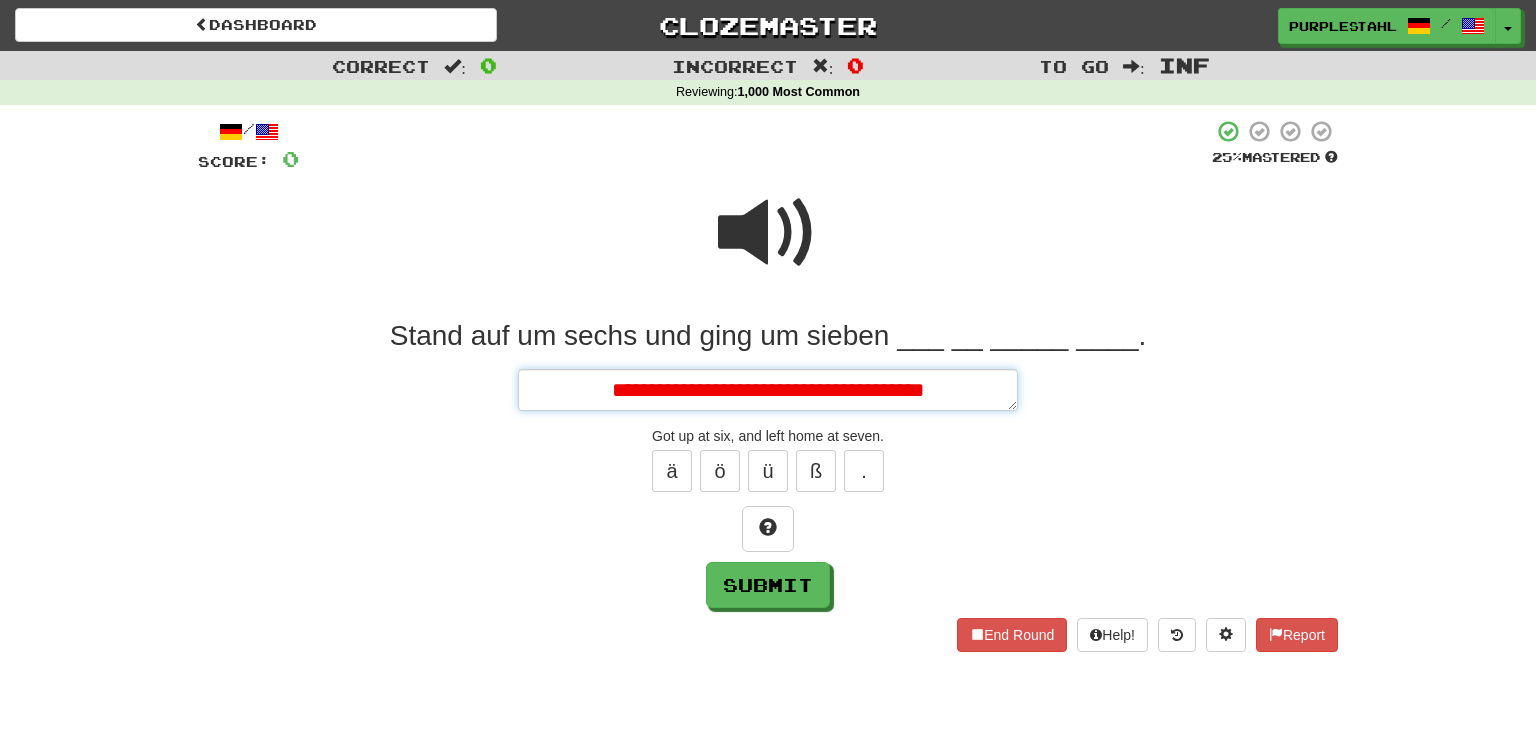 type on "*" 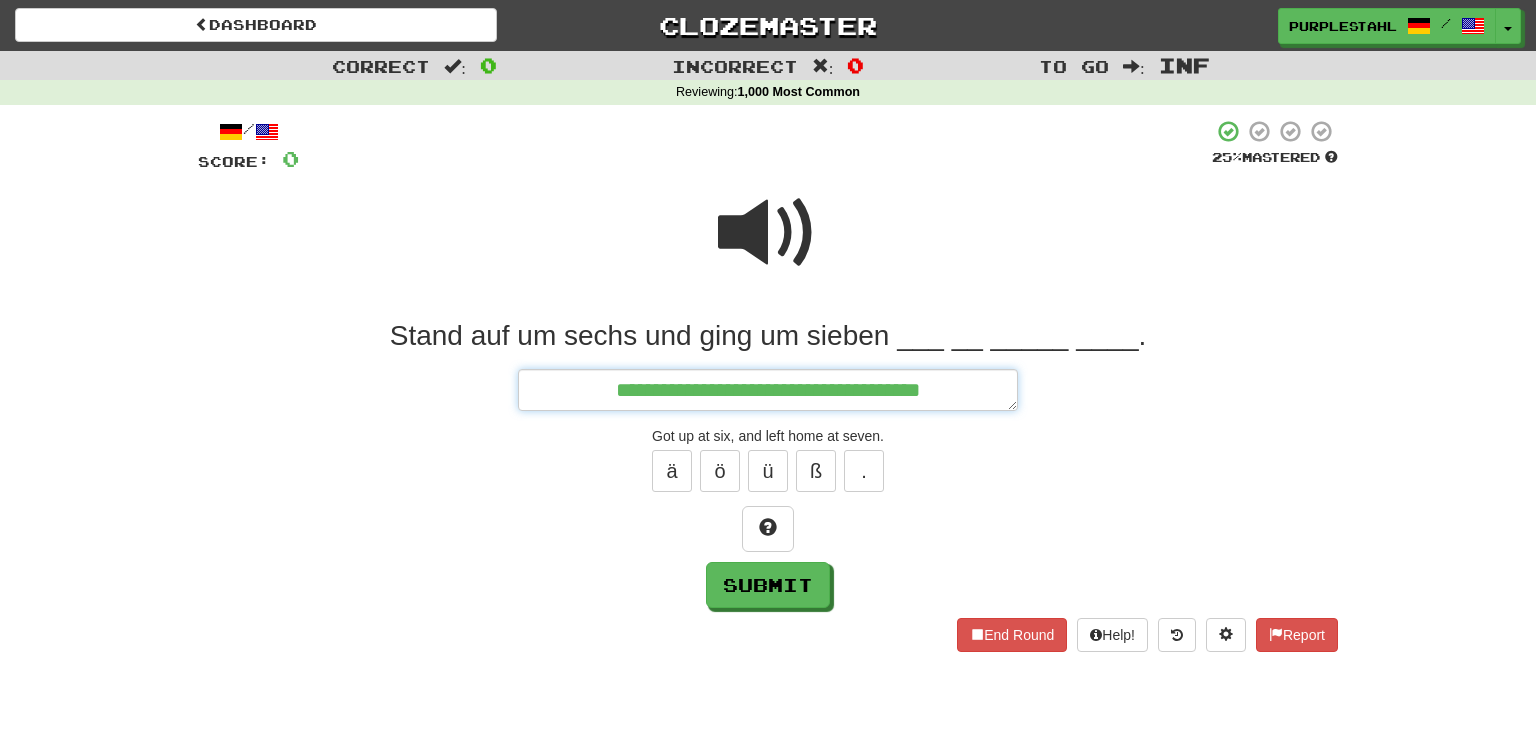 type on "*" 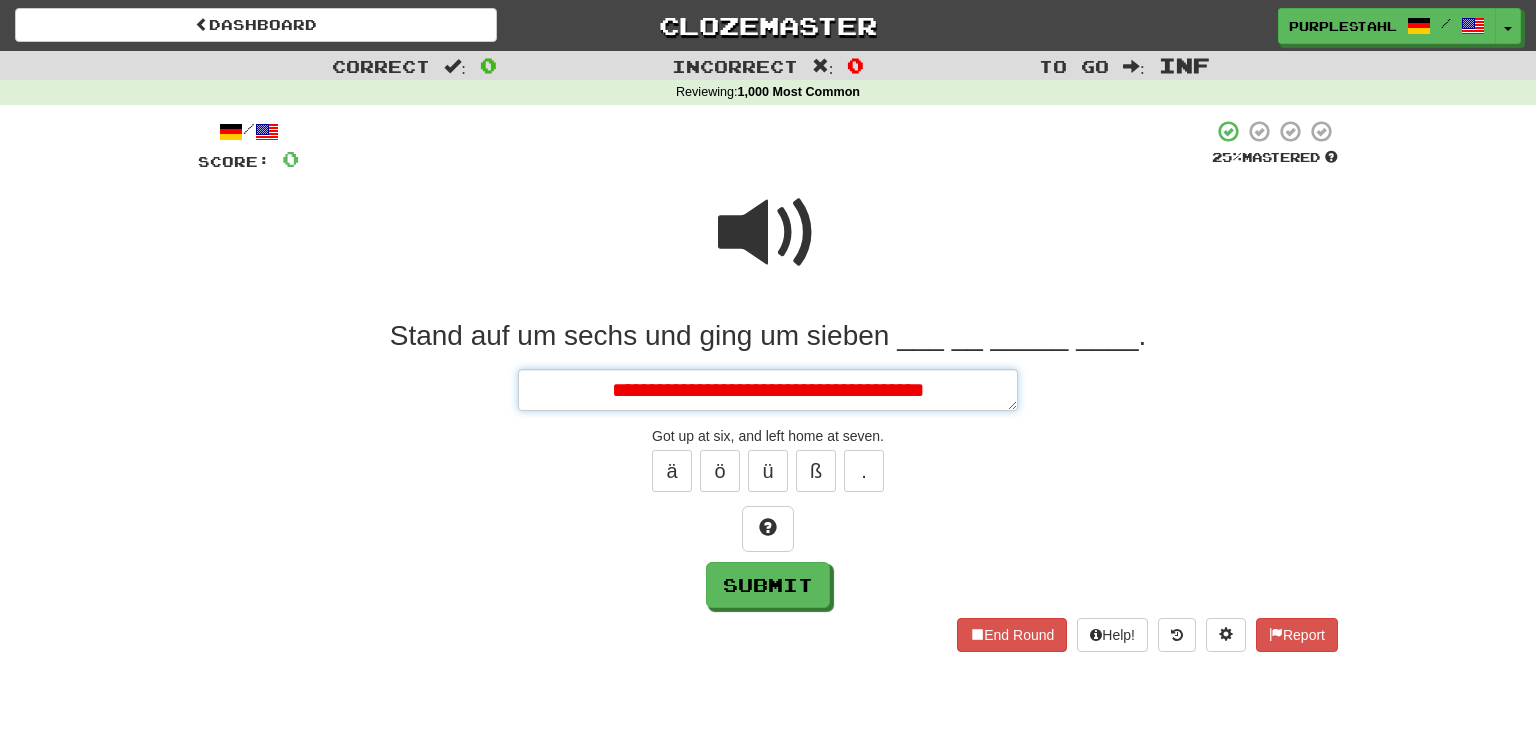 type on "*" 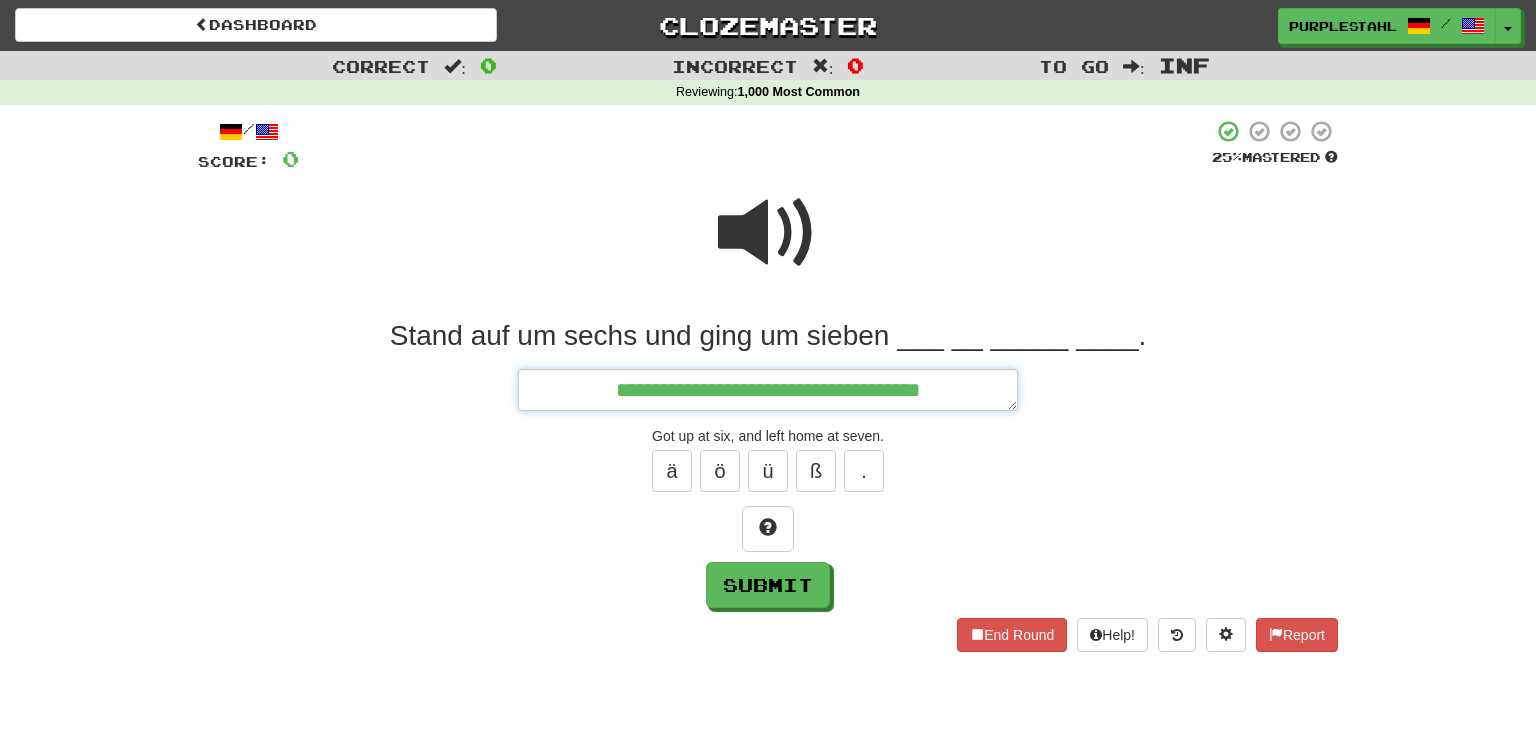 type on "**********" 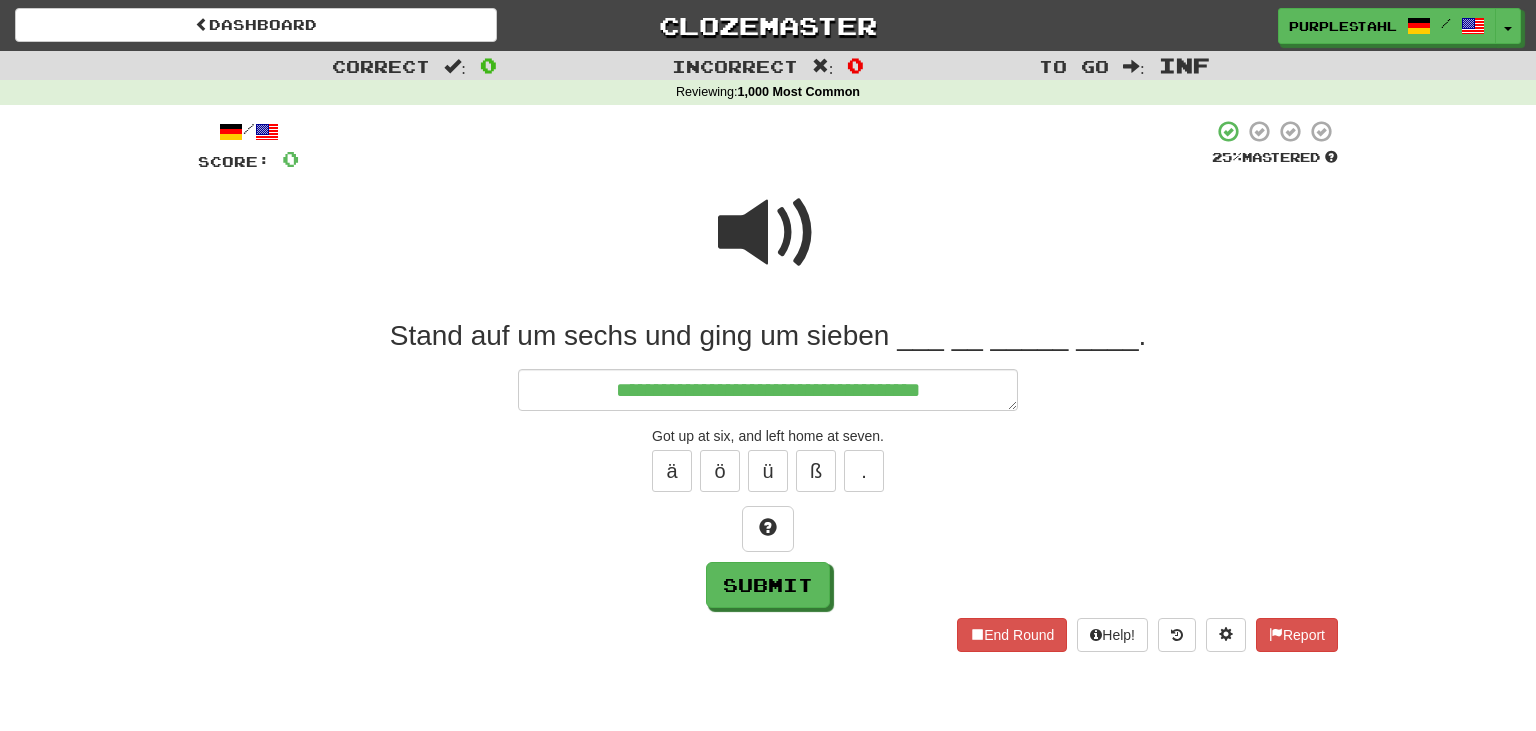 click at bounding box center [768, 233] 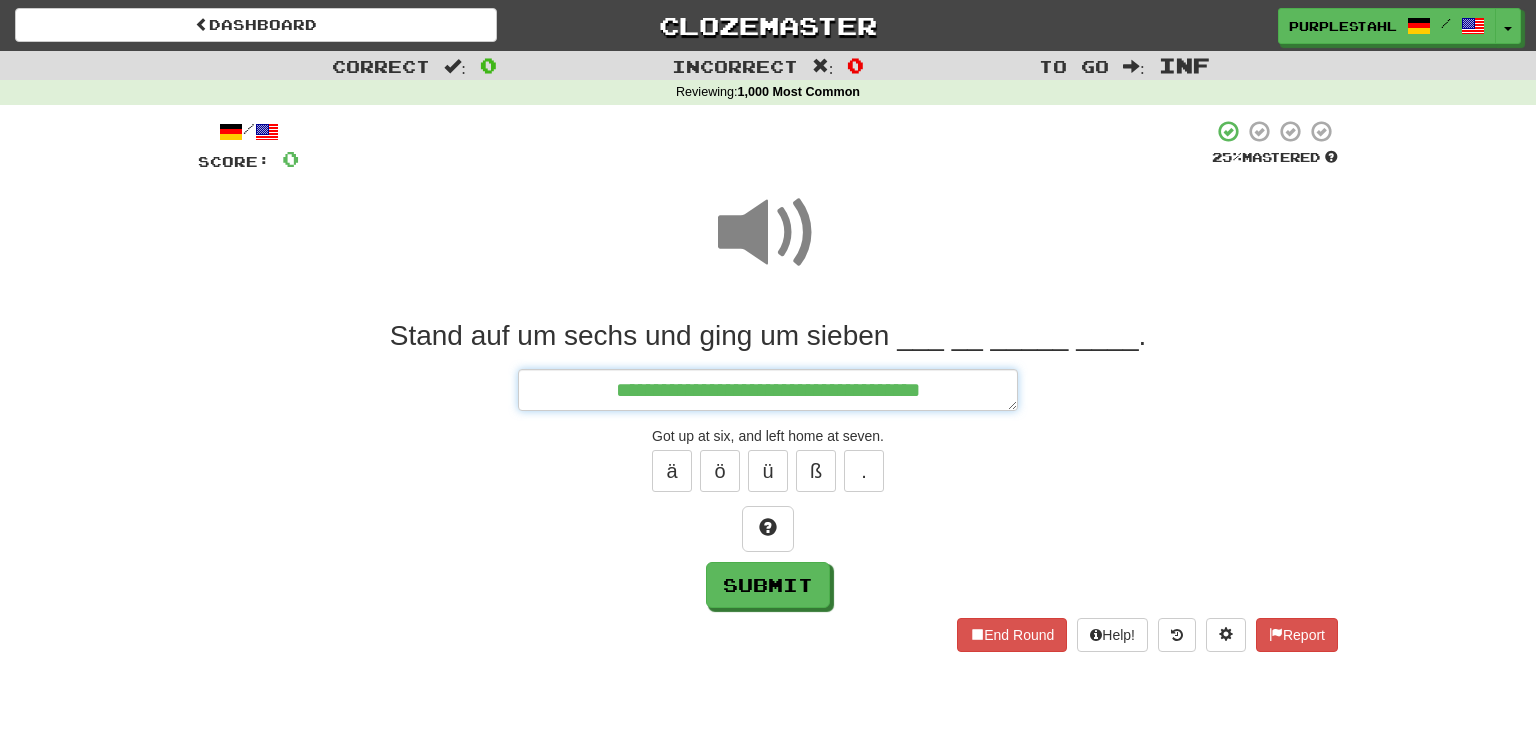 click on "**********" at bounding box center [768, 390] 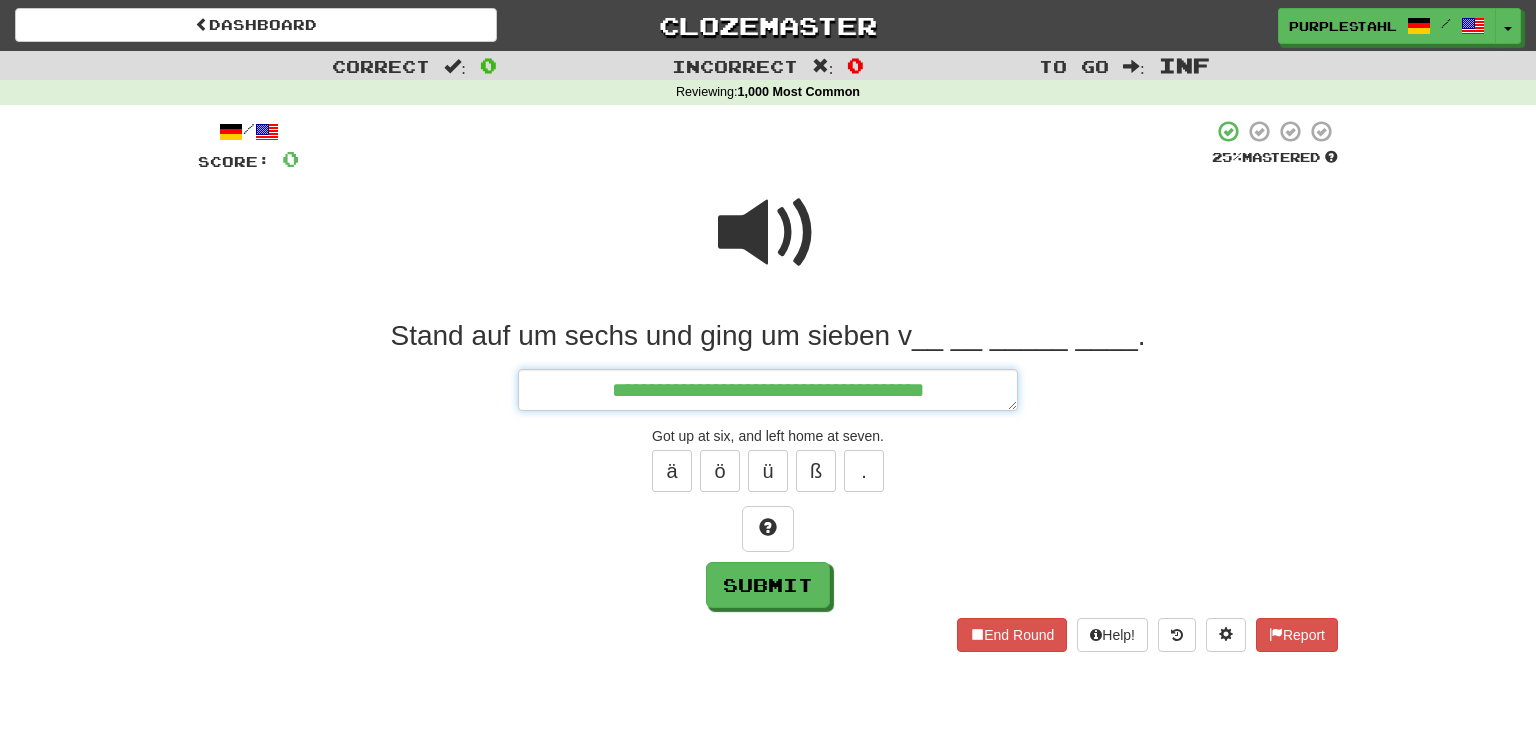 type on "*" 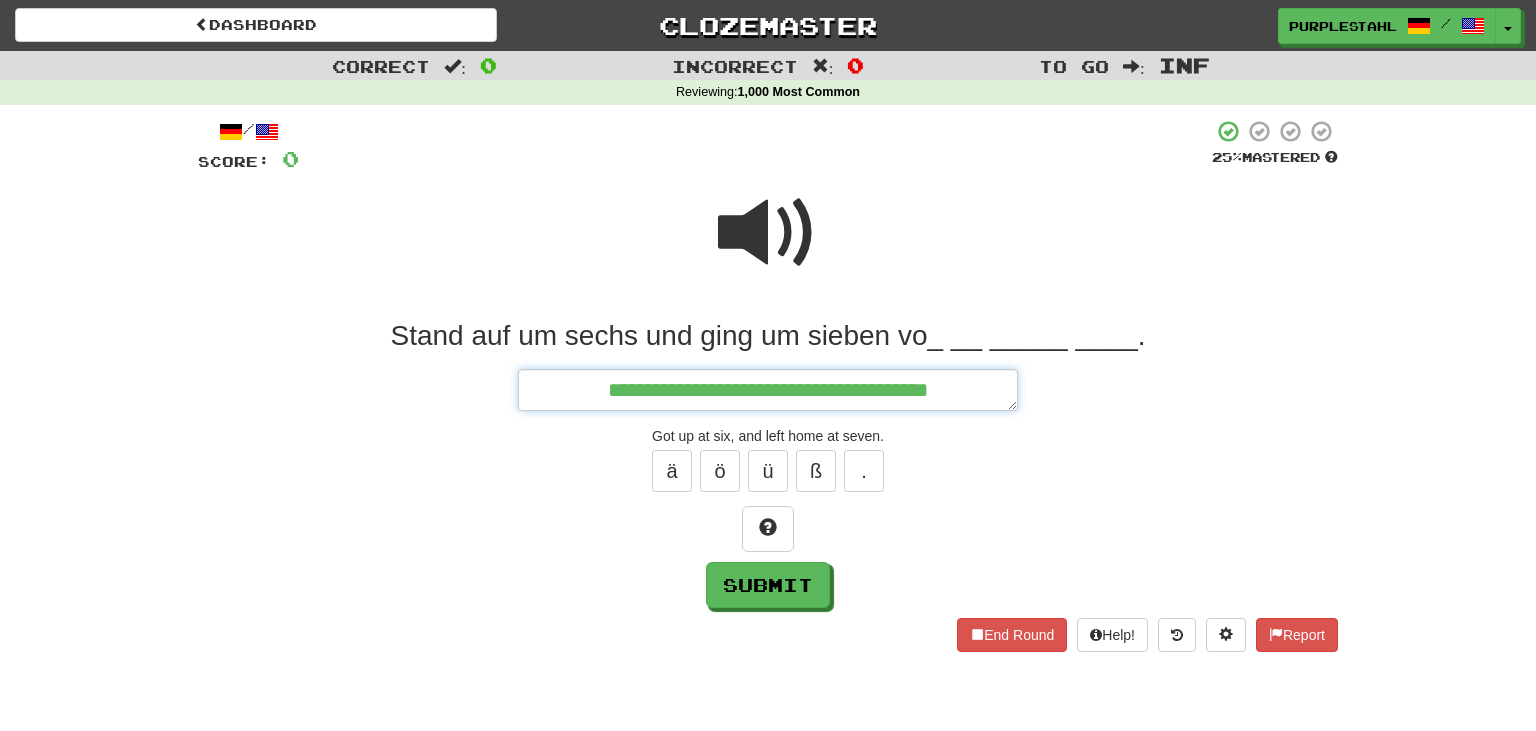type on "*" 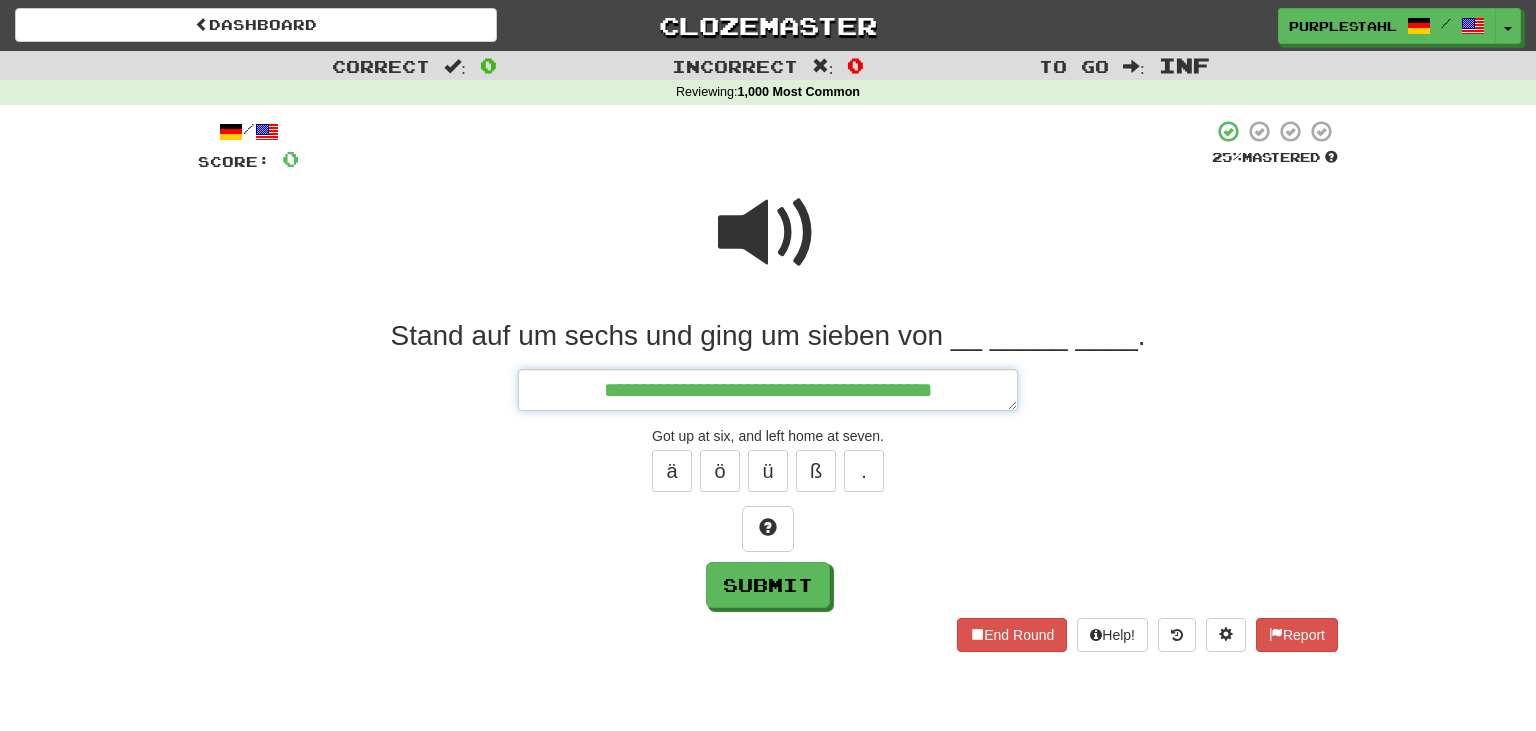 type on "*" 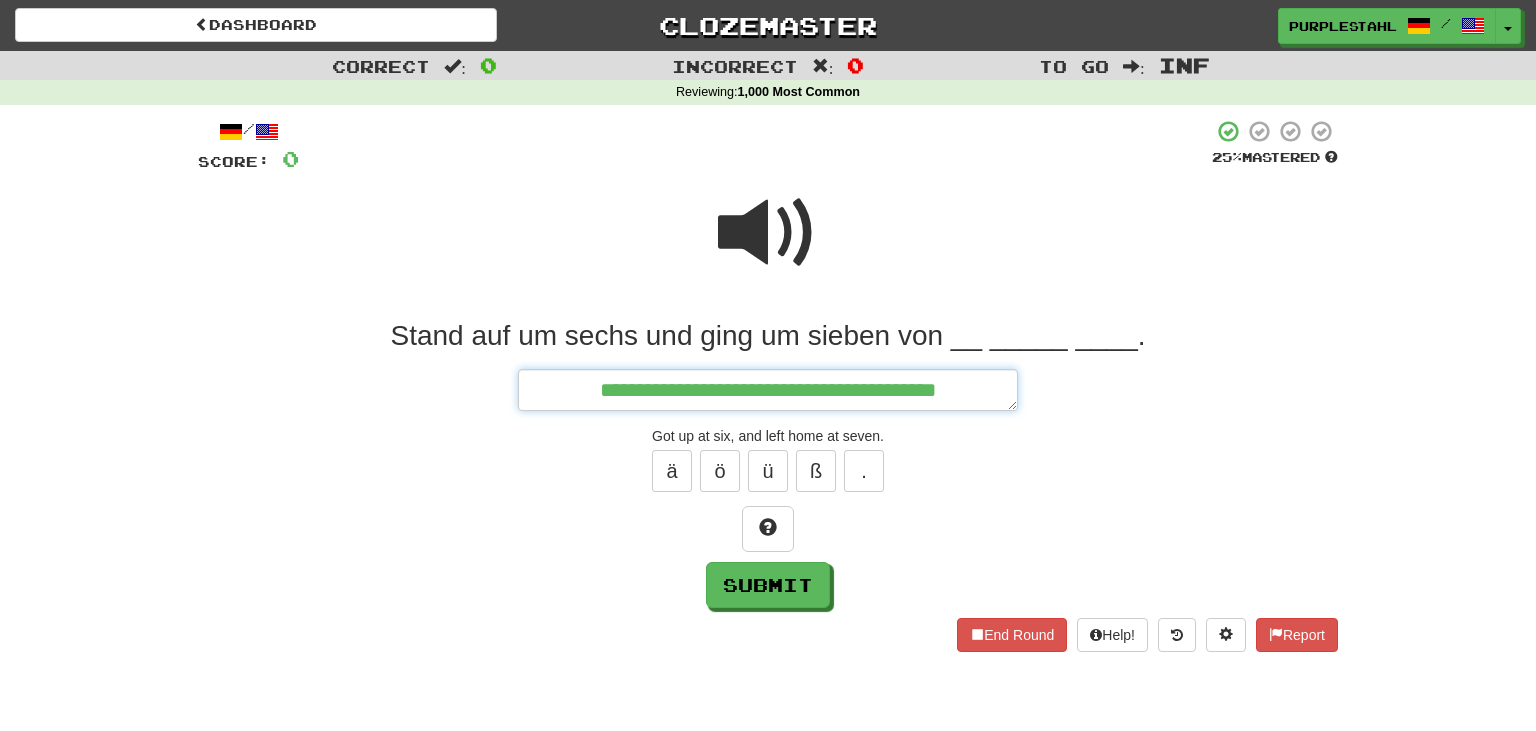 type on "*" 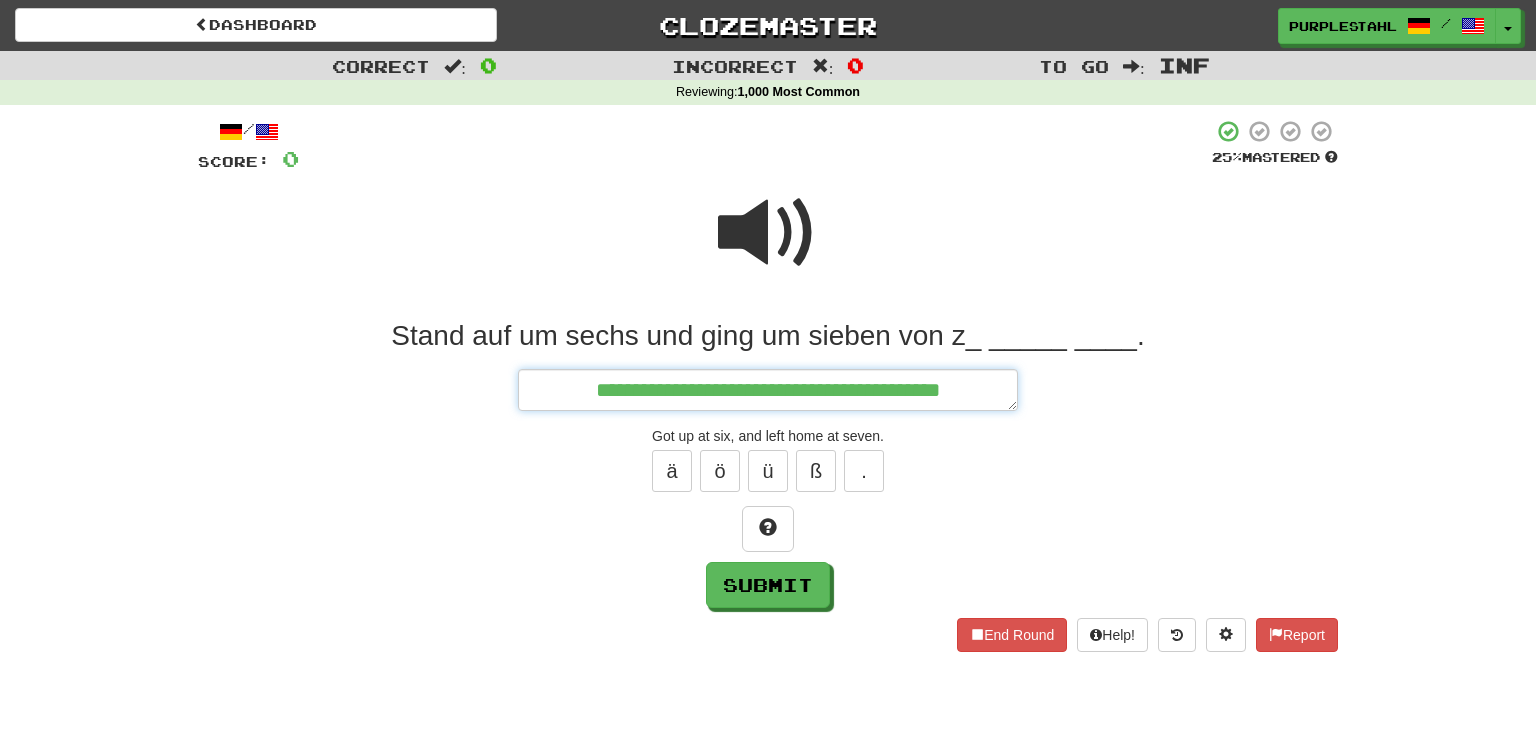 type on "*" 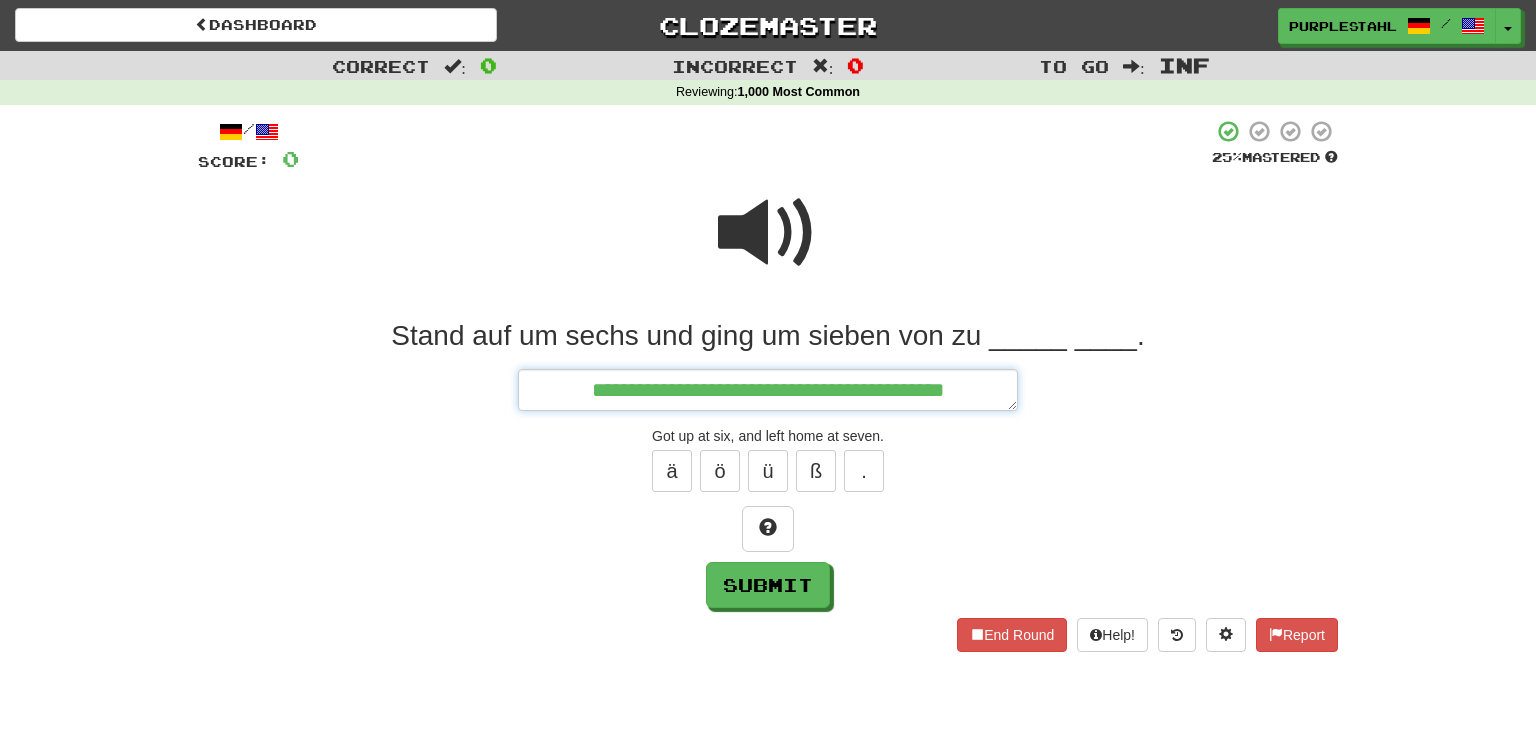 type on "*" 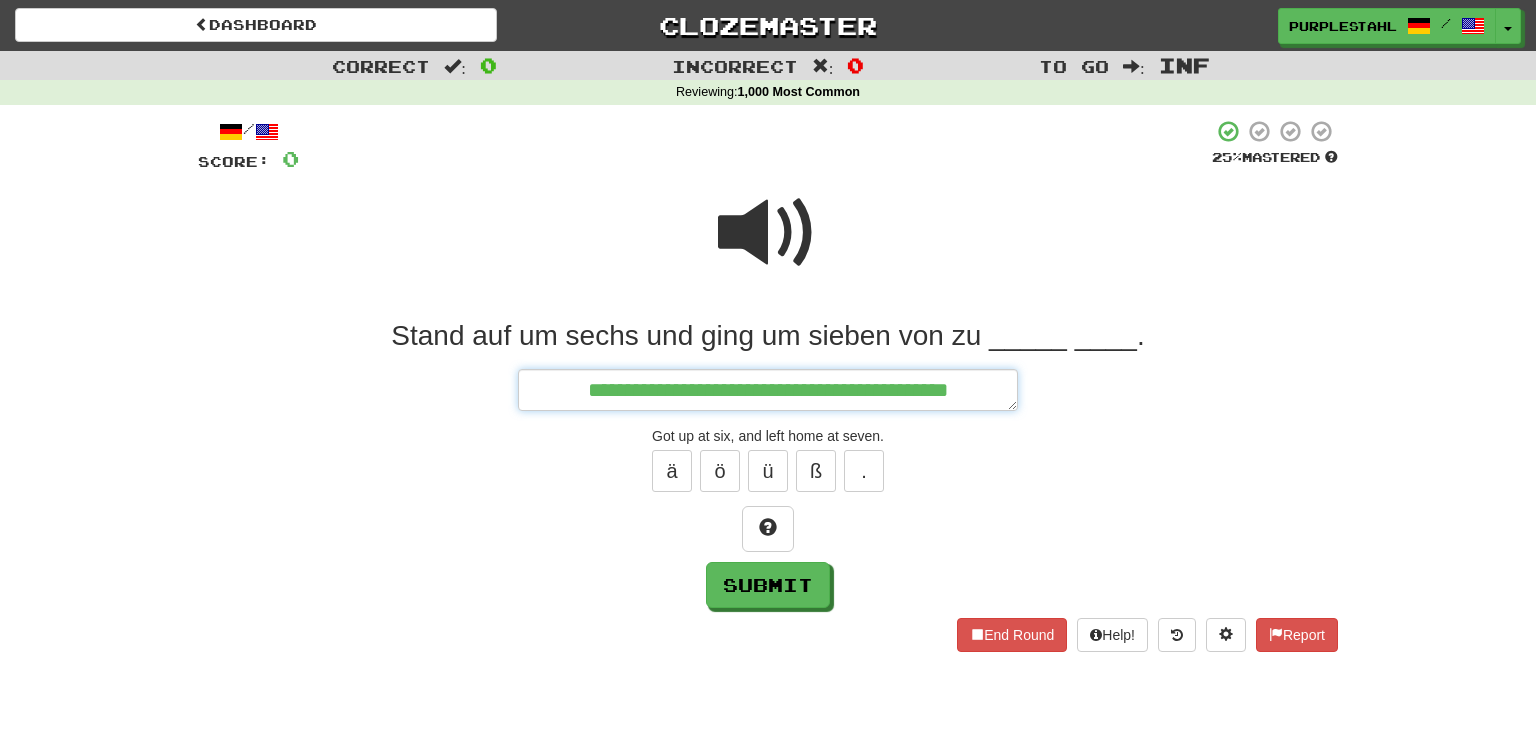 type on "*" 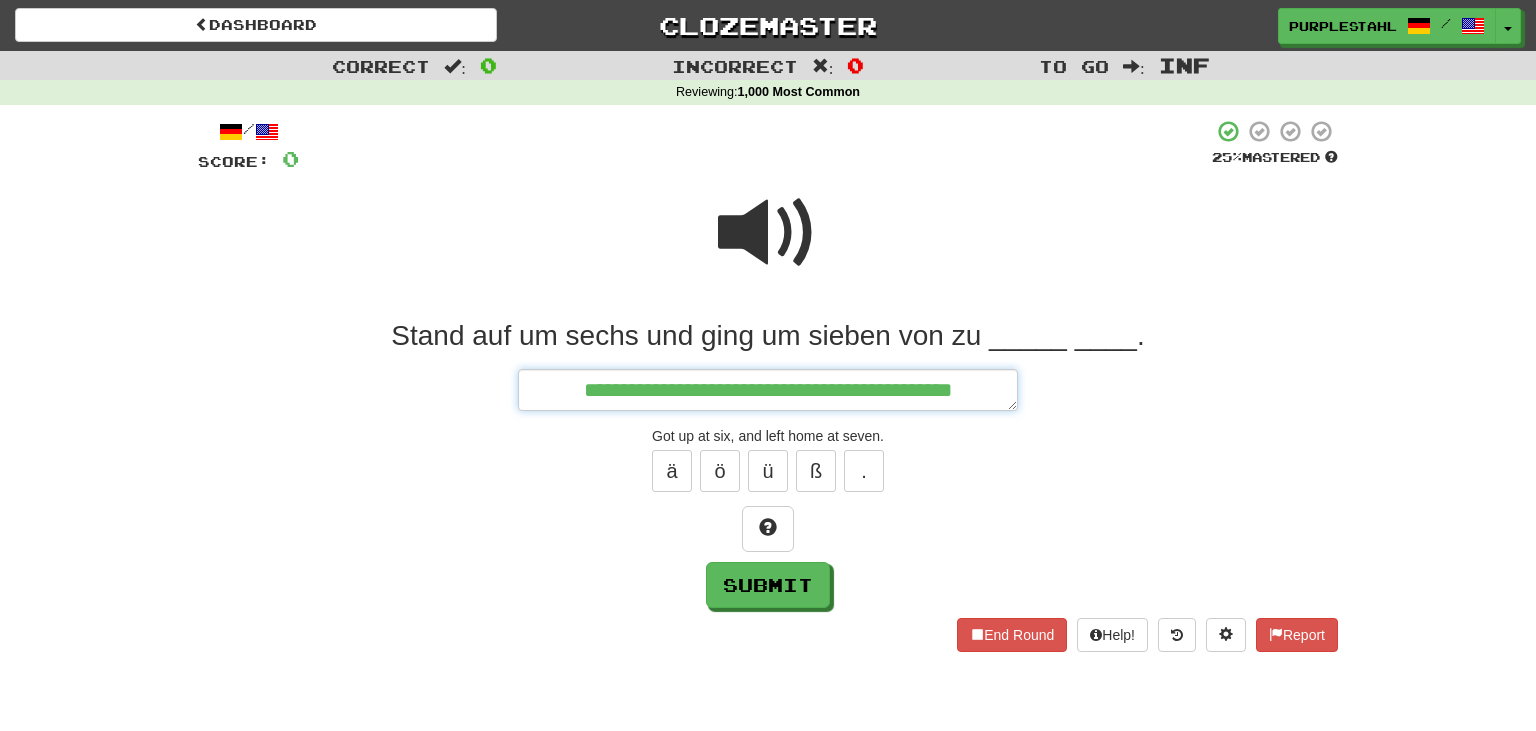 type on "*" 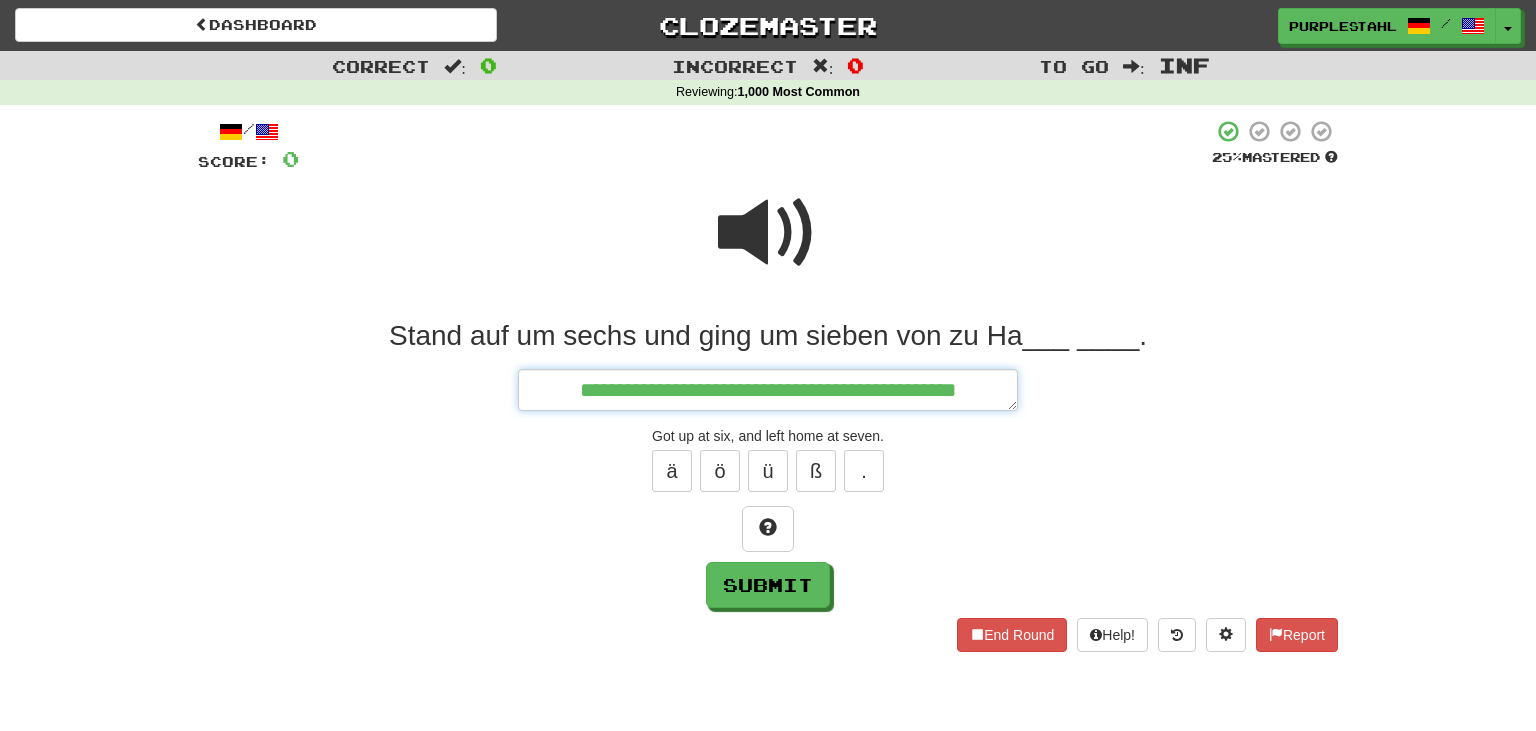 type on "*" 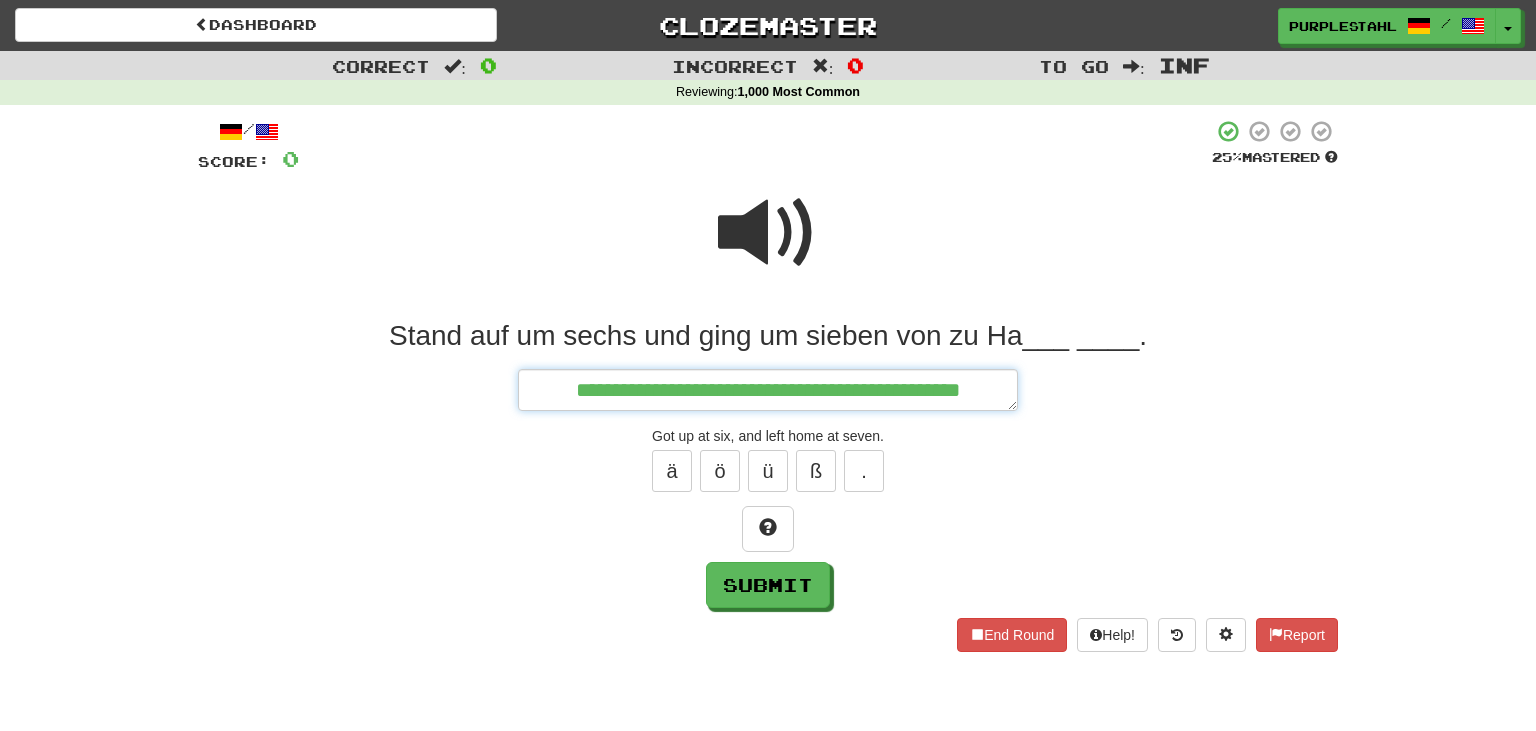 type on "*" 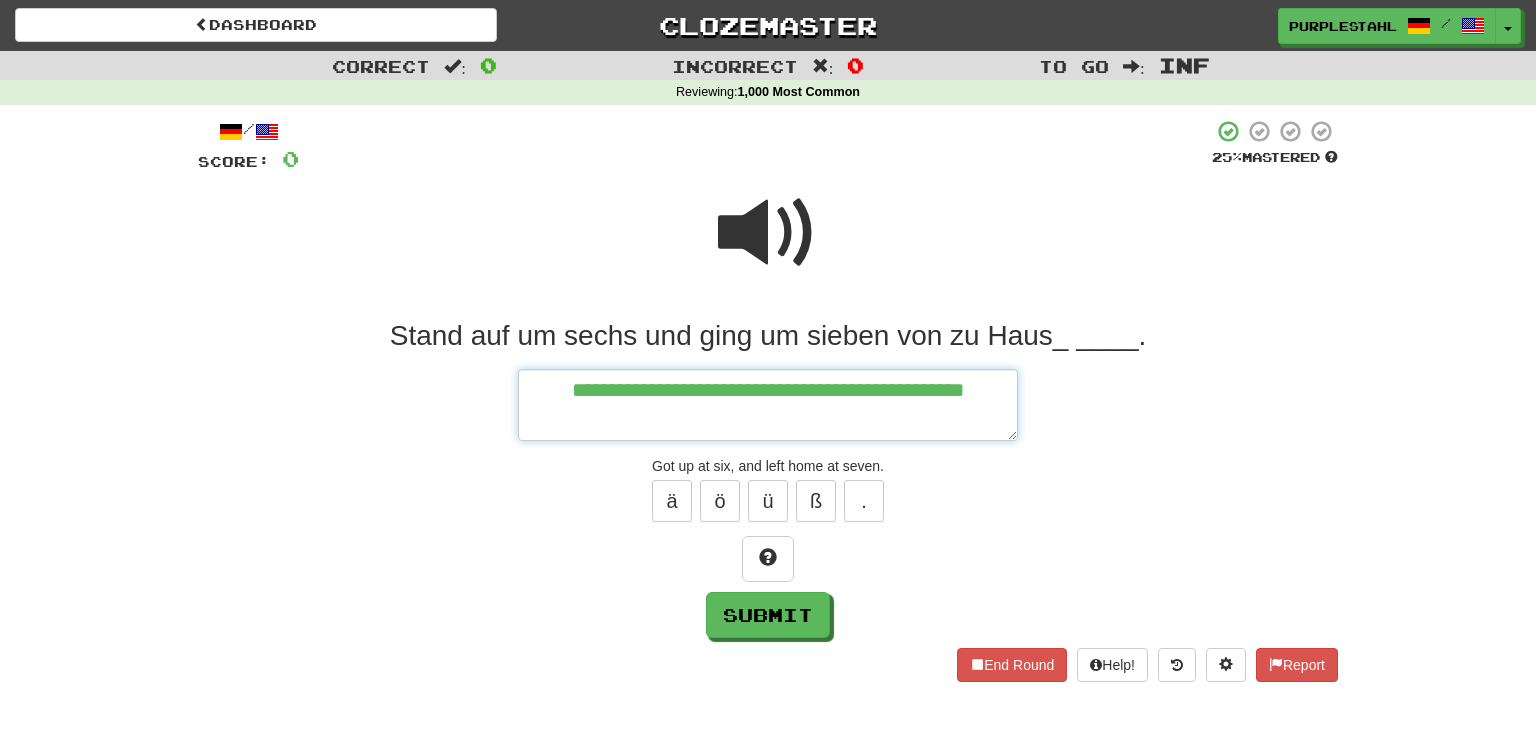 type on "*" 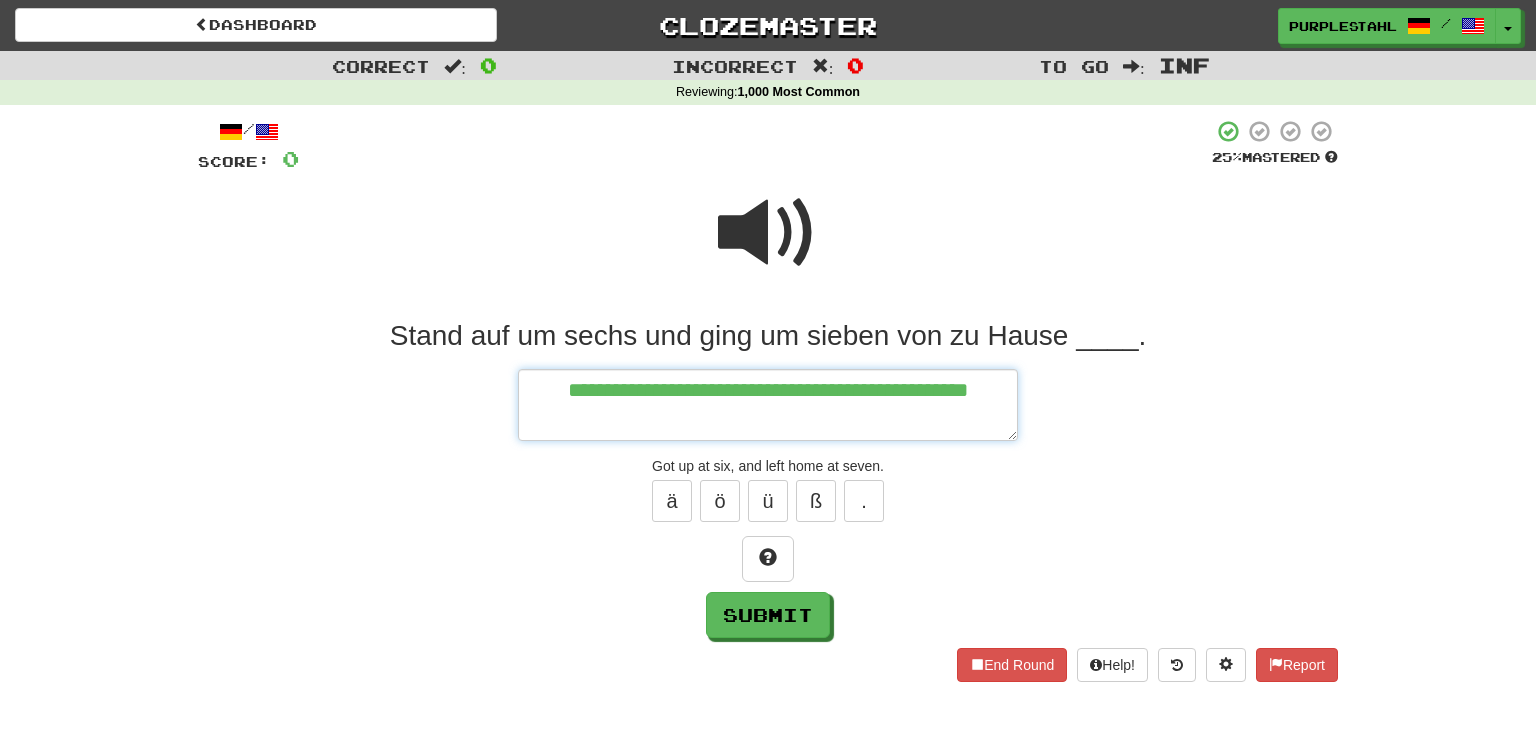 type on "*" 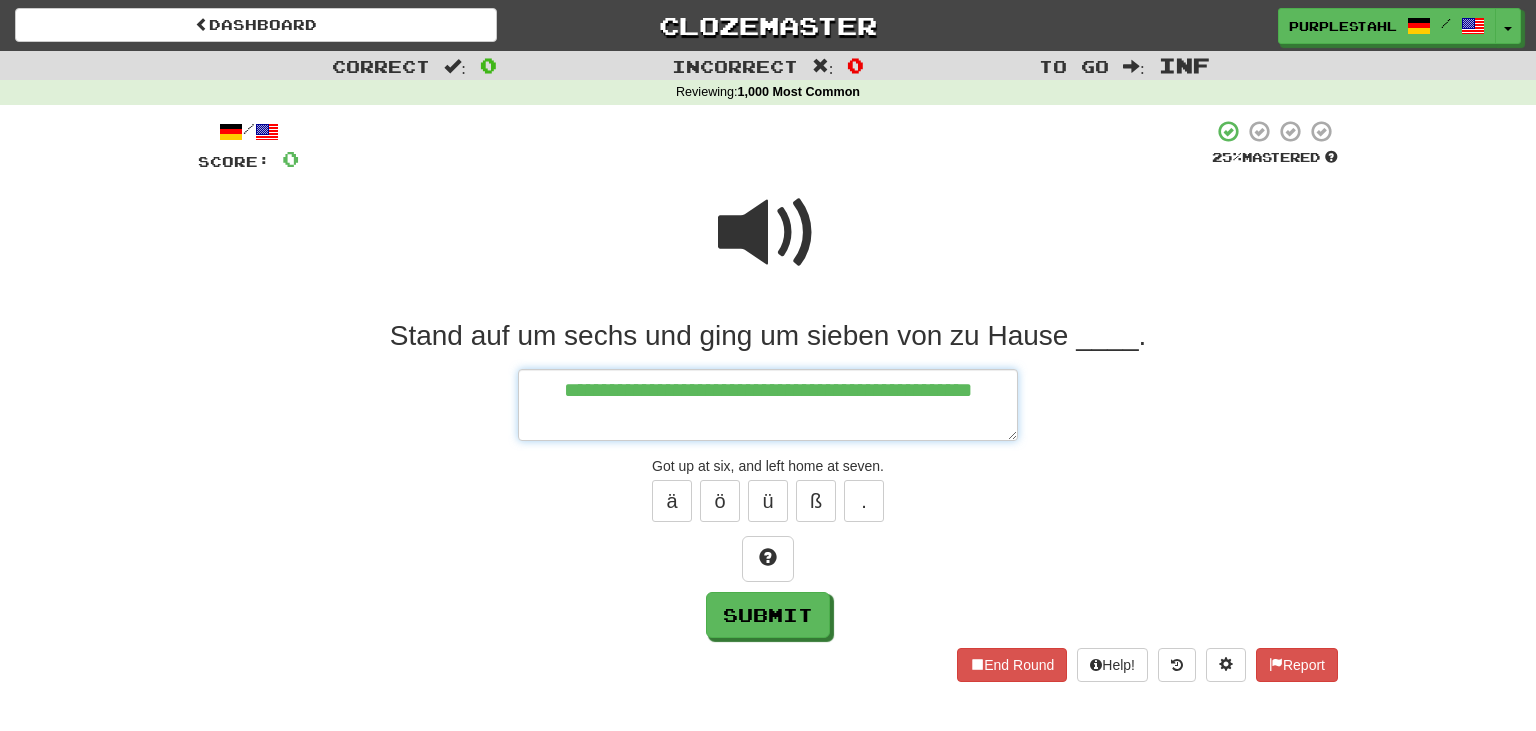 type on "*" 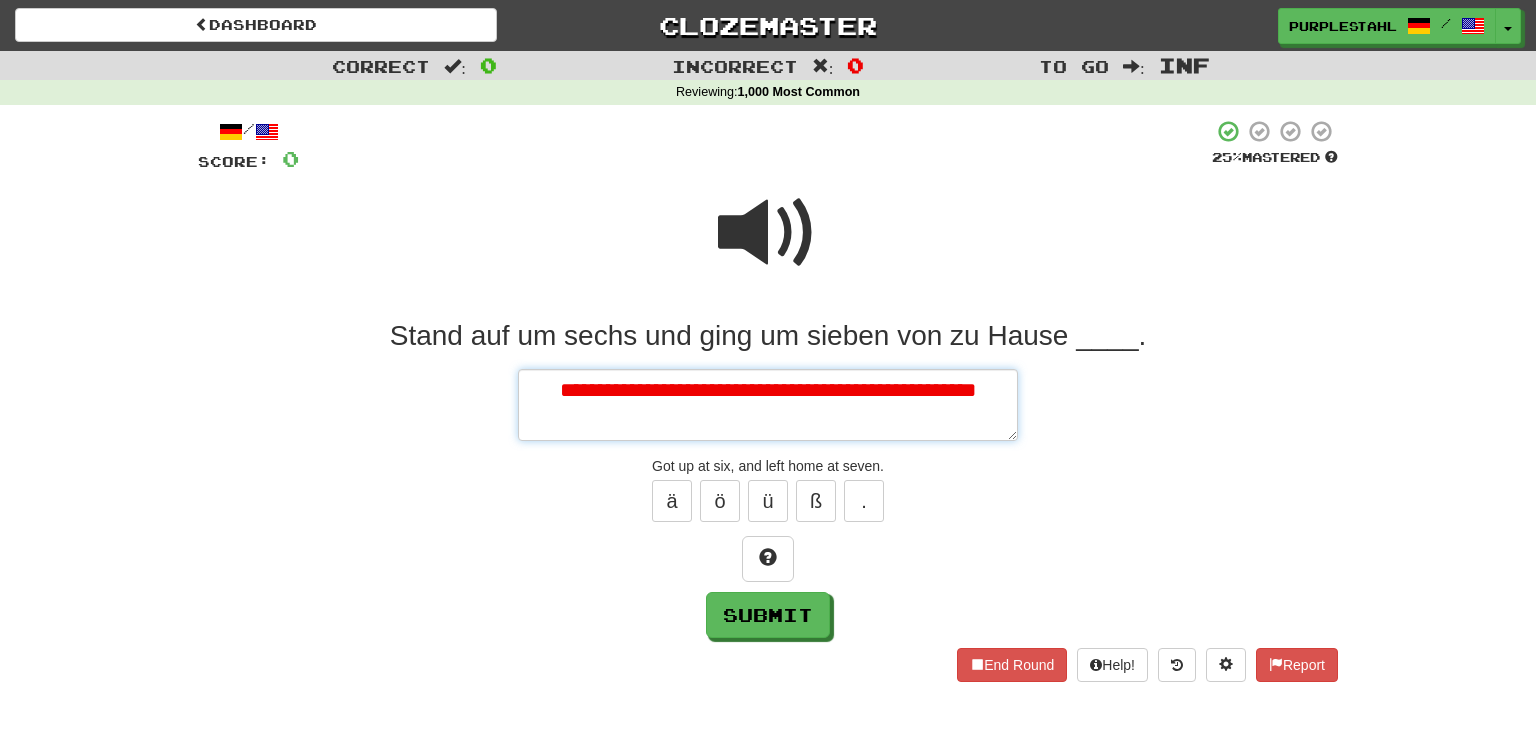 type on "*" 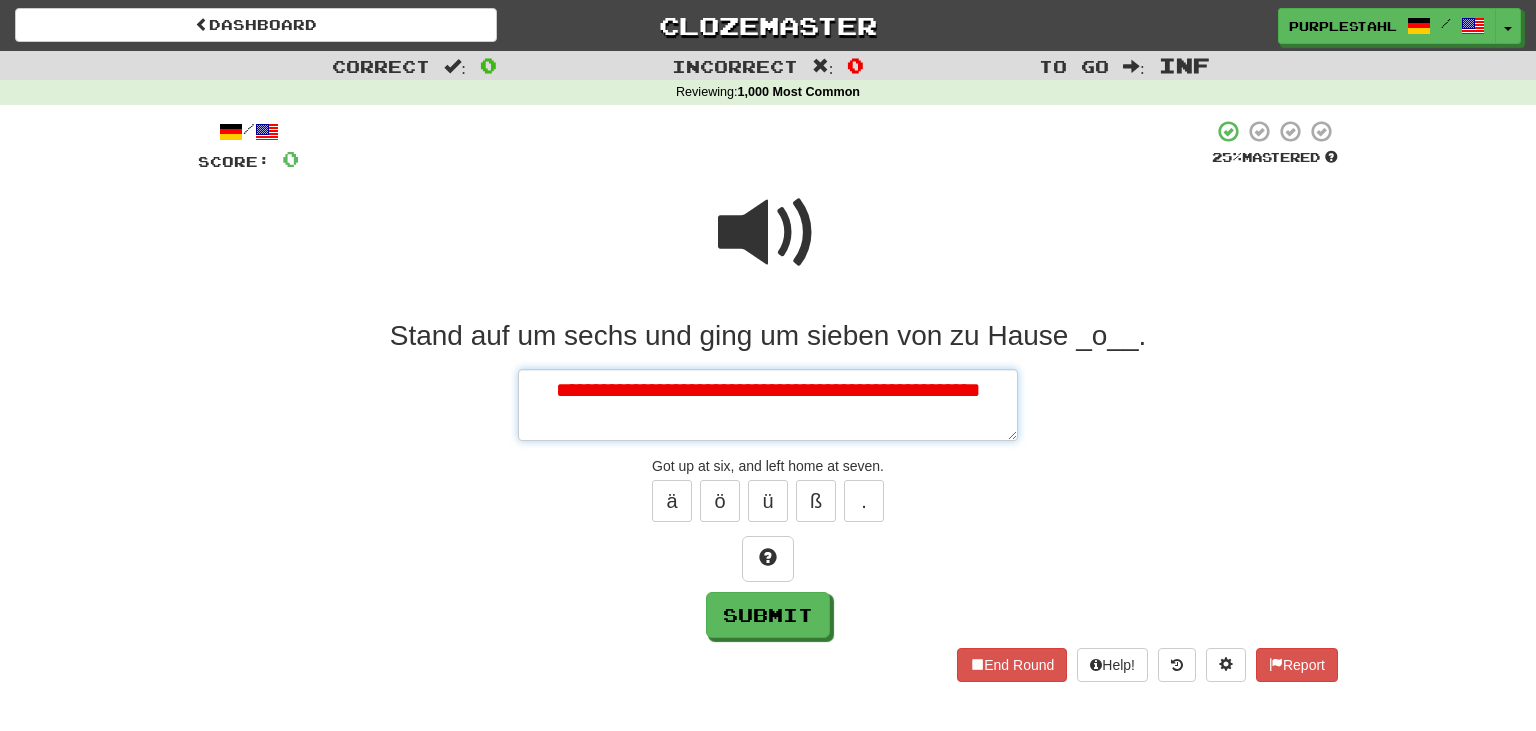 type on "*" 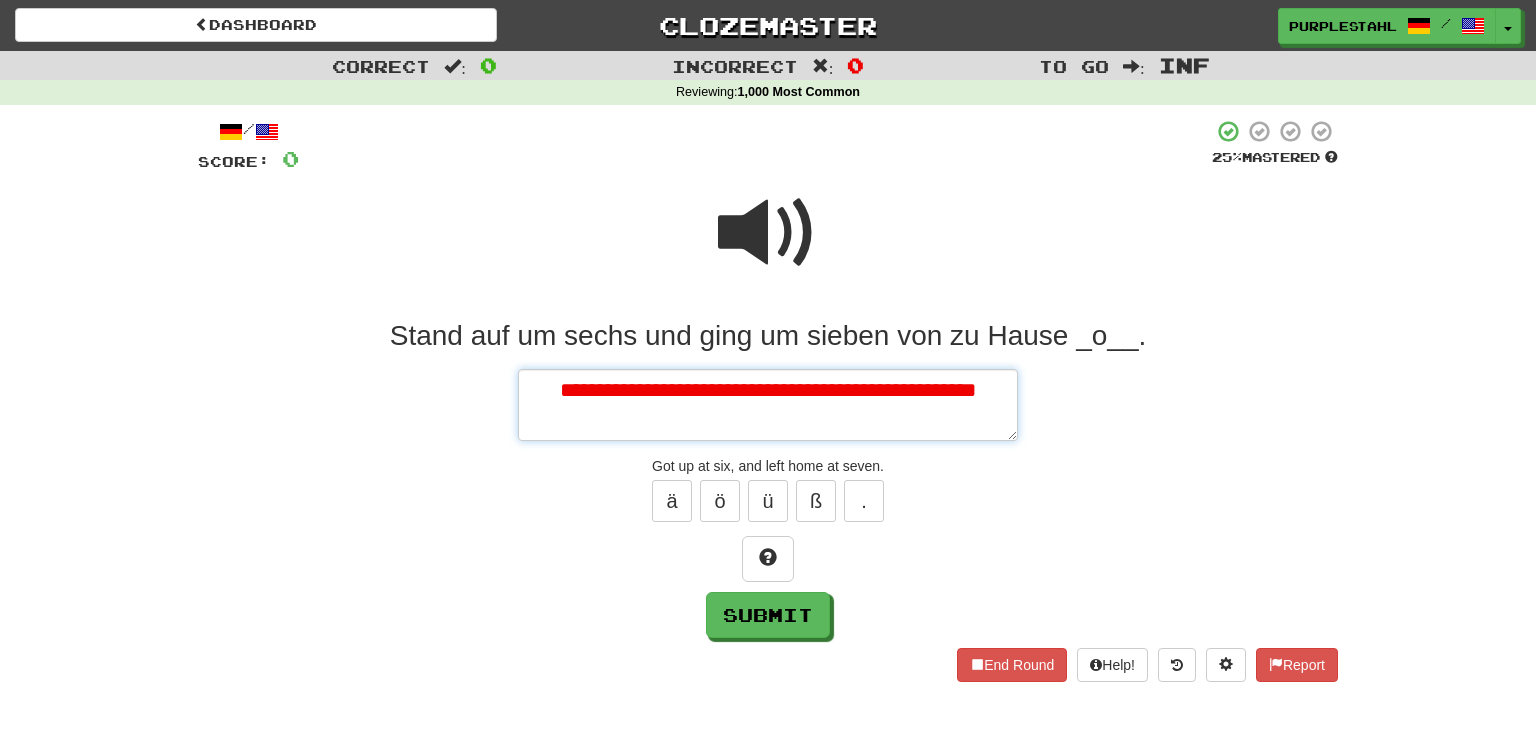 type on "*" 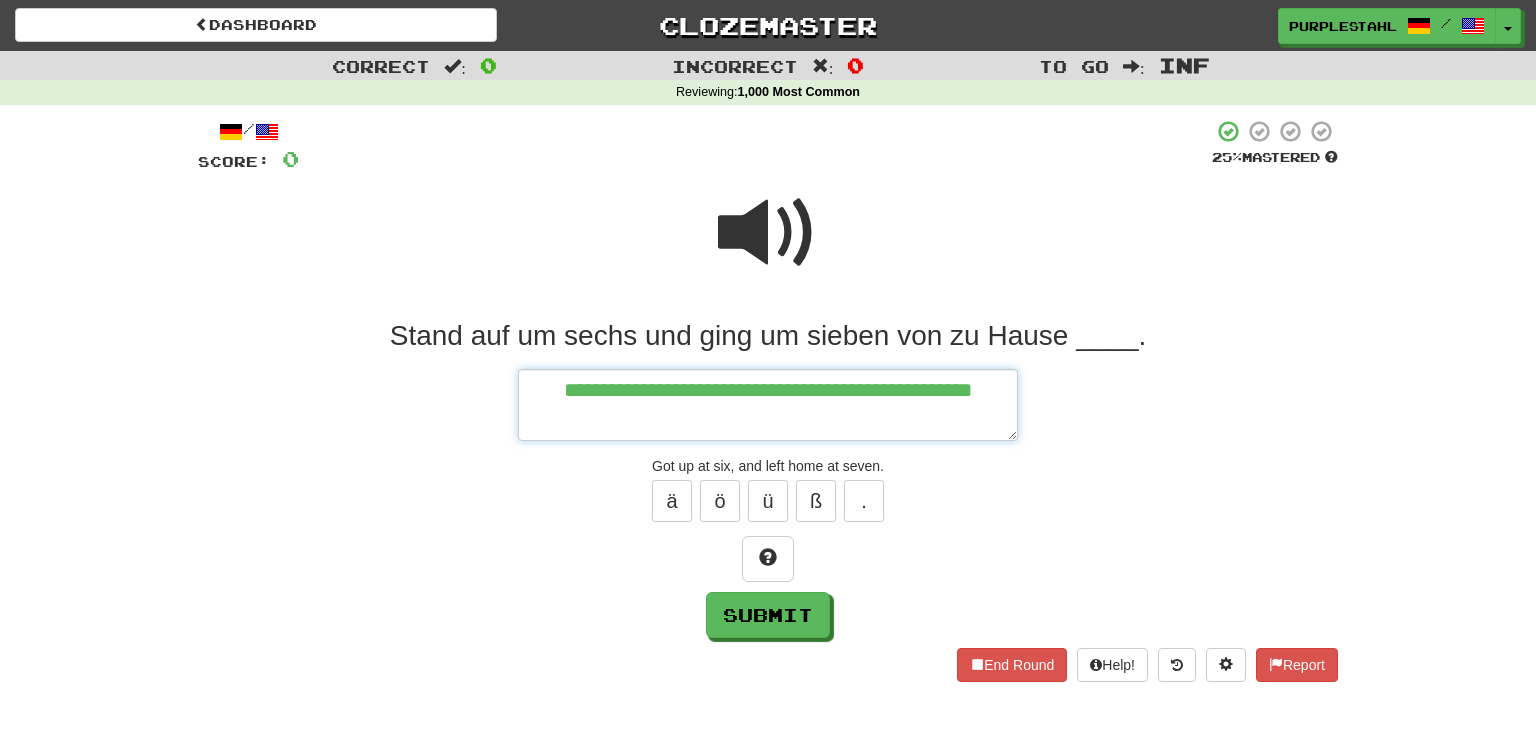 type on "*" 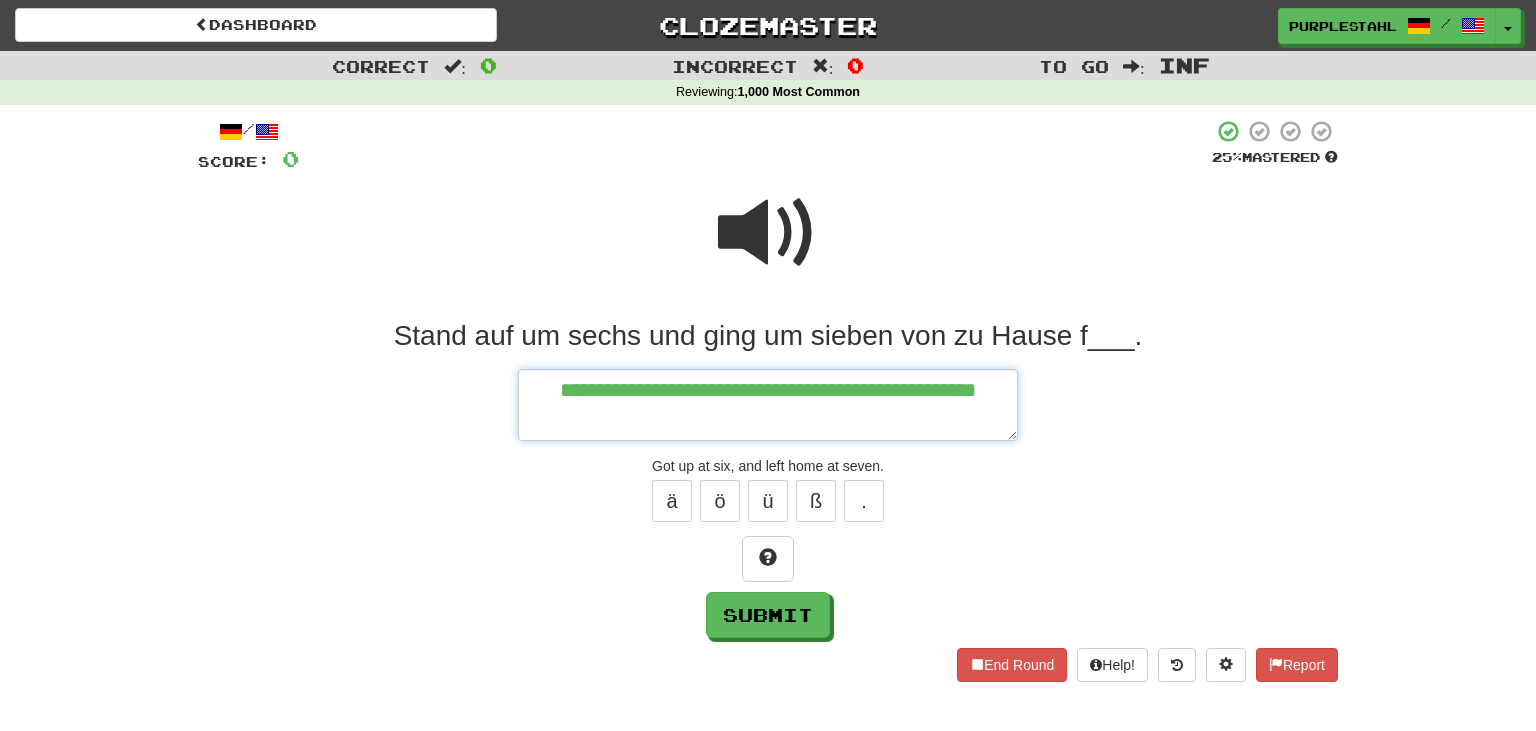 type on "*" 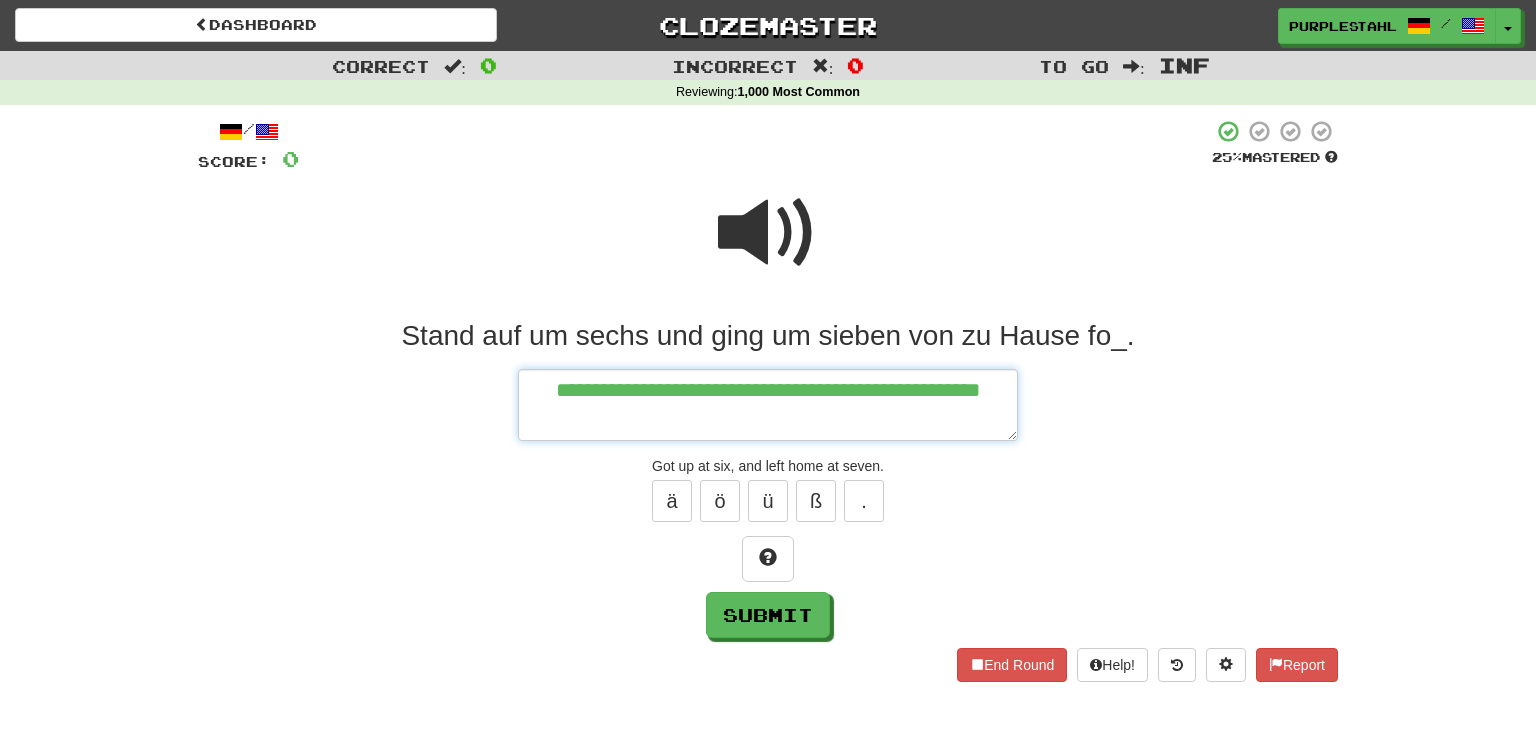 type on "*" 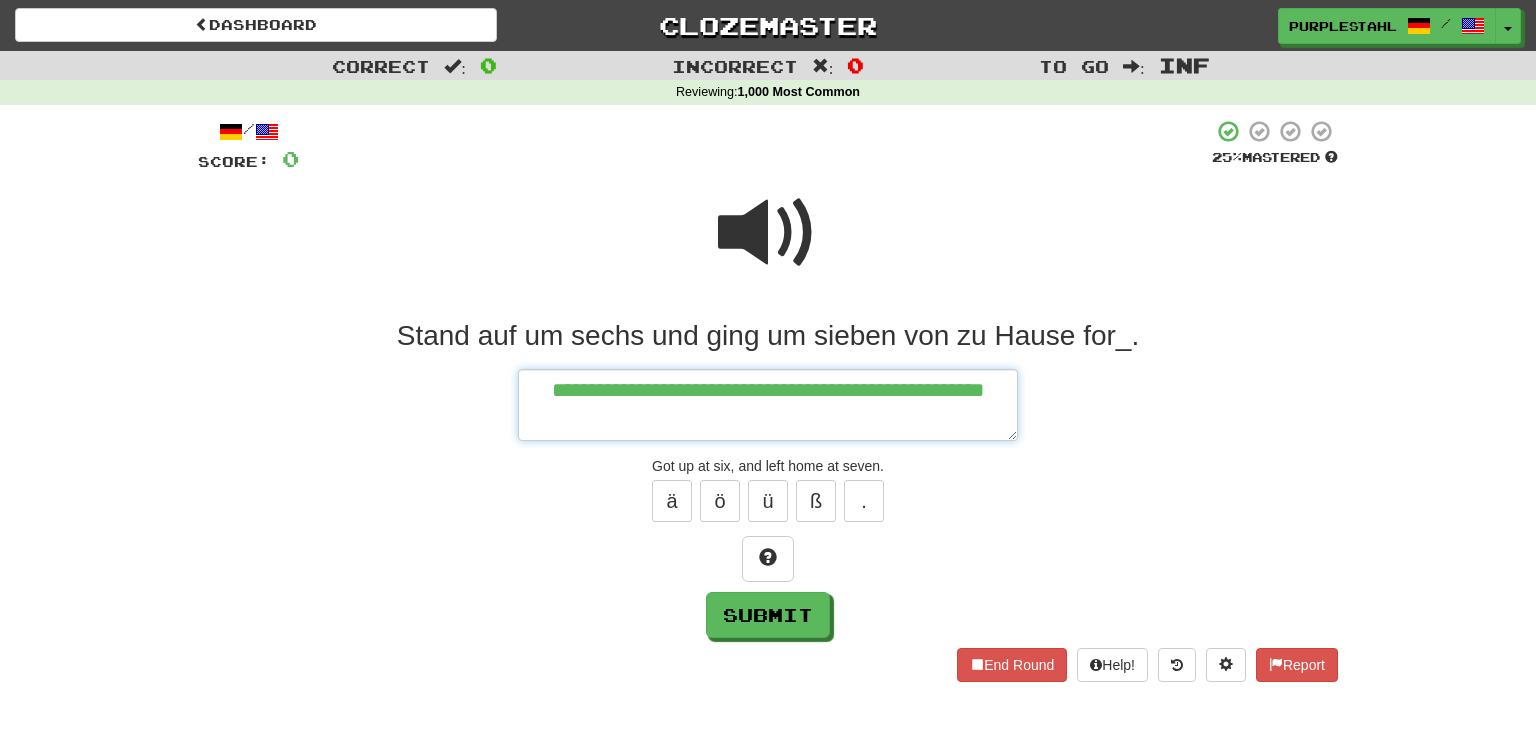 type on "*" 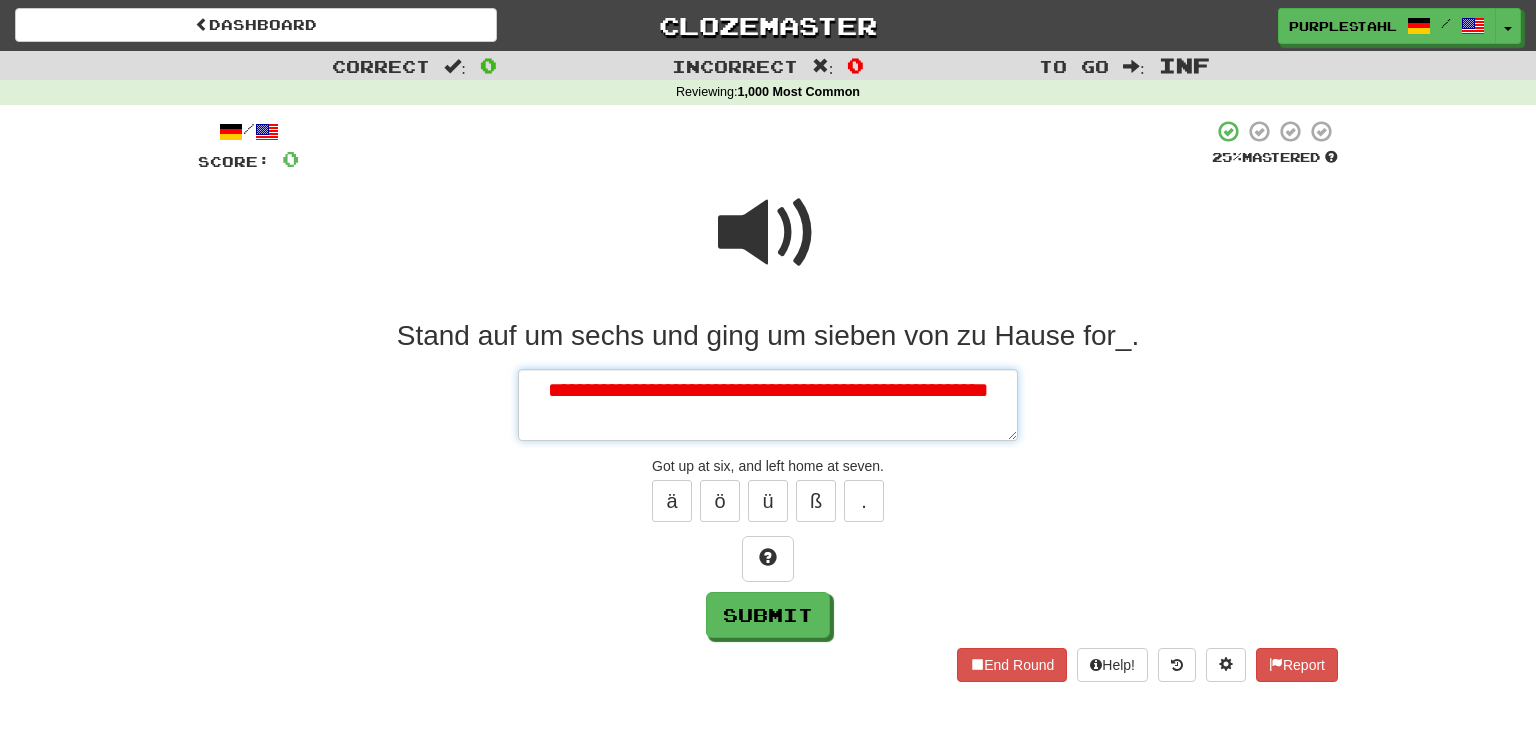 type on "*" 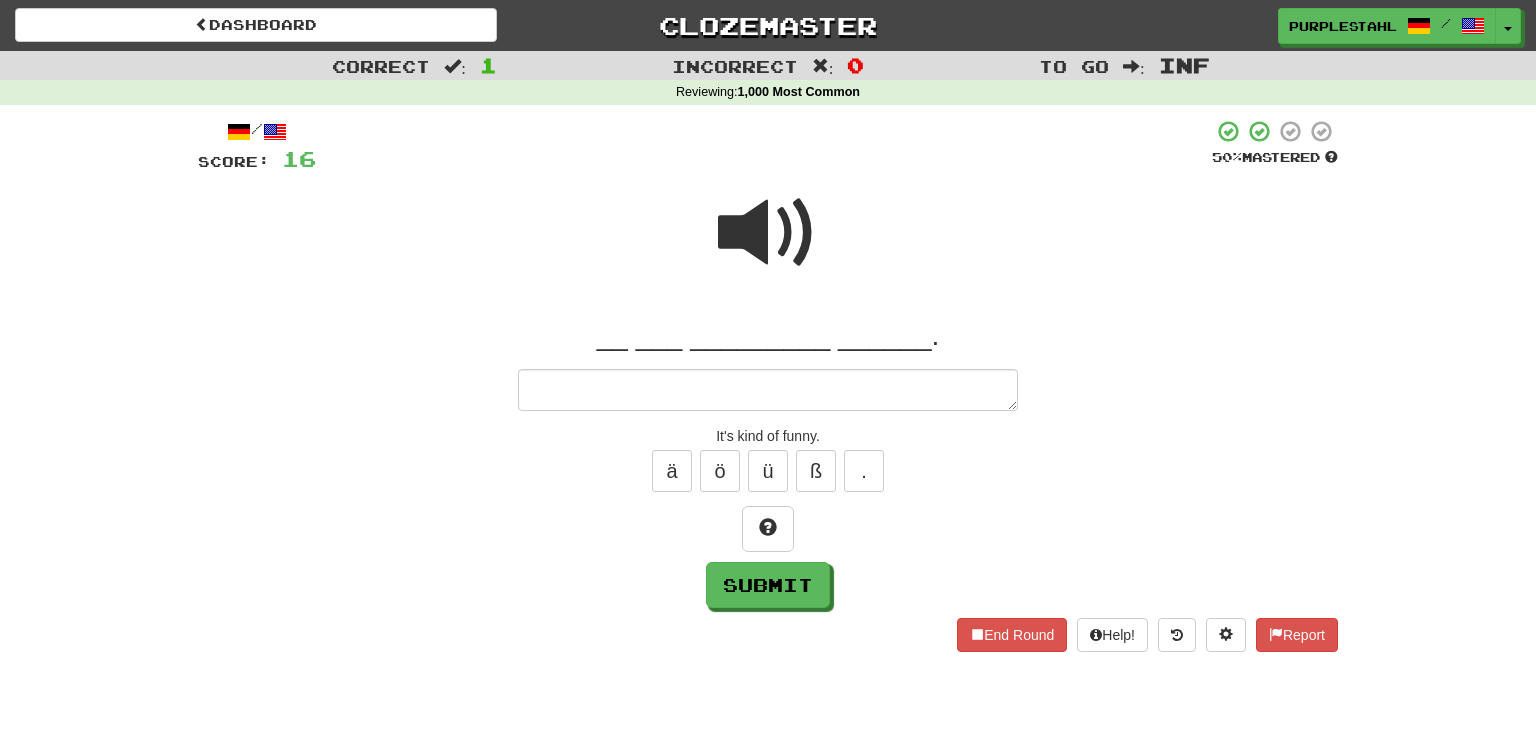 type on "*" 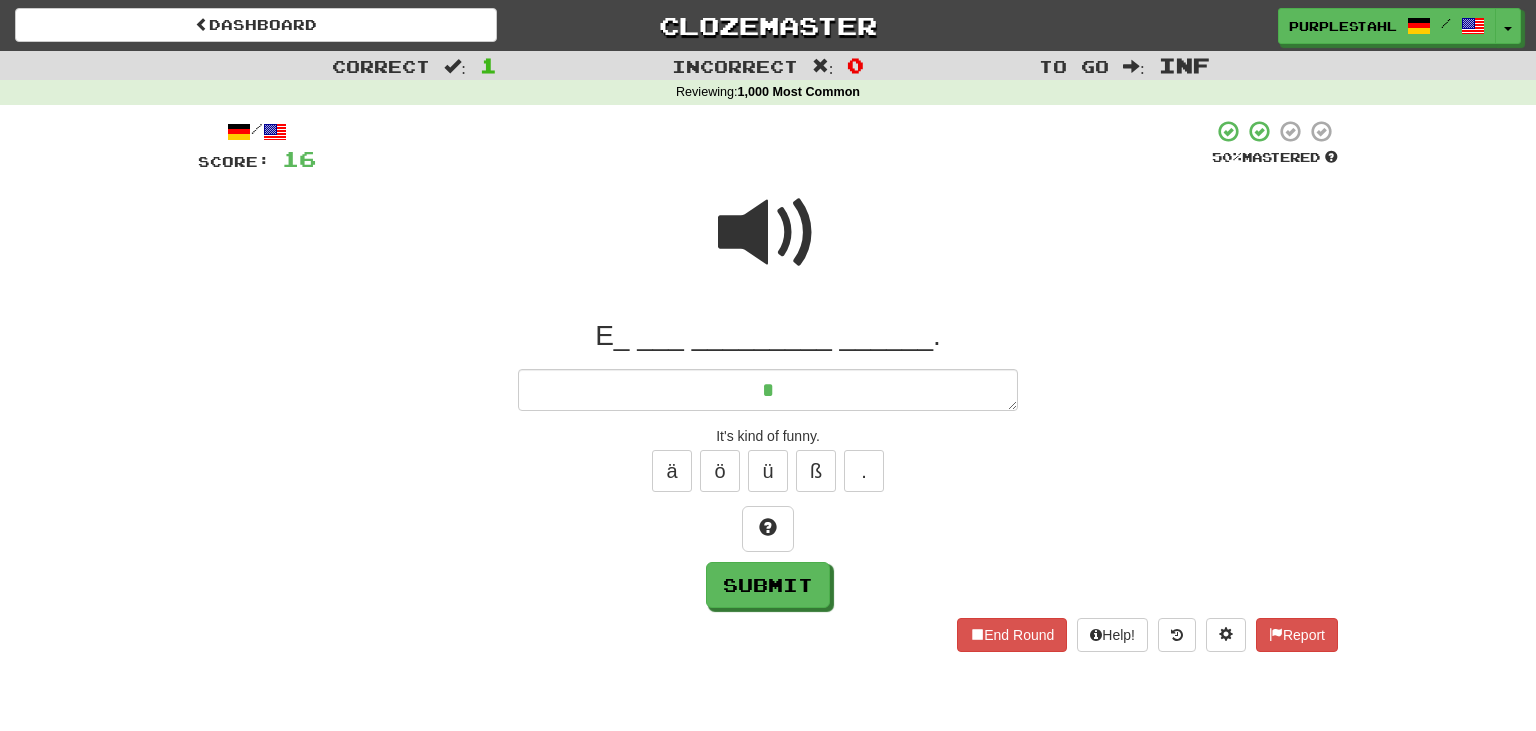 type on "*" 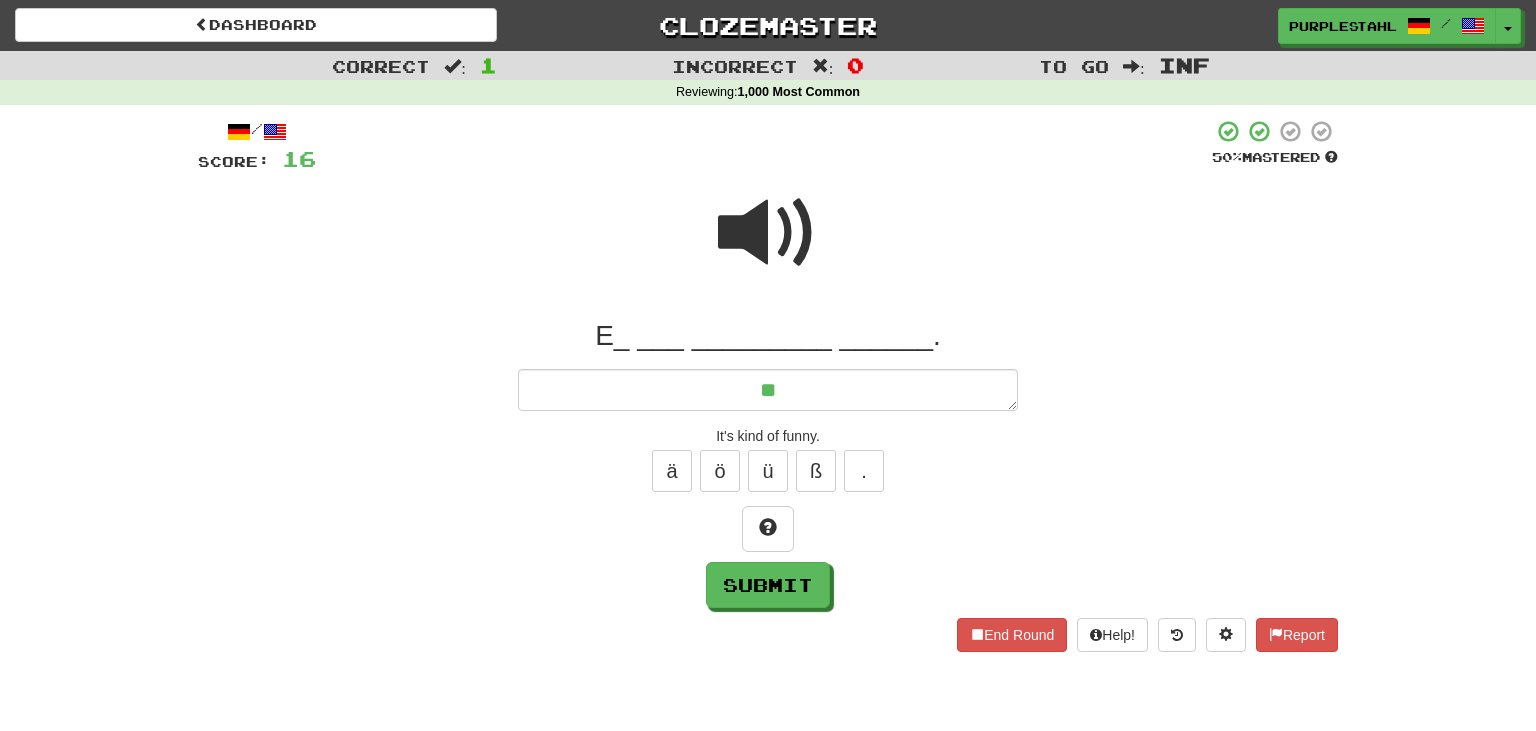 type on "*" 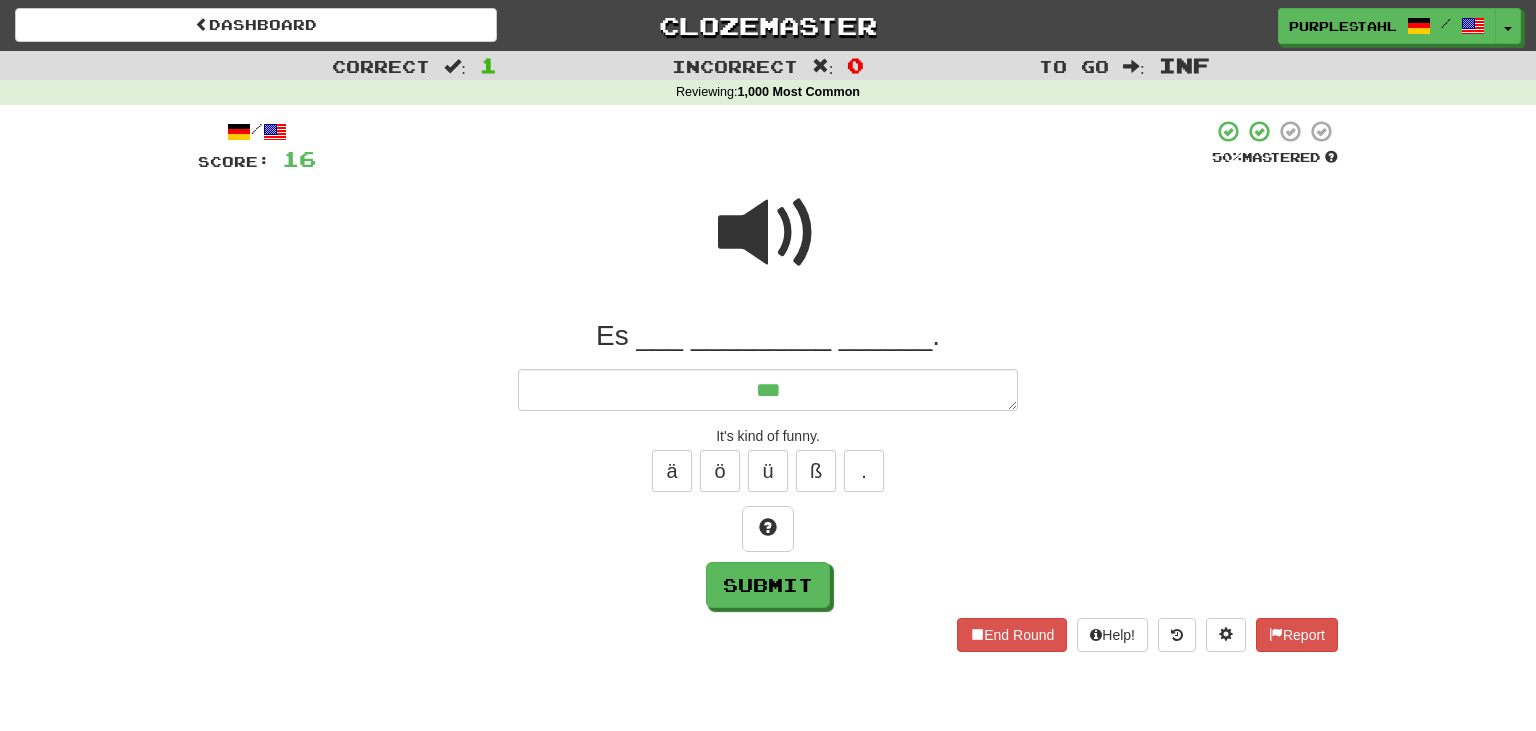 type on "*" 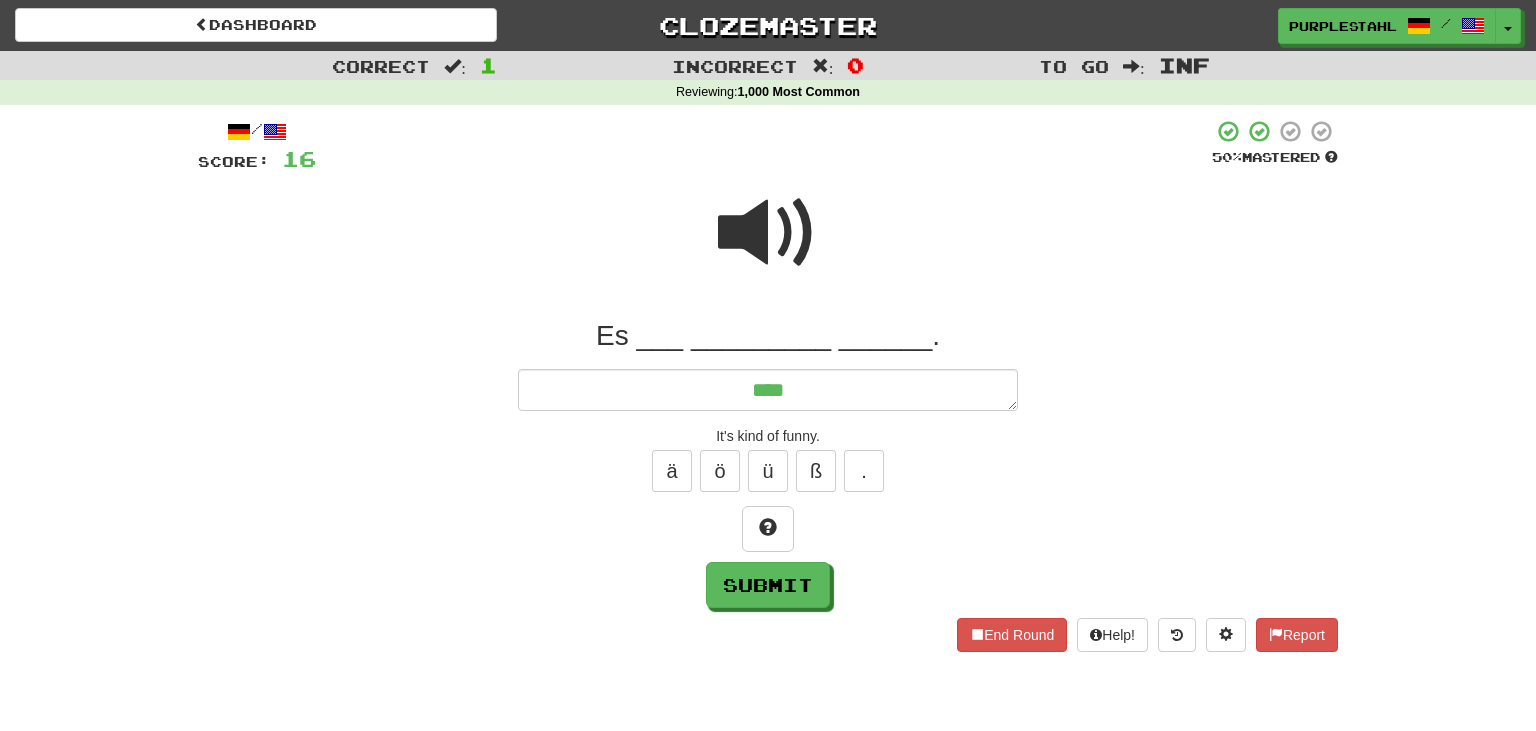 type on "*" 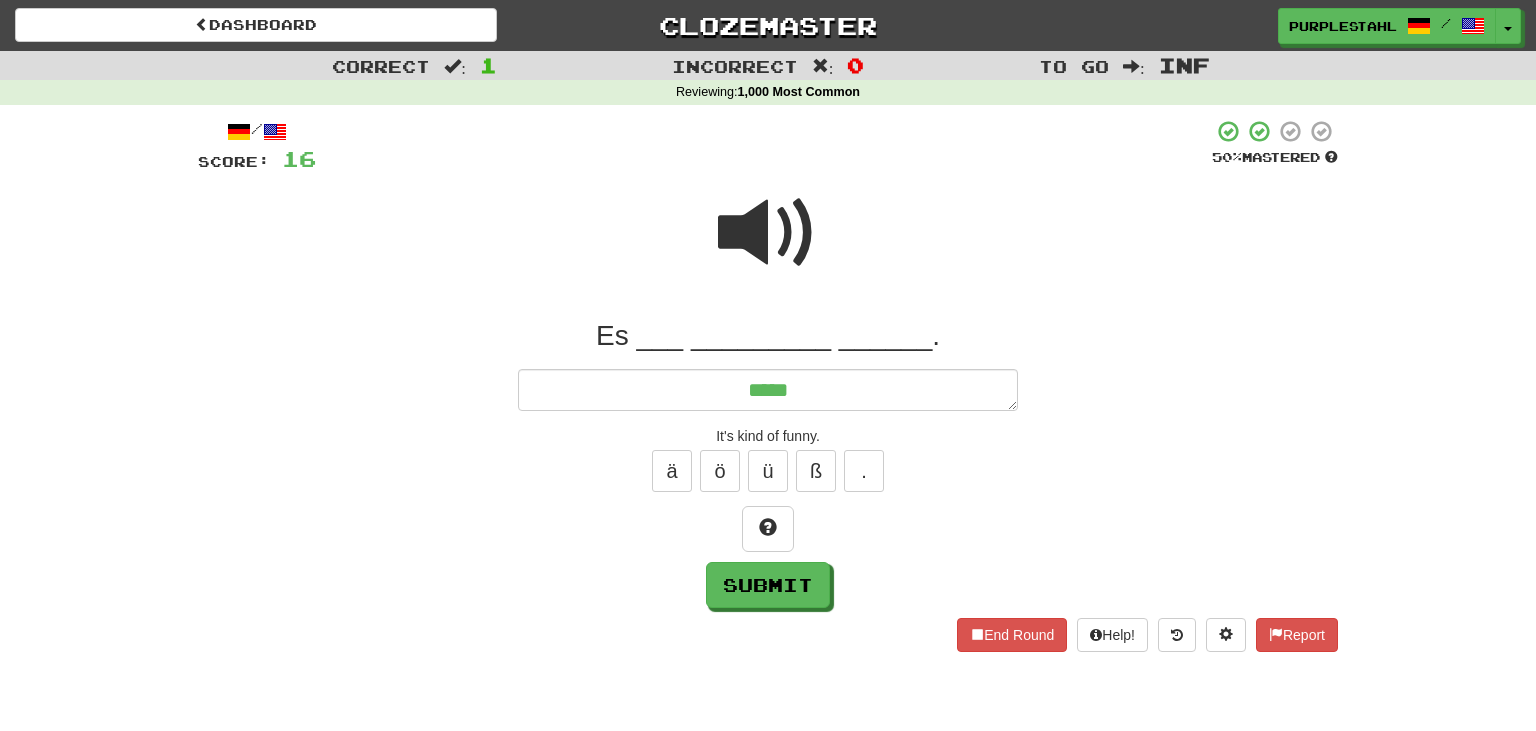 type on "*" 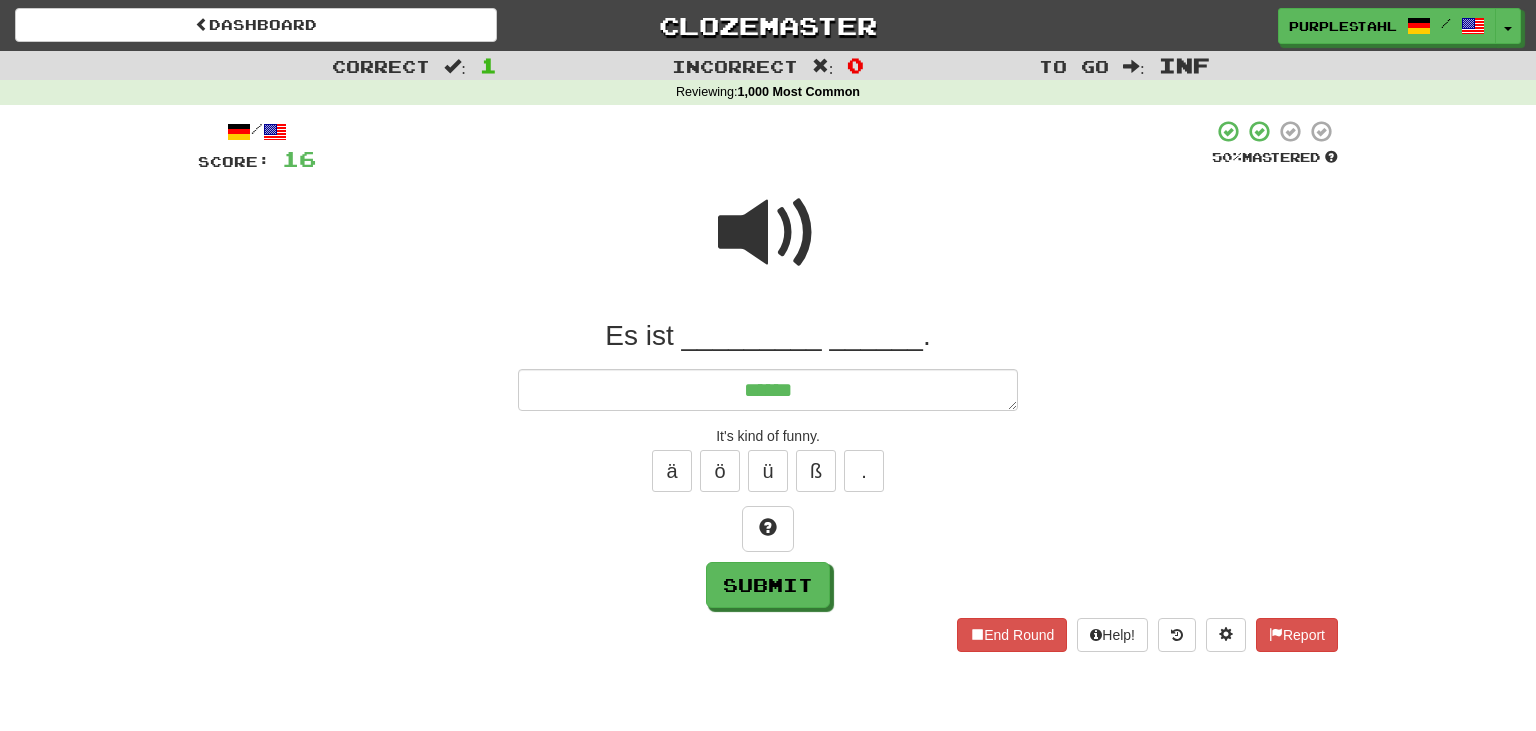 type on "*" 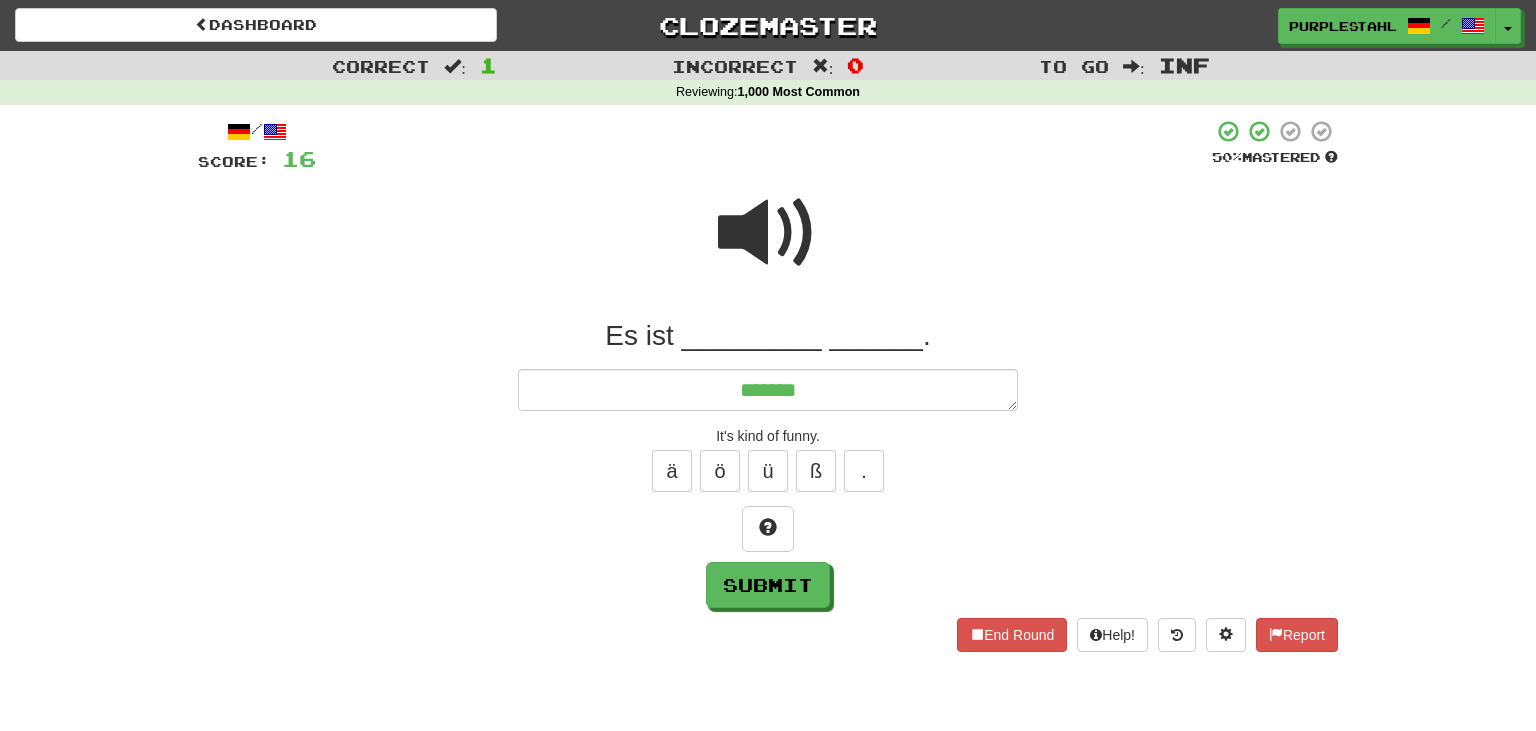 type on "*" 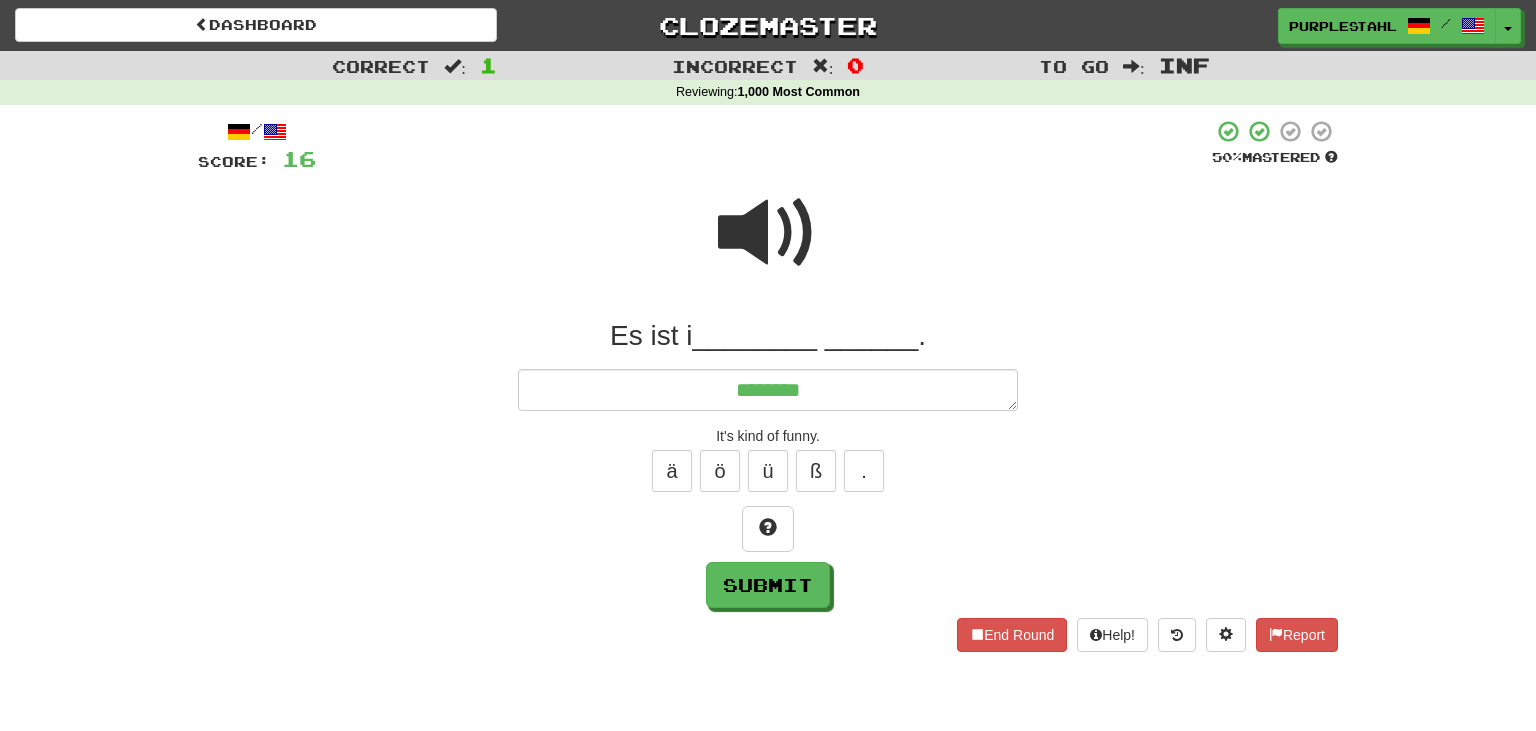 type on "*" 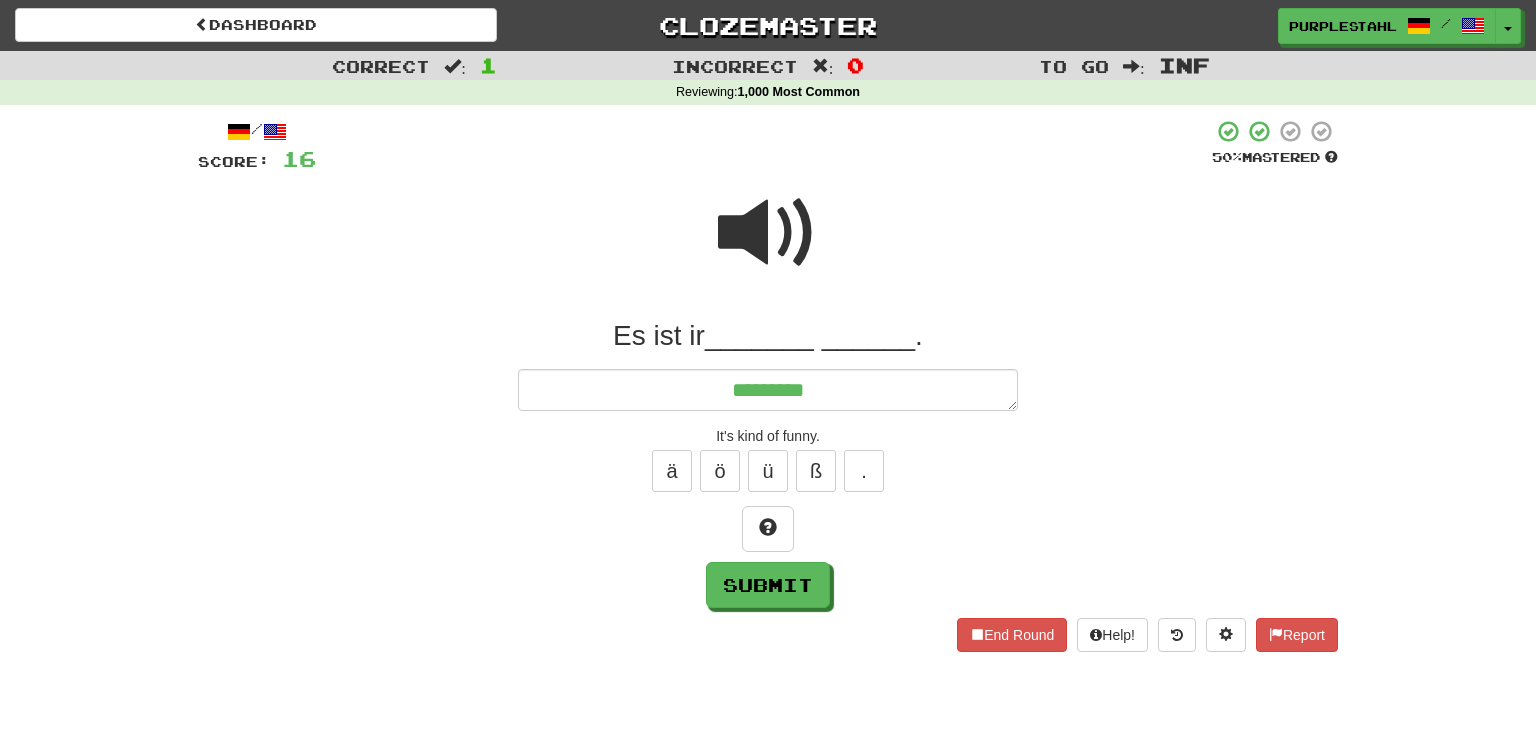 type on "*" 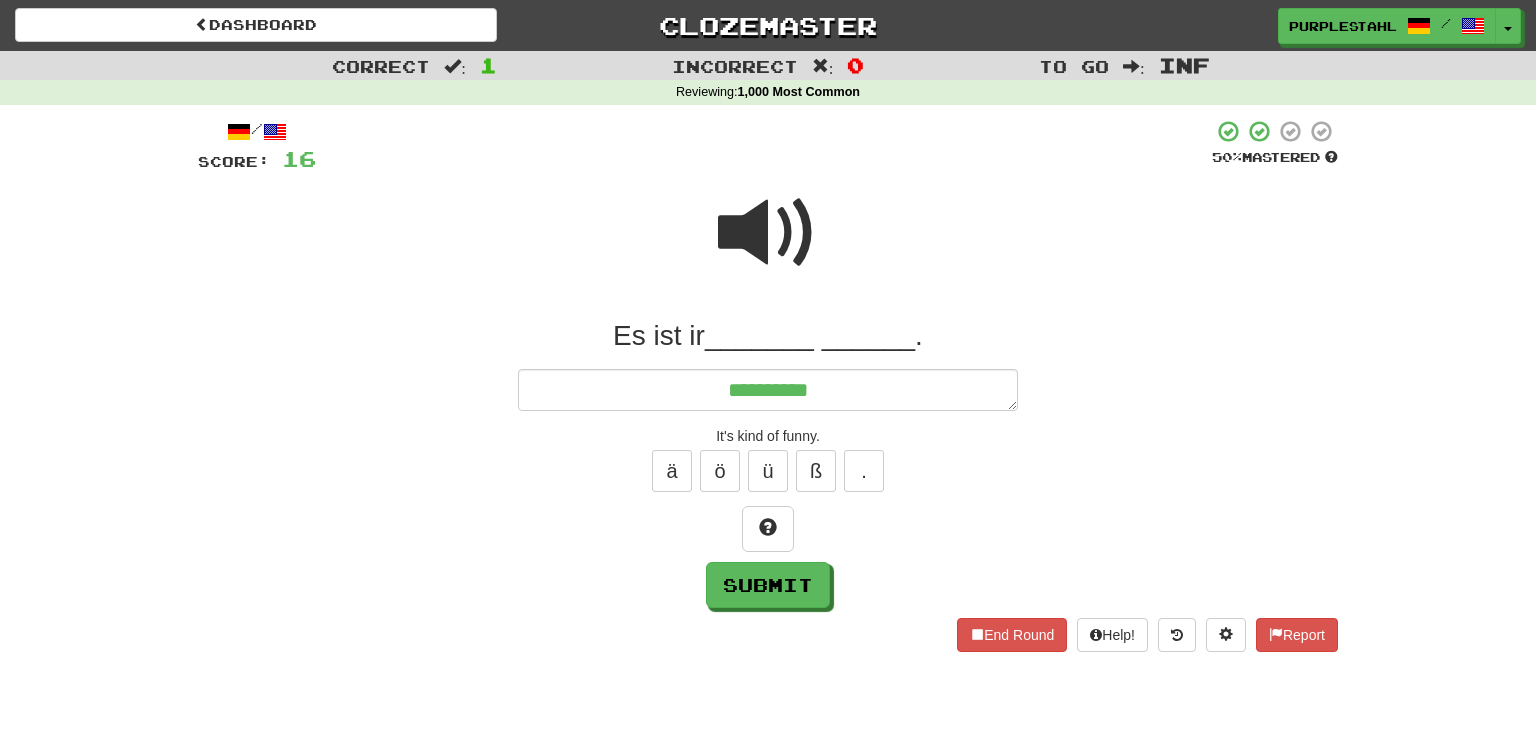 type on "*" 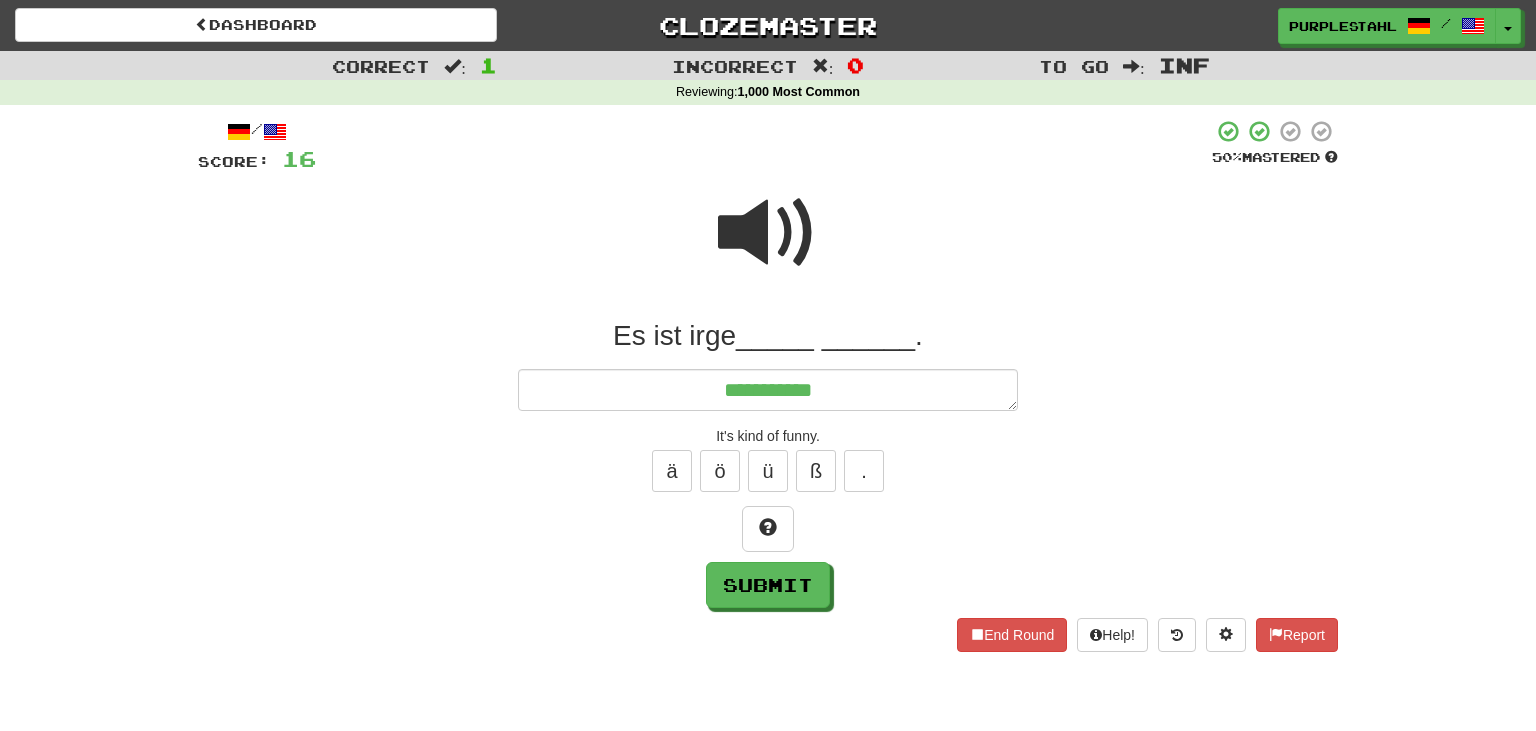 type on "*" 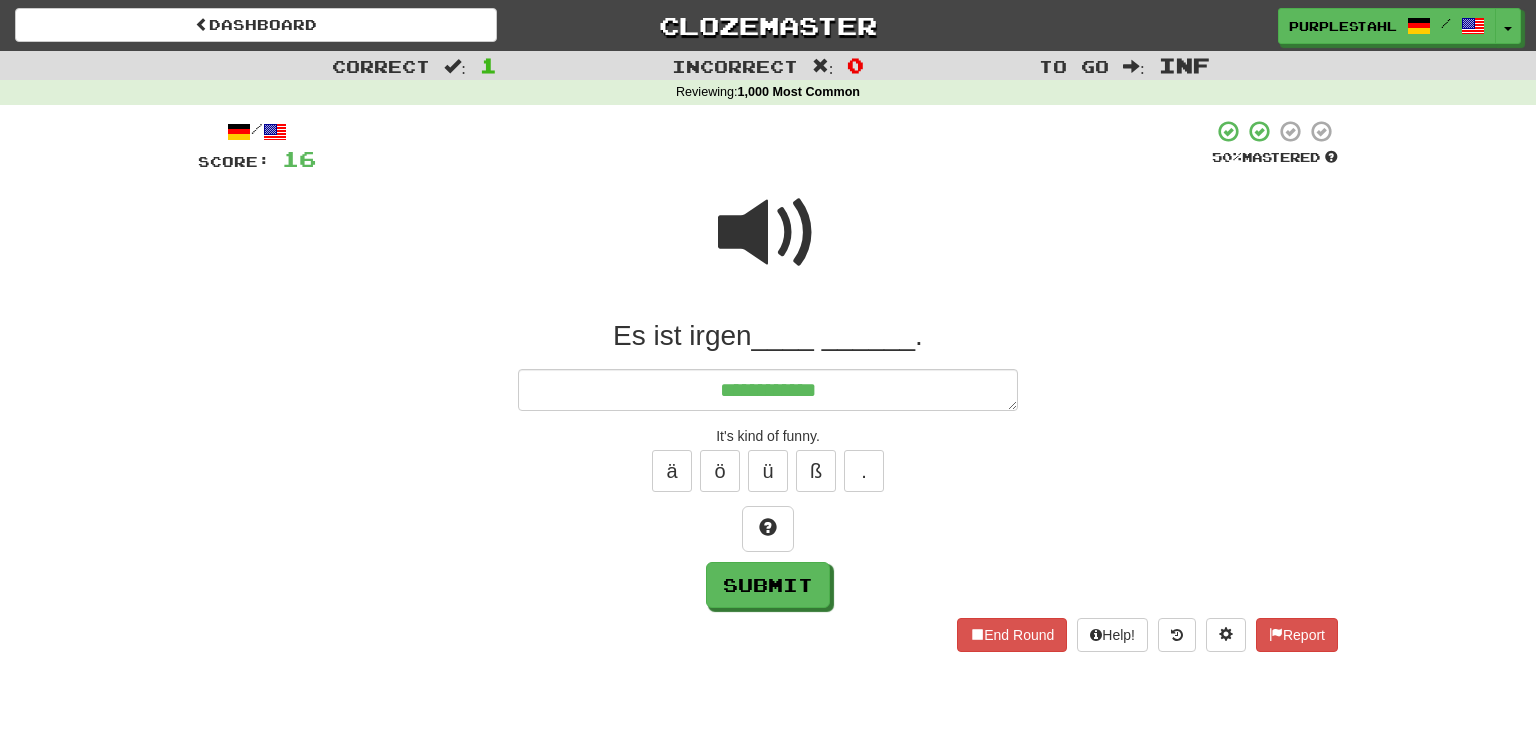 type on "*" 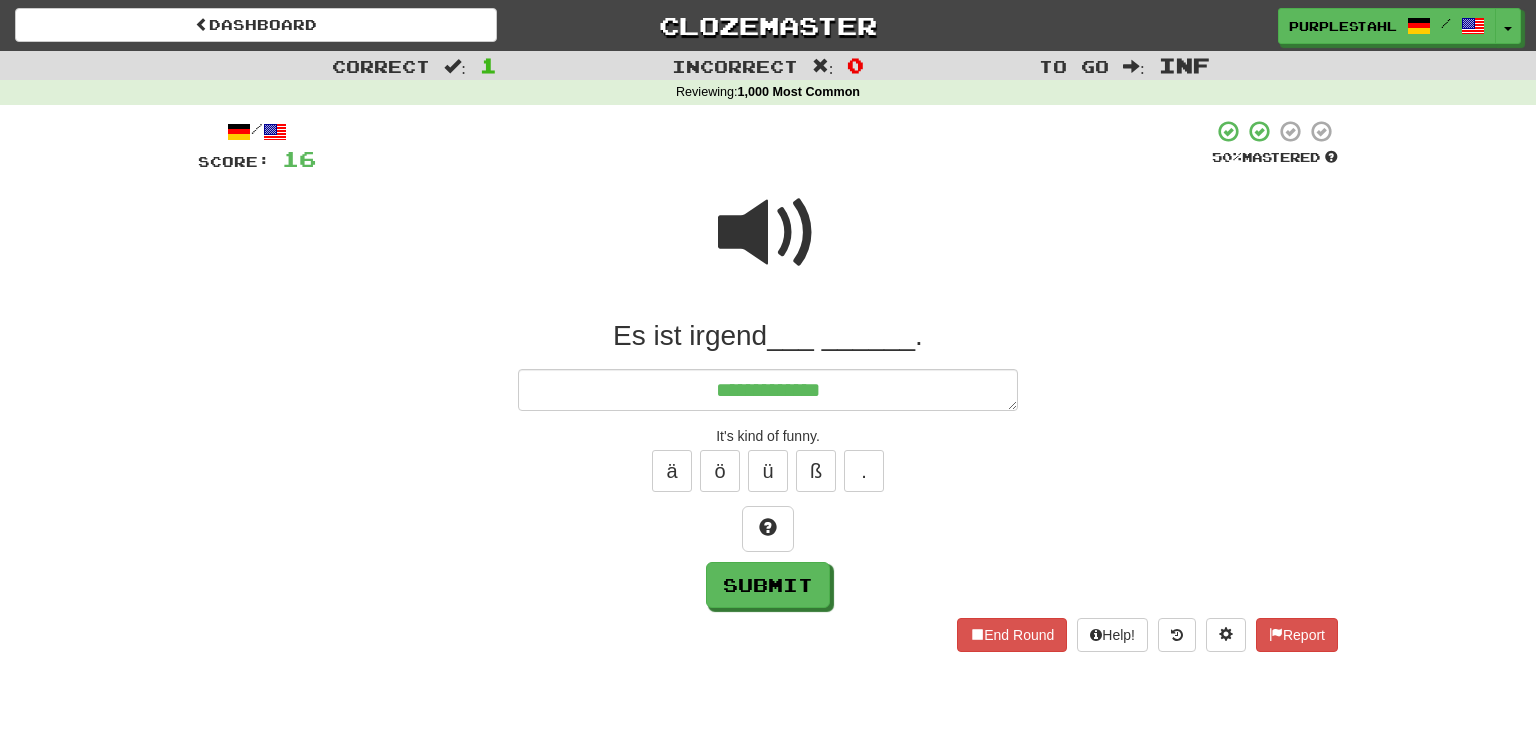 type on "*" 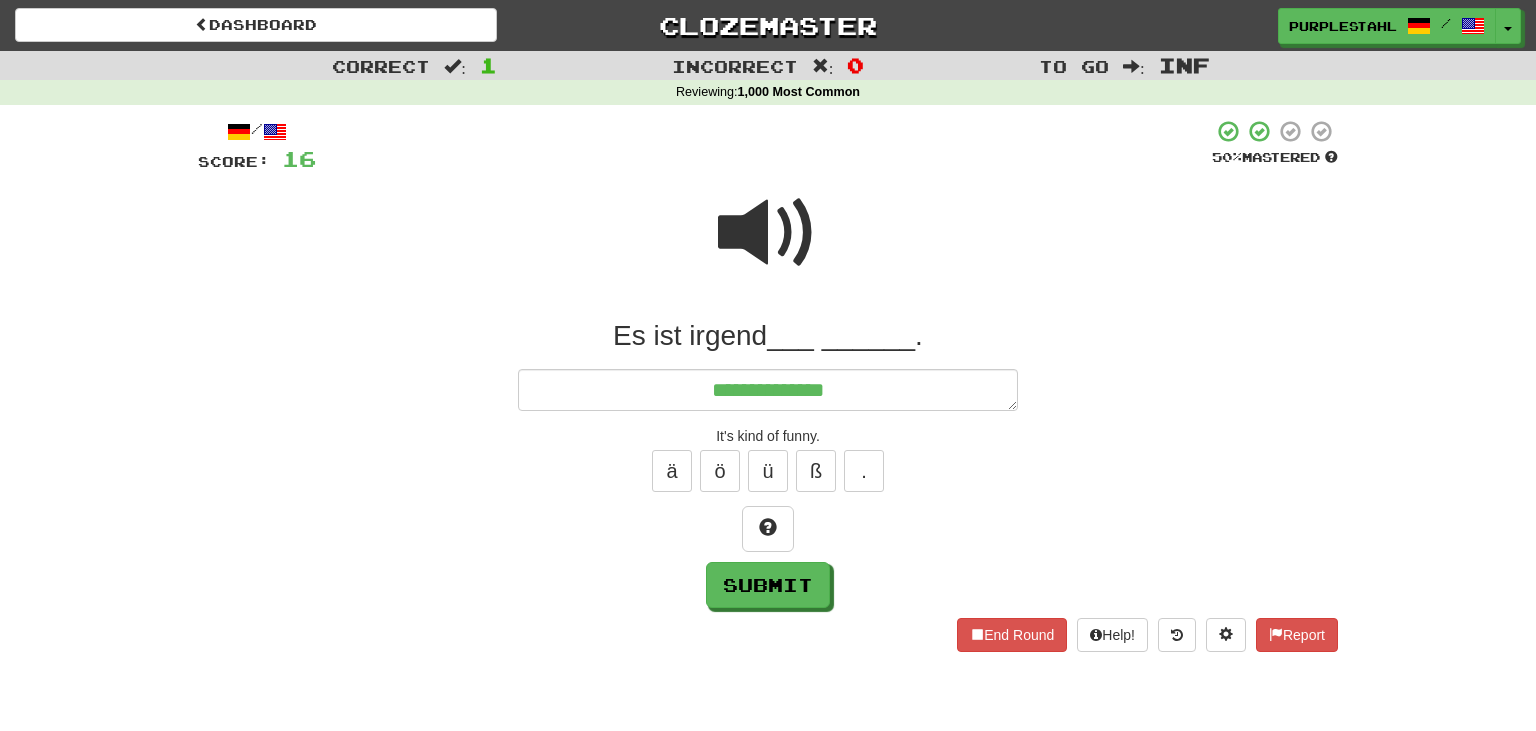 type on "*" 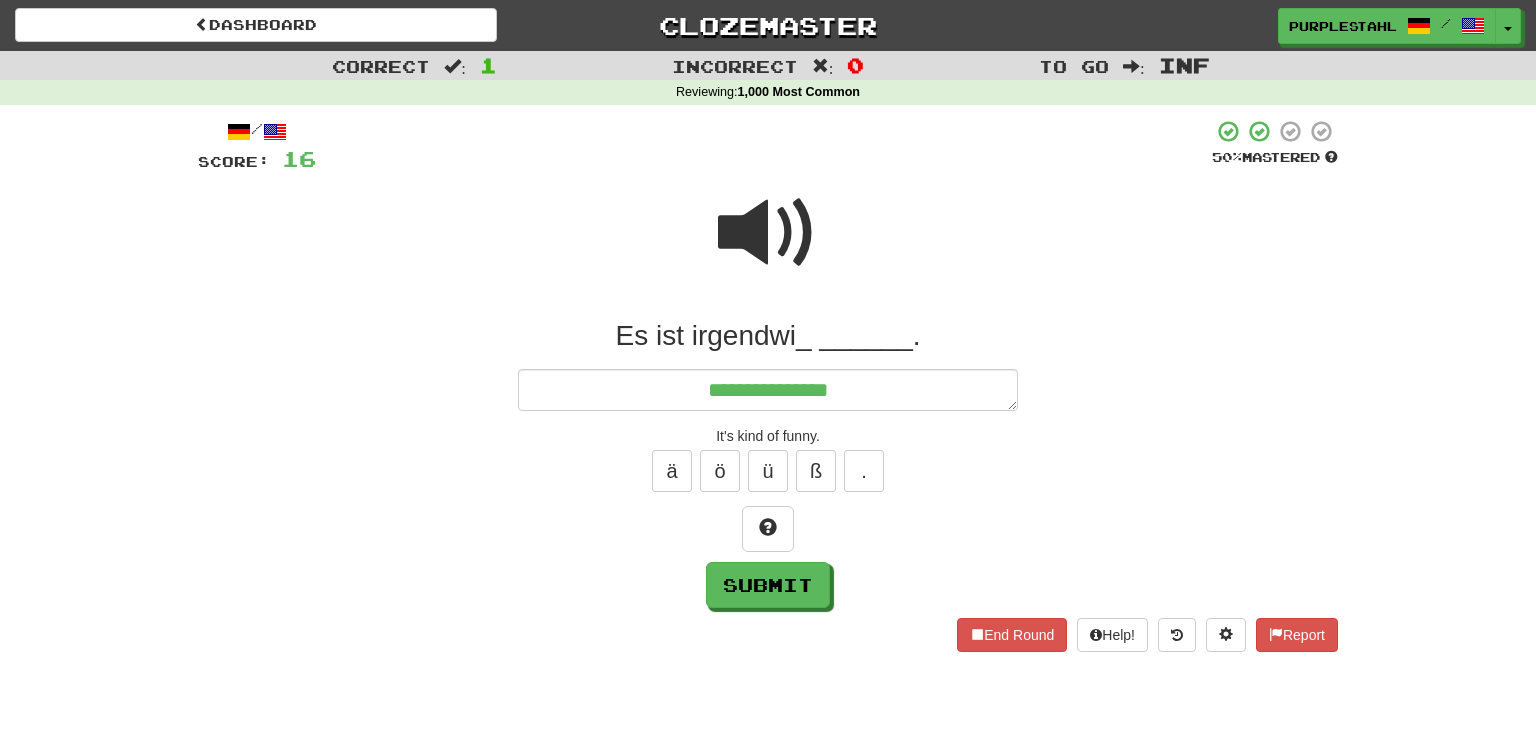type on "*" 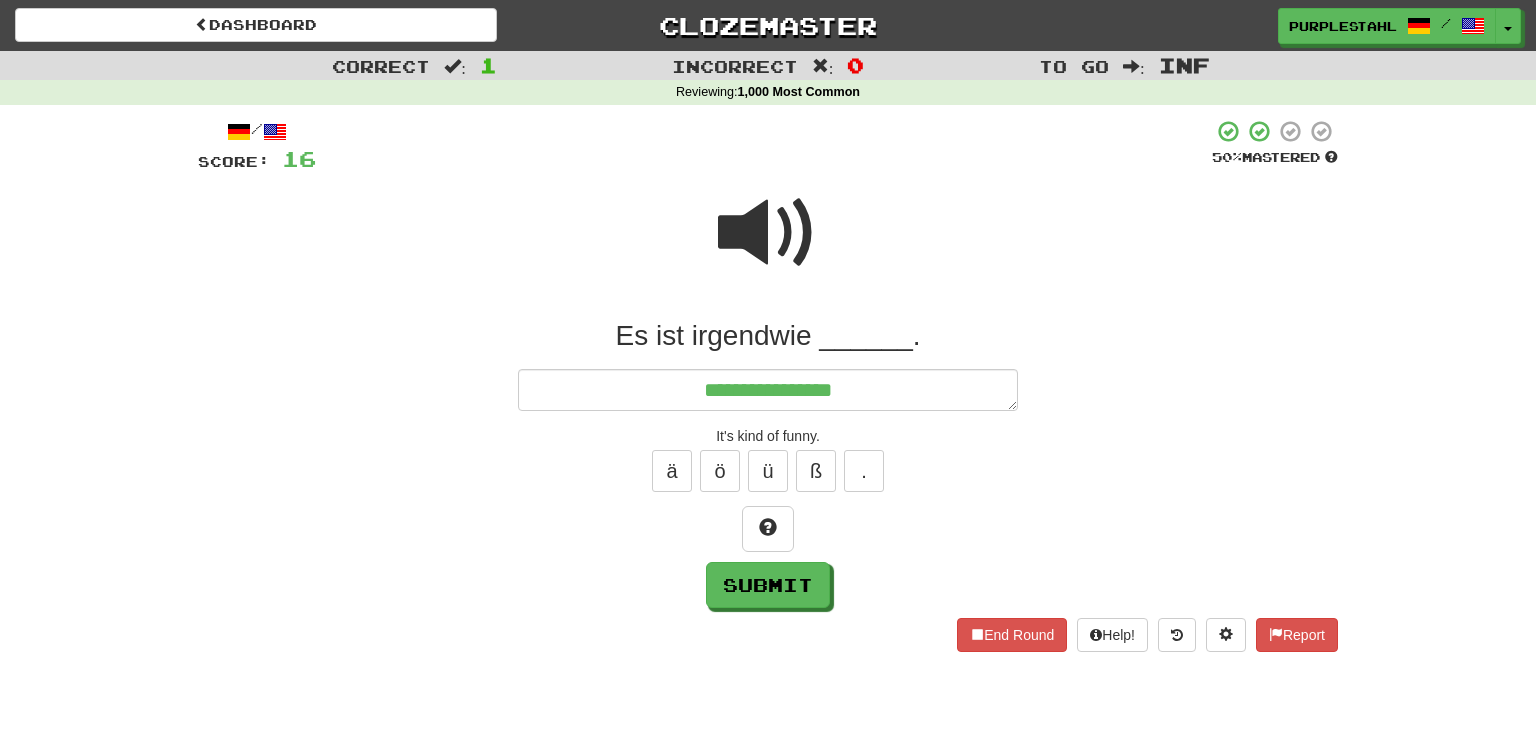 type on "*" 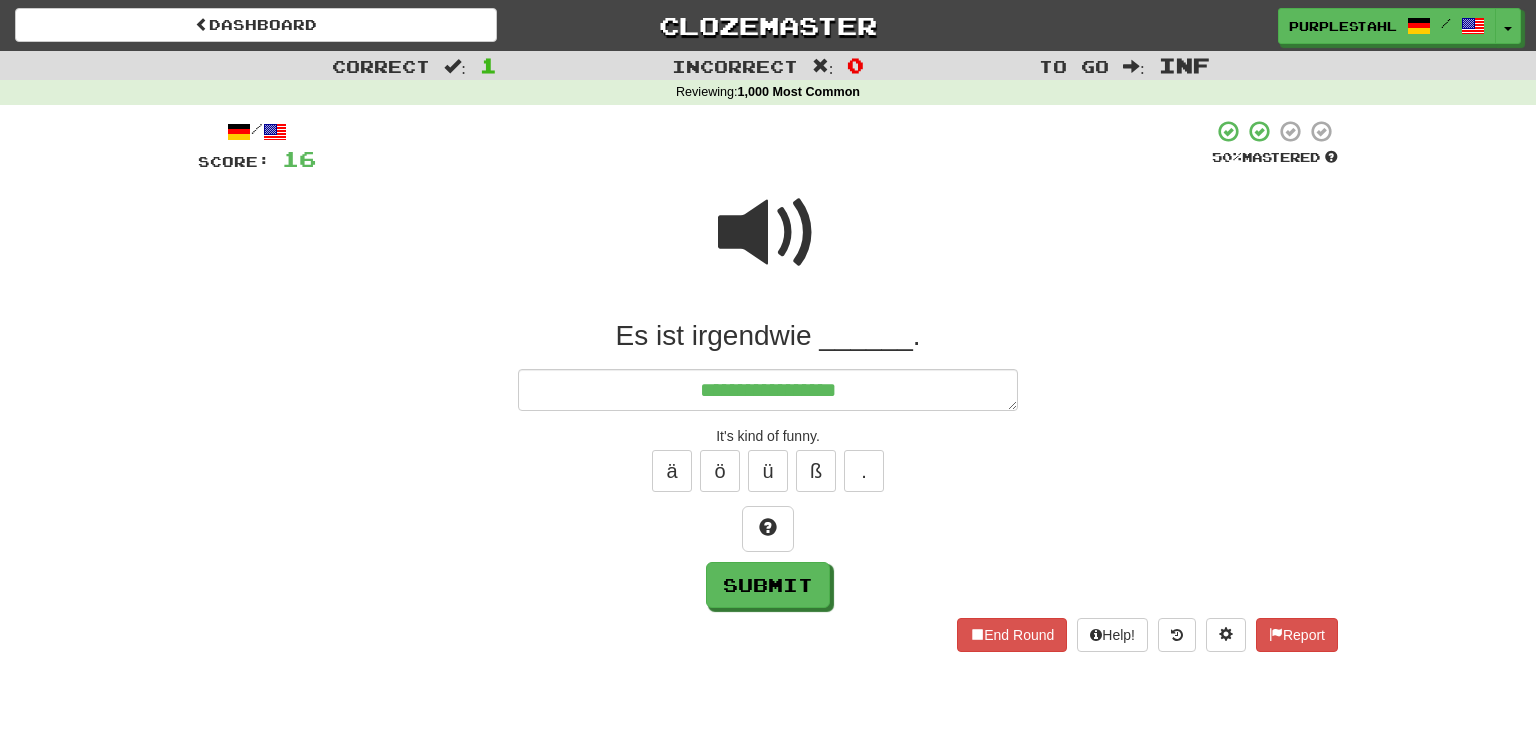 type on "*" 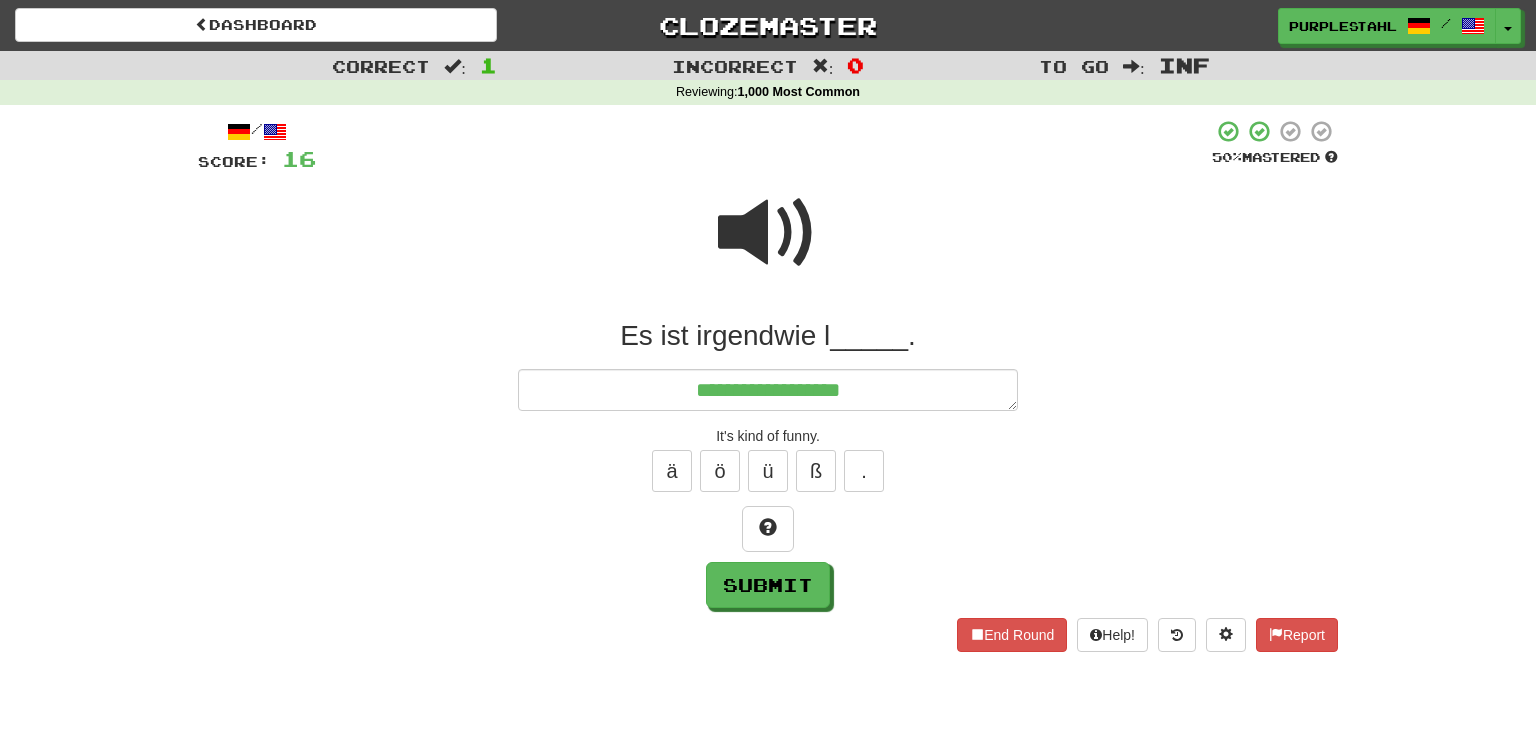 type on "*" 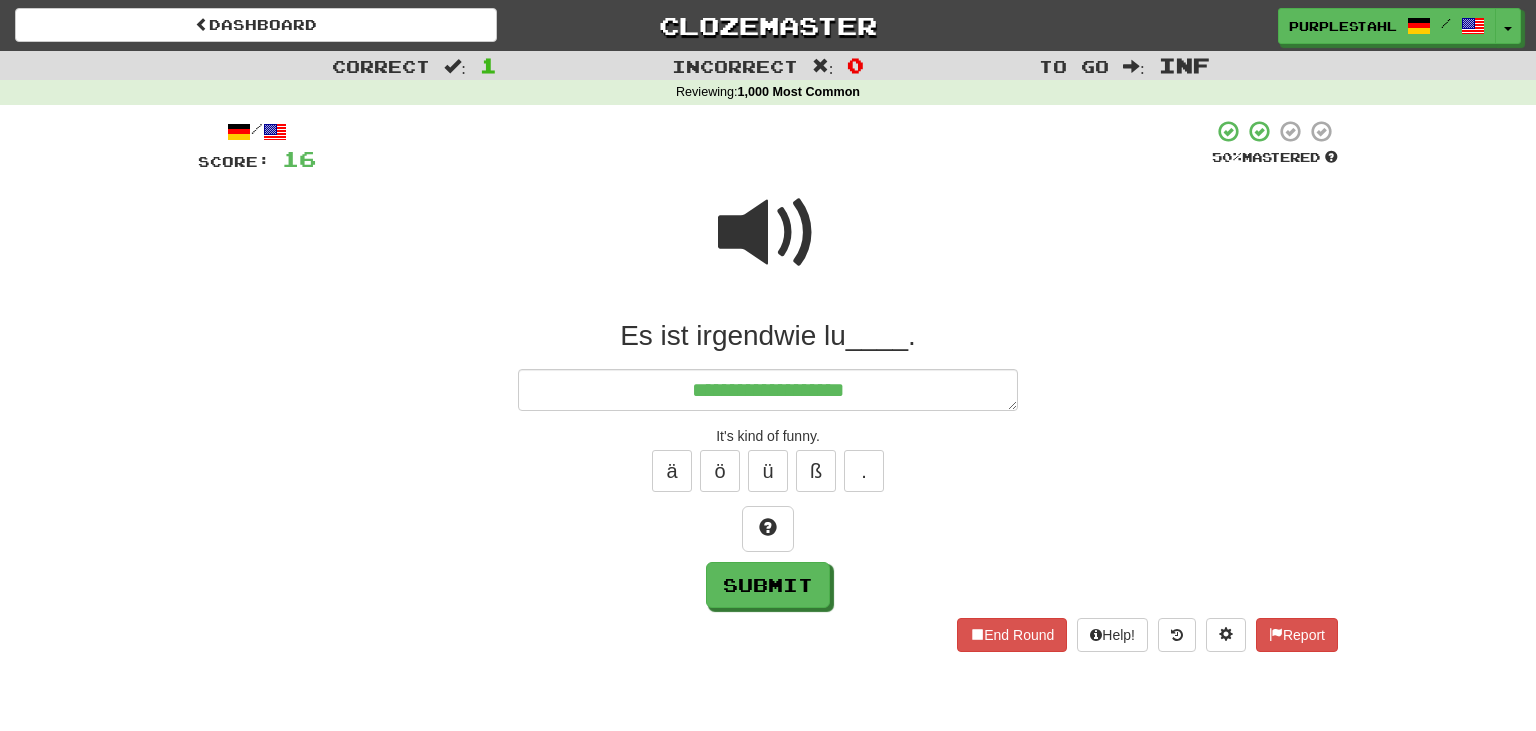 type on "*" 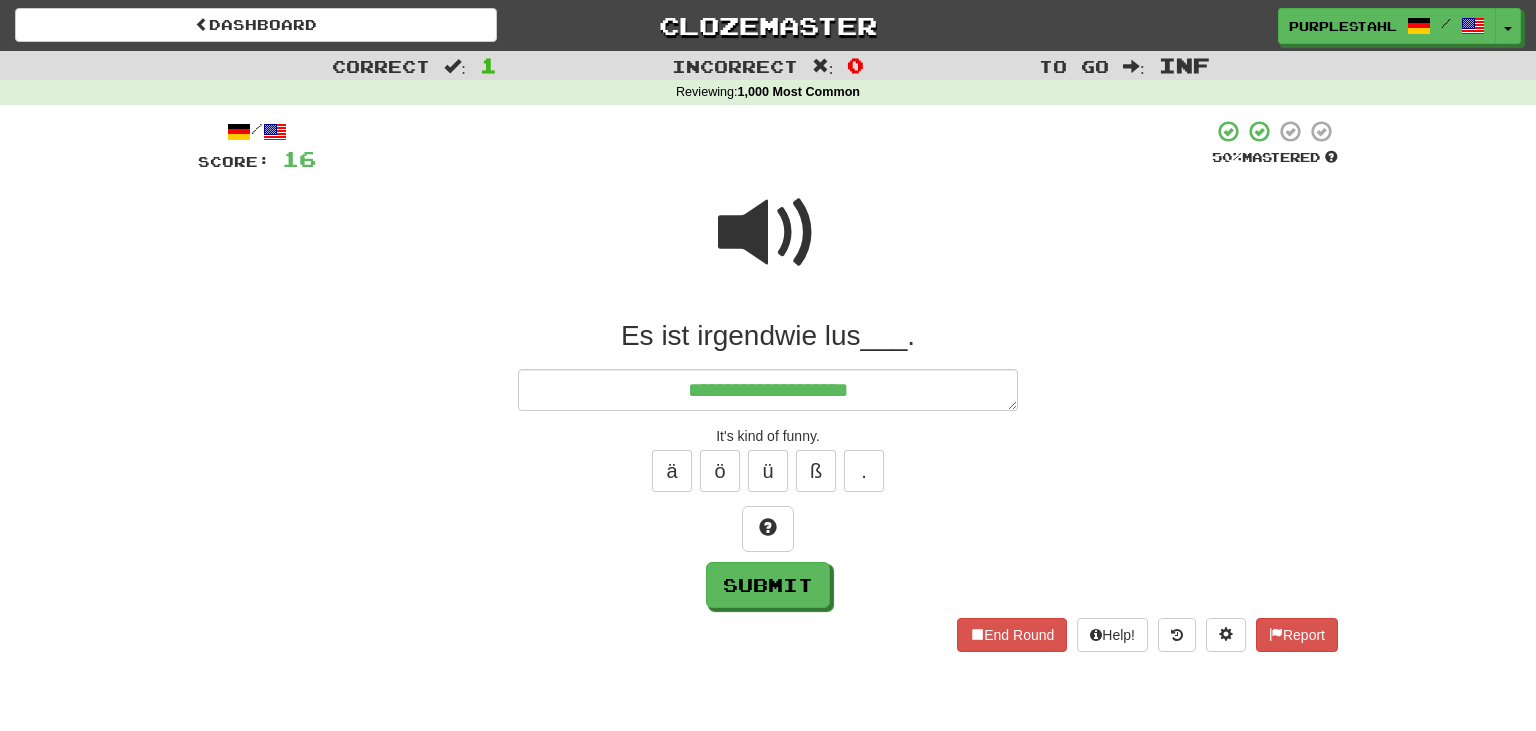 type on "*" 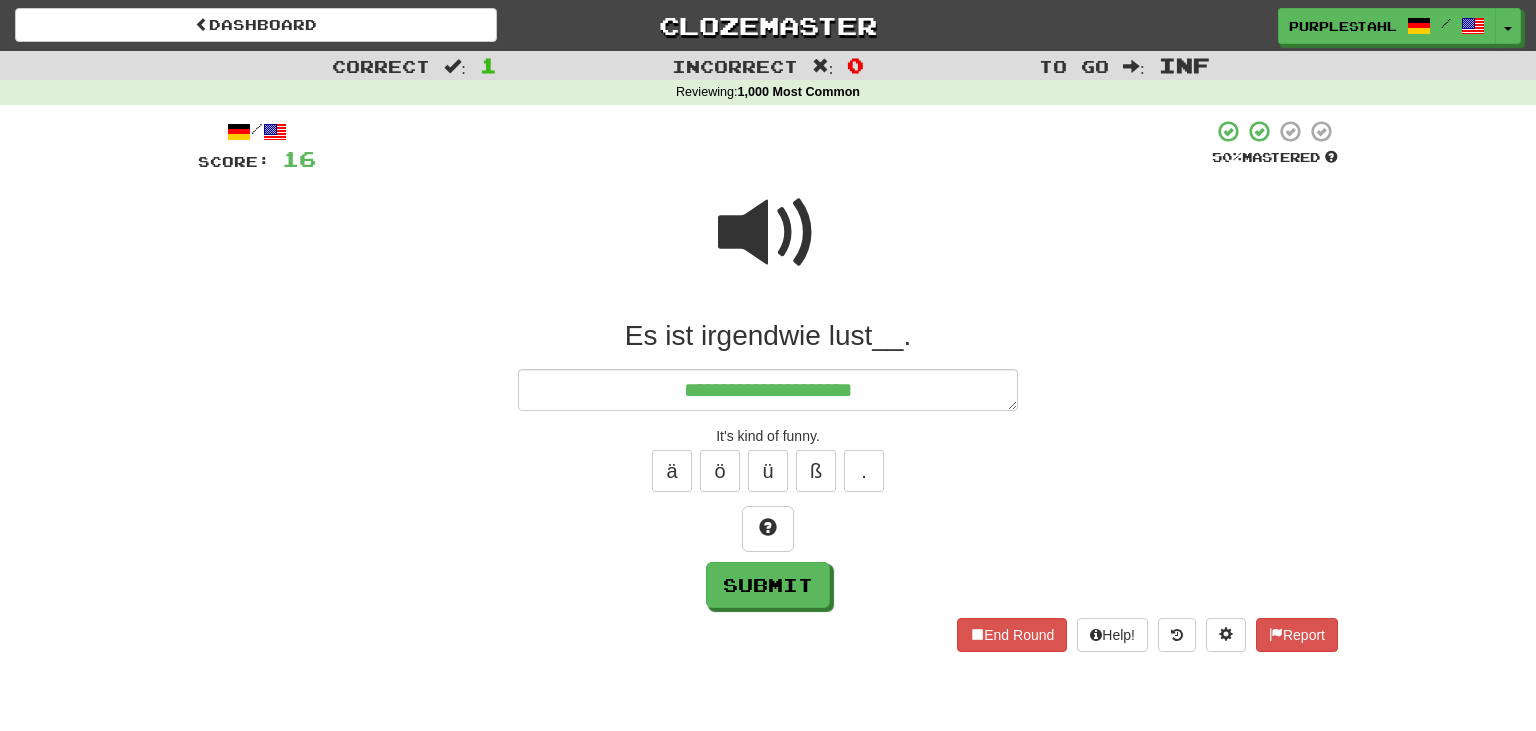 type on "*" 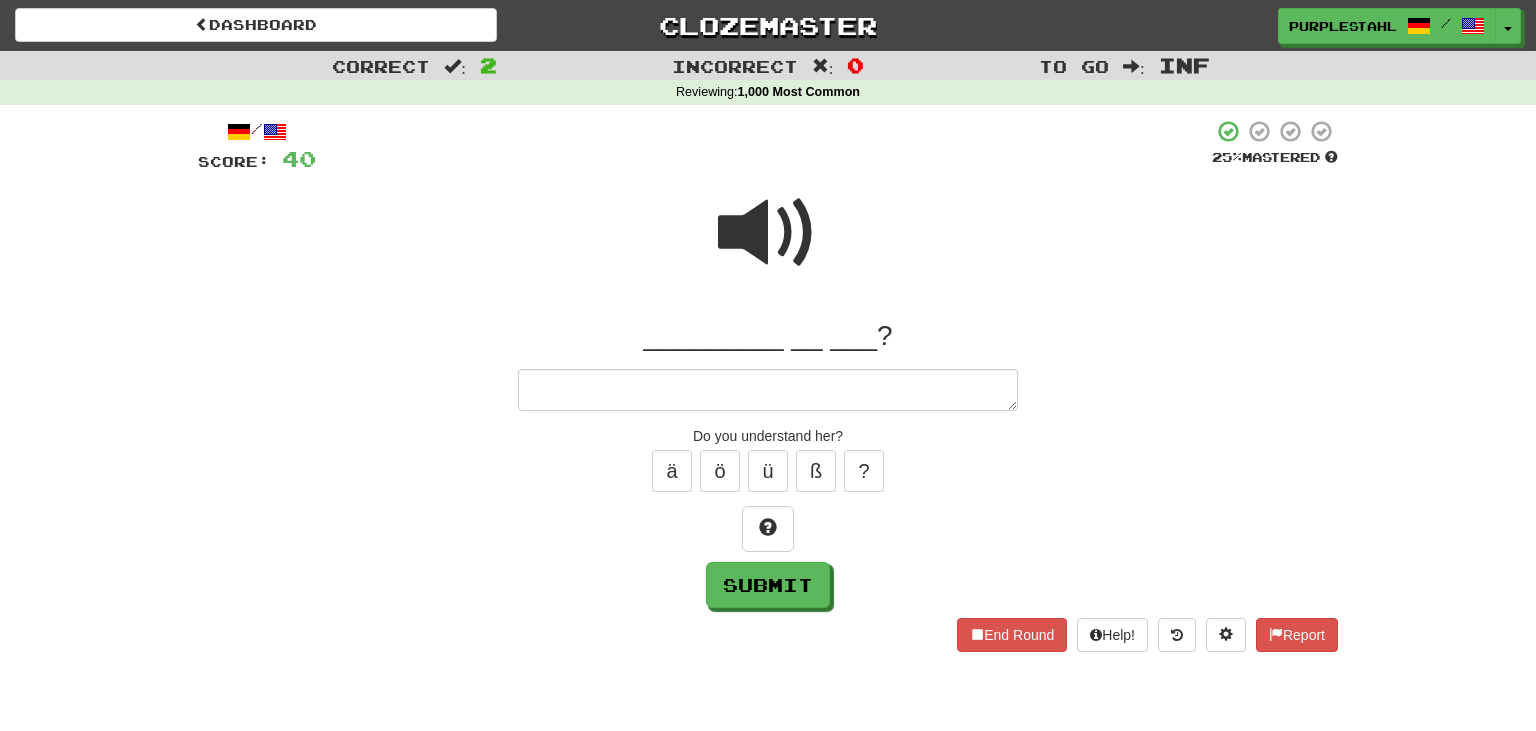 type on "*" 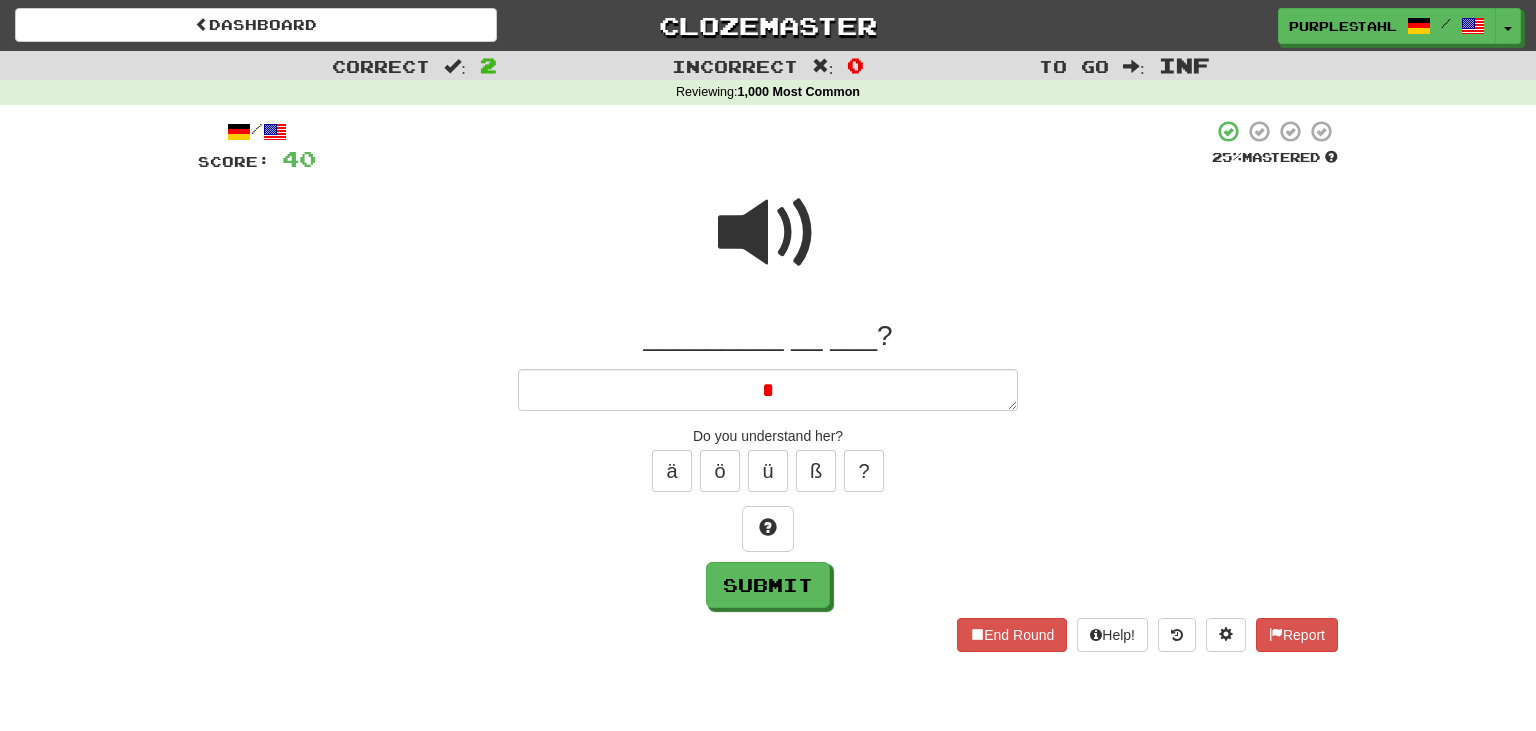 type on "*" 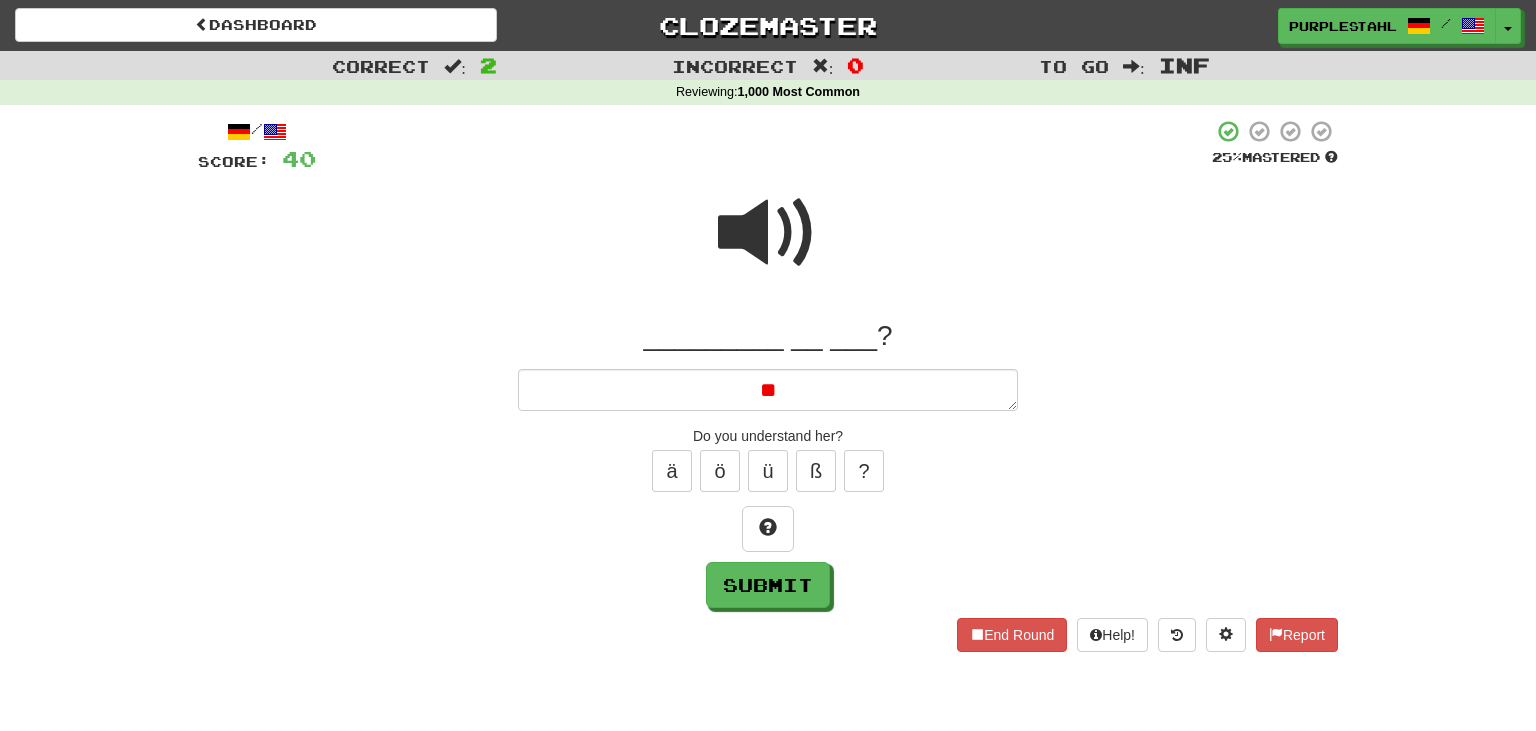type on "*" 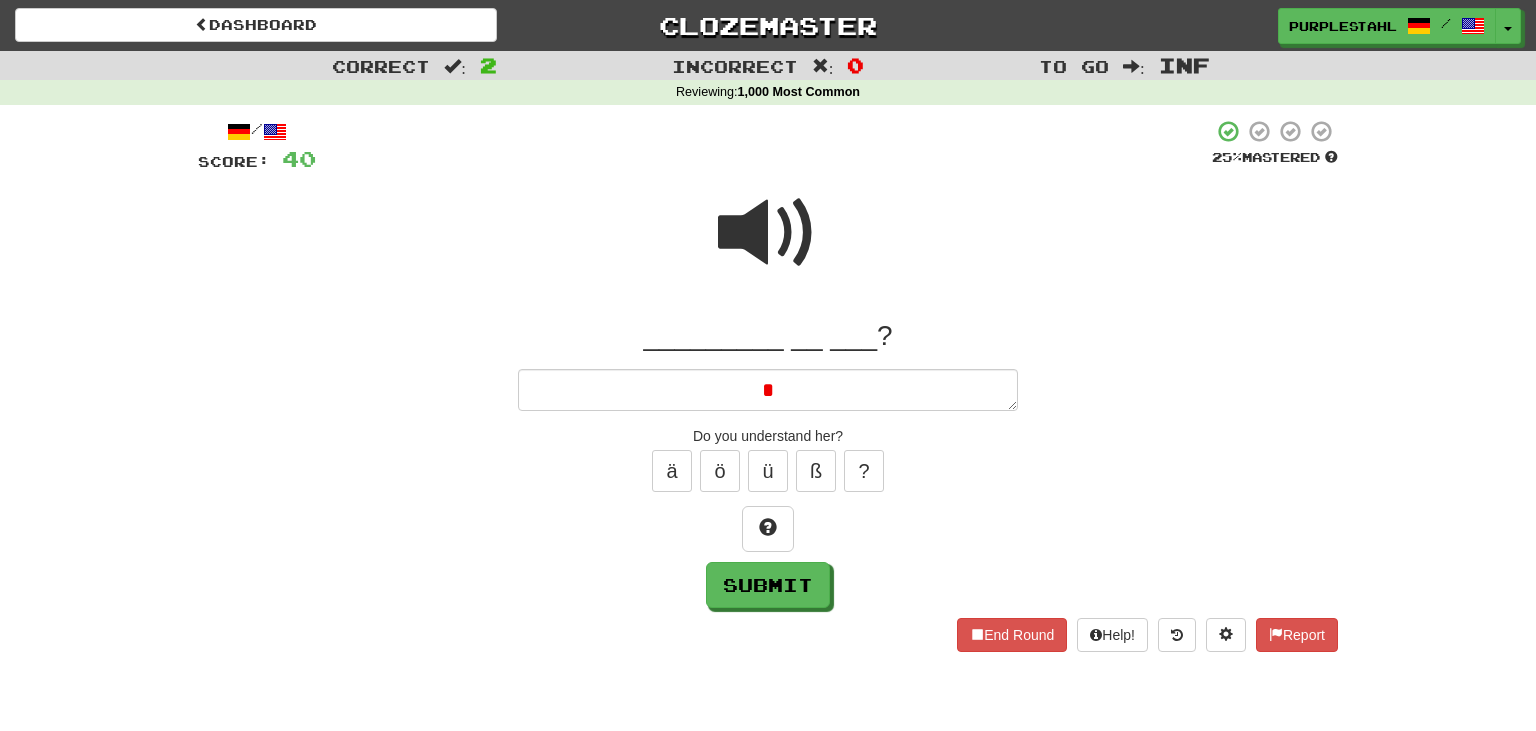 type 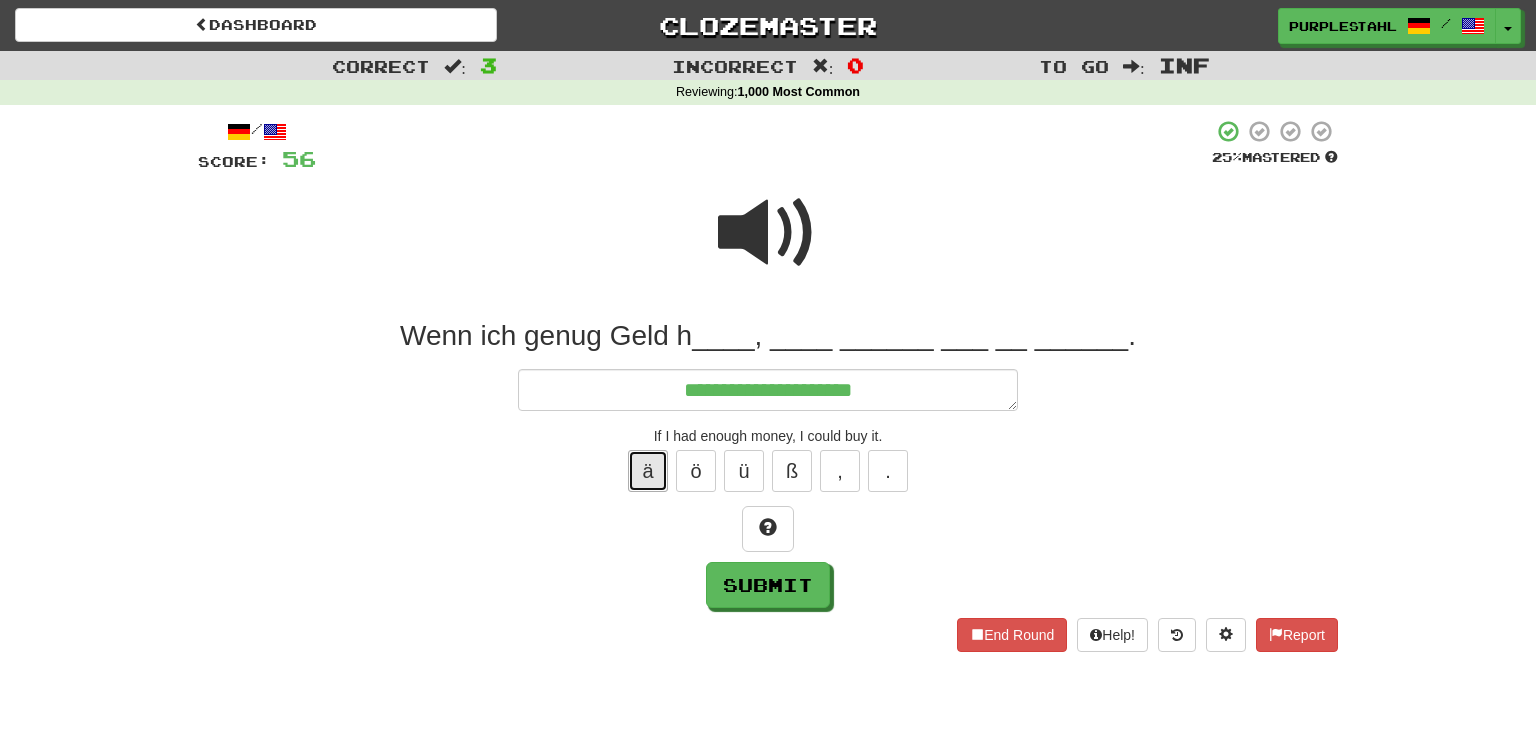 click on "ä" at bounding box center (648, 471) 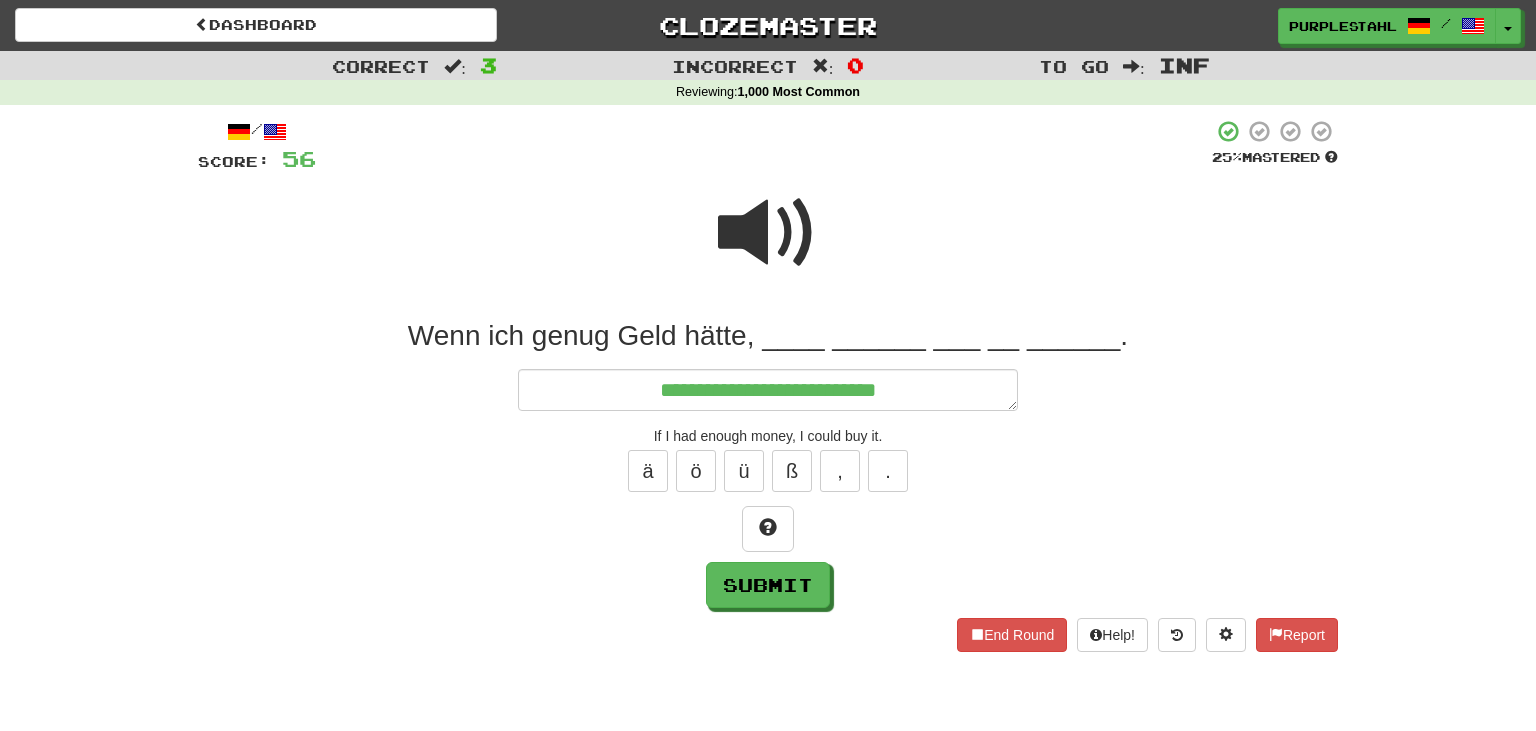 click at bounding box center [768, 233] 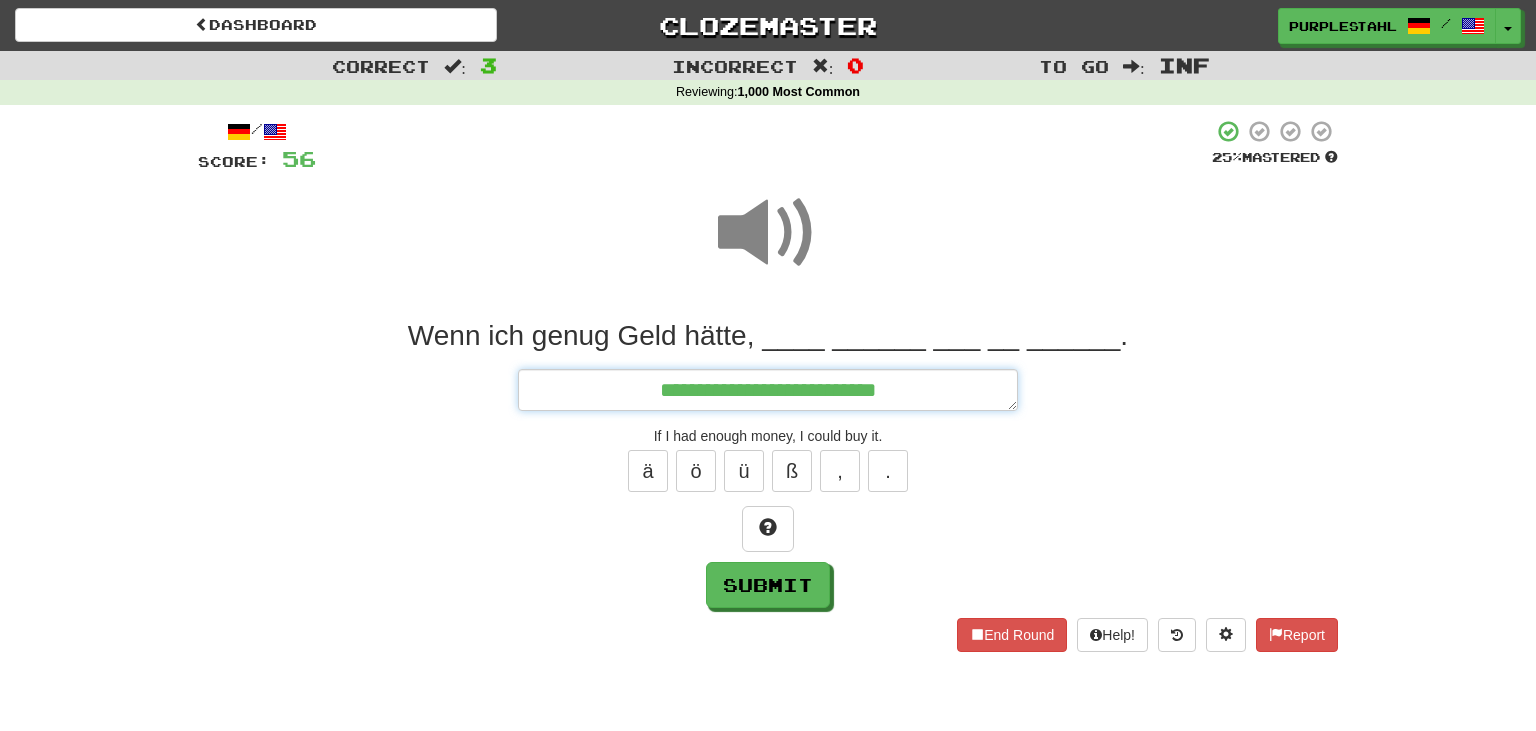 click on "**********" at bounding box center [768, 390] 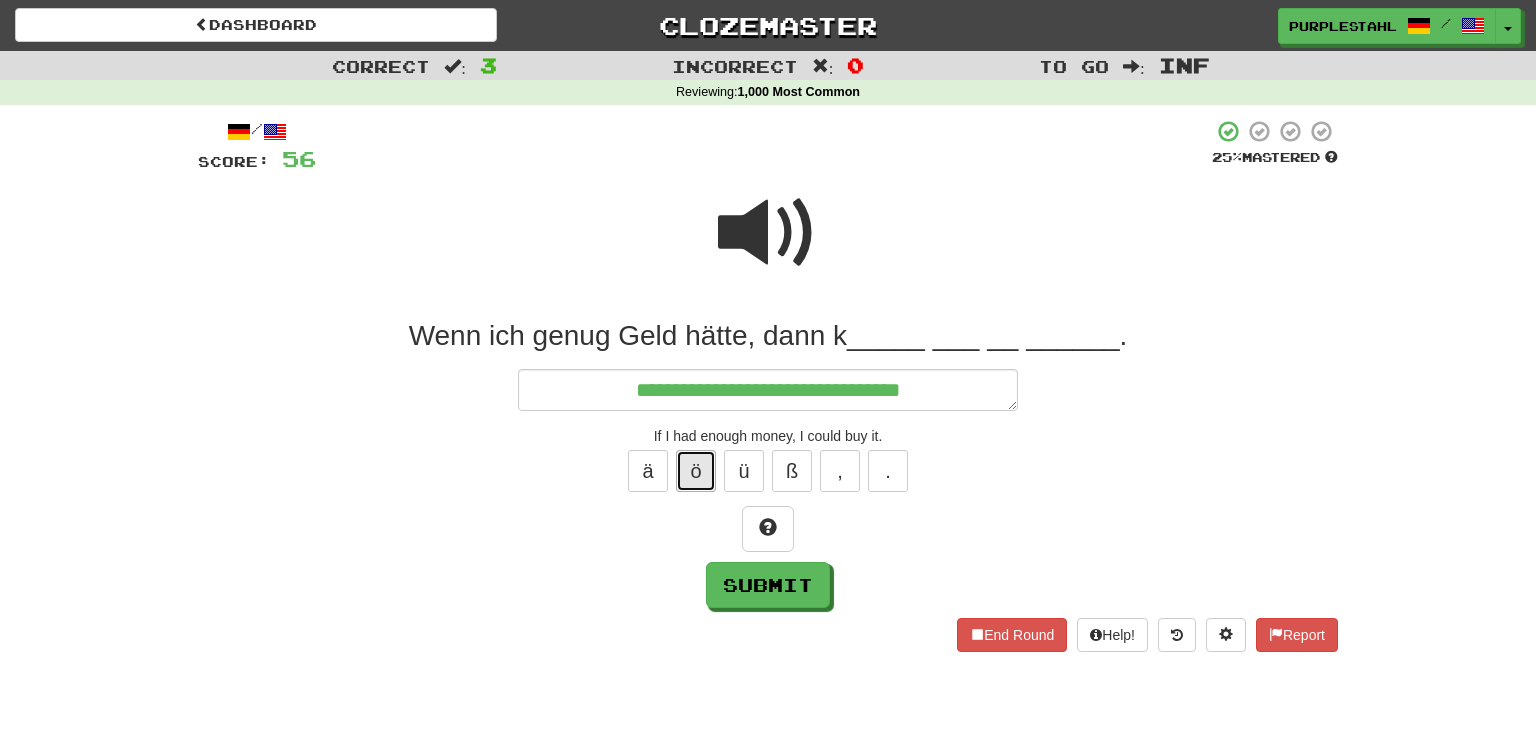 click on "ö" at bounding box center [696, 471] 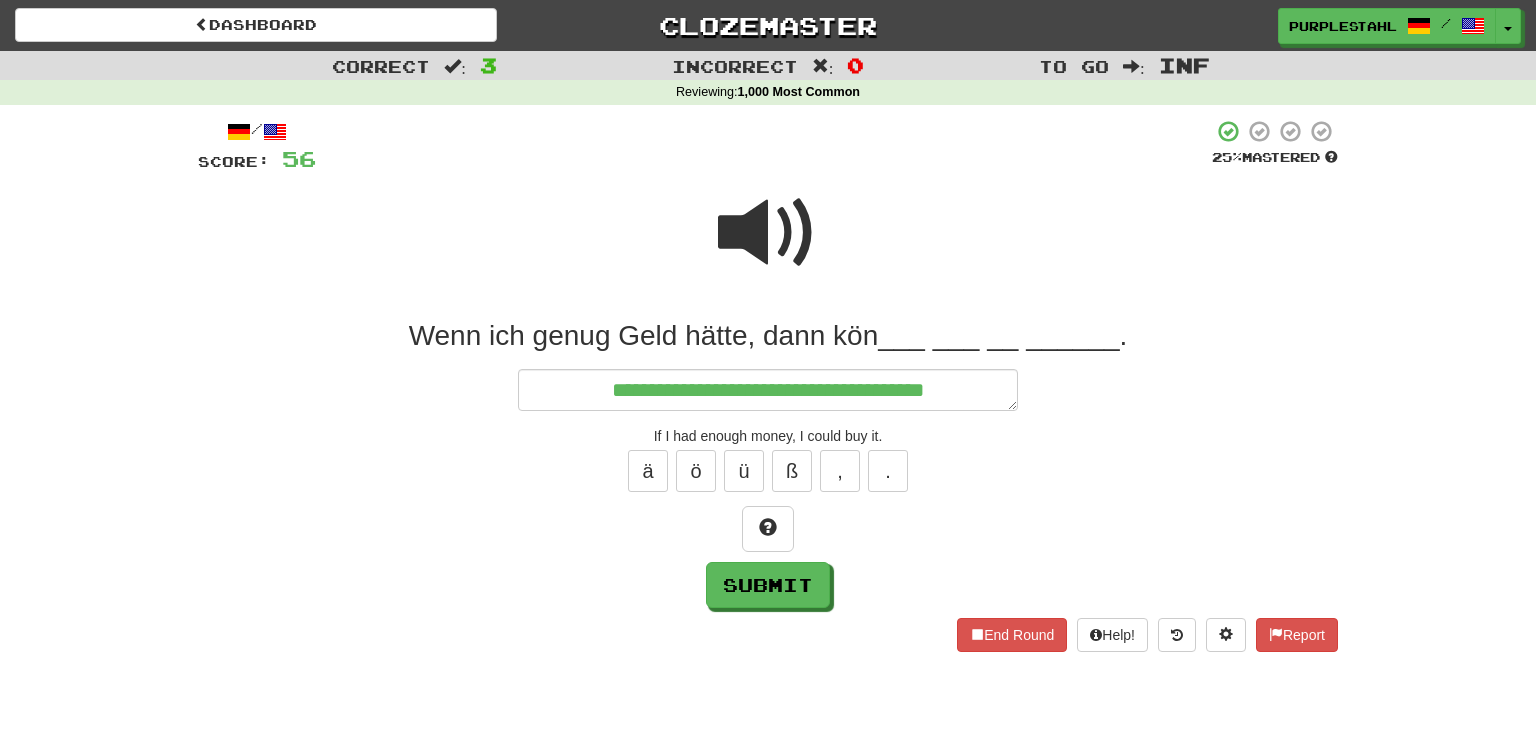 click at bounding box center (768, 233) 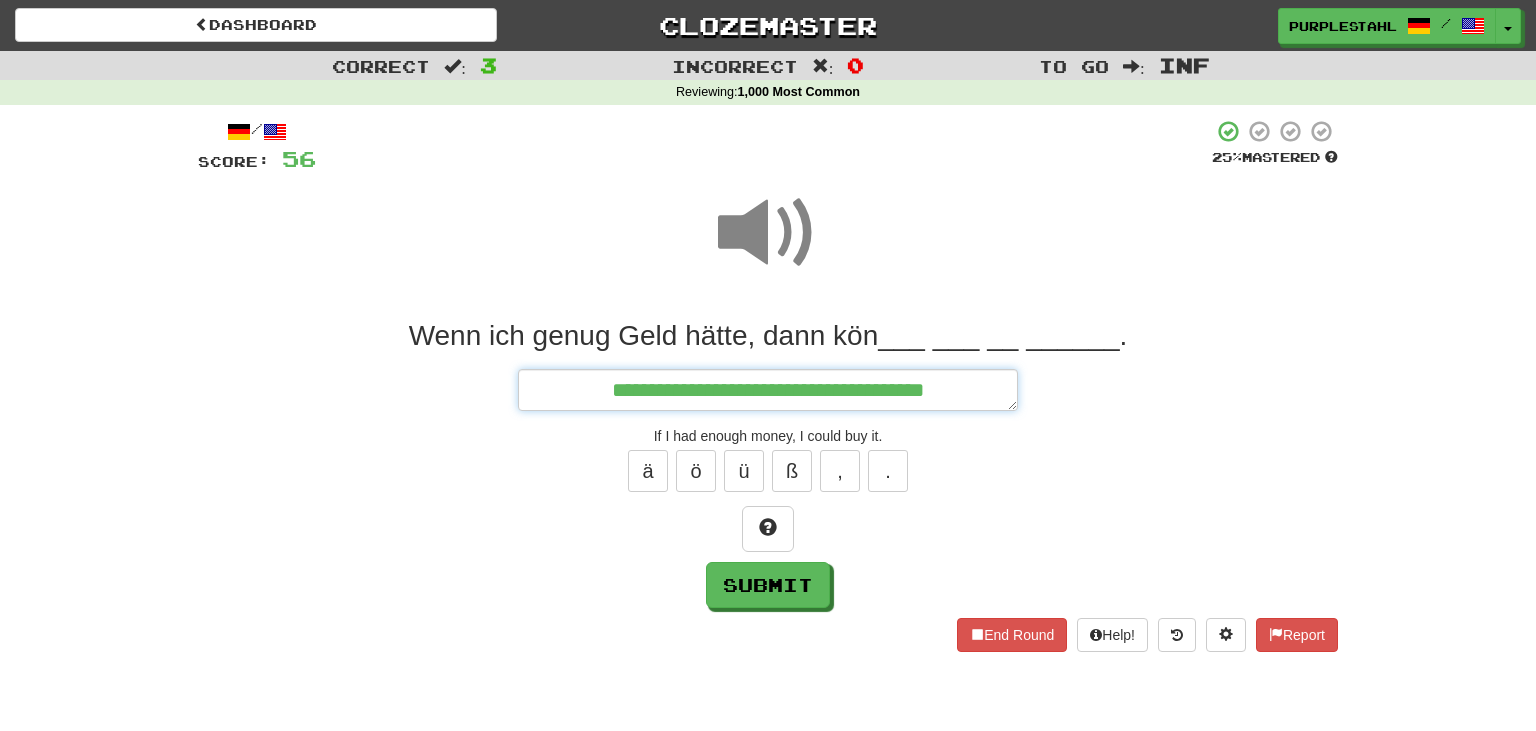 click on "**********" at bounding box center [768, 390] 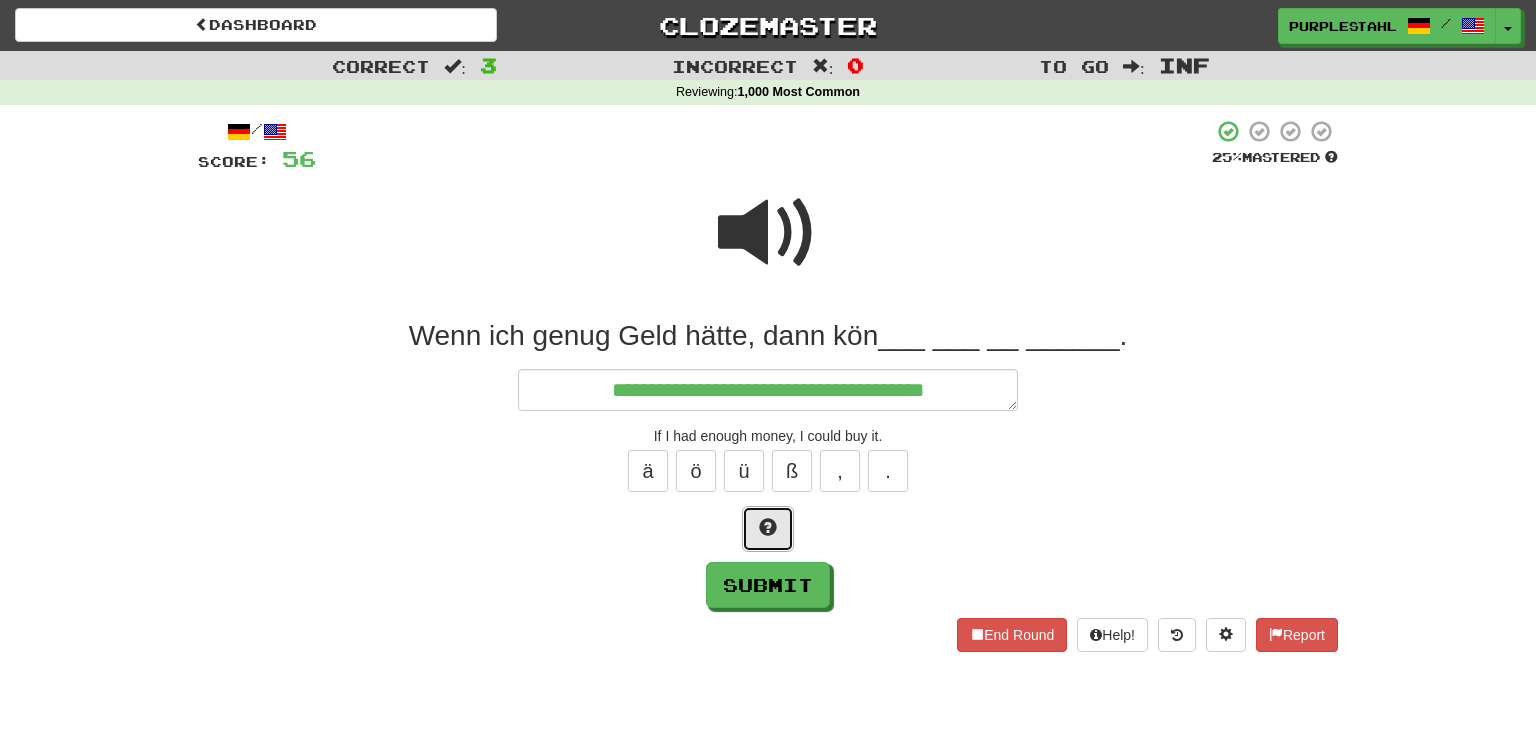 click at bounding box center (768, 529) 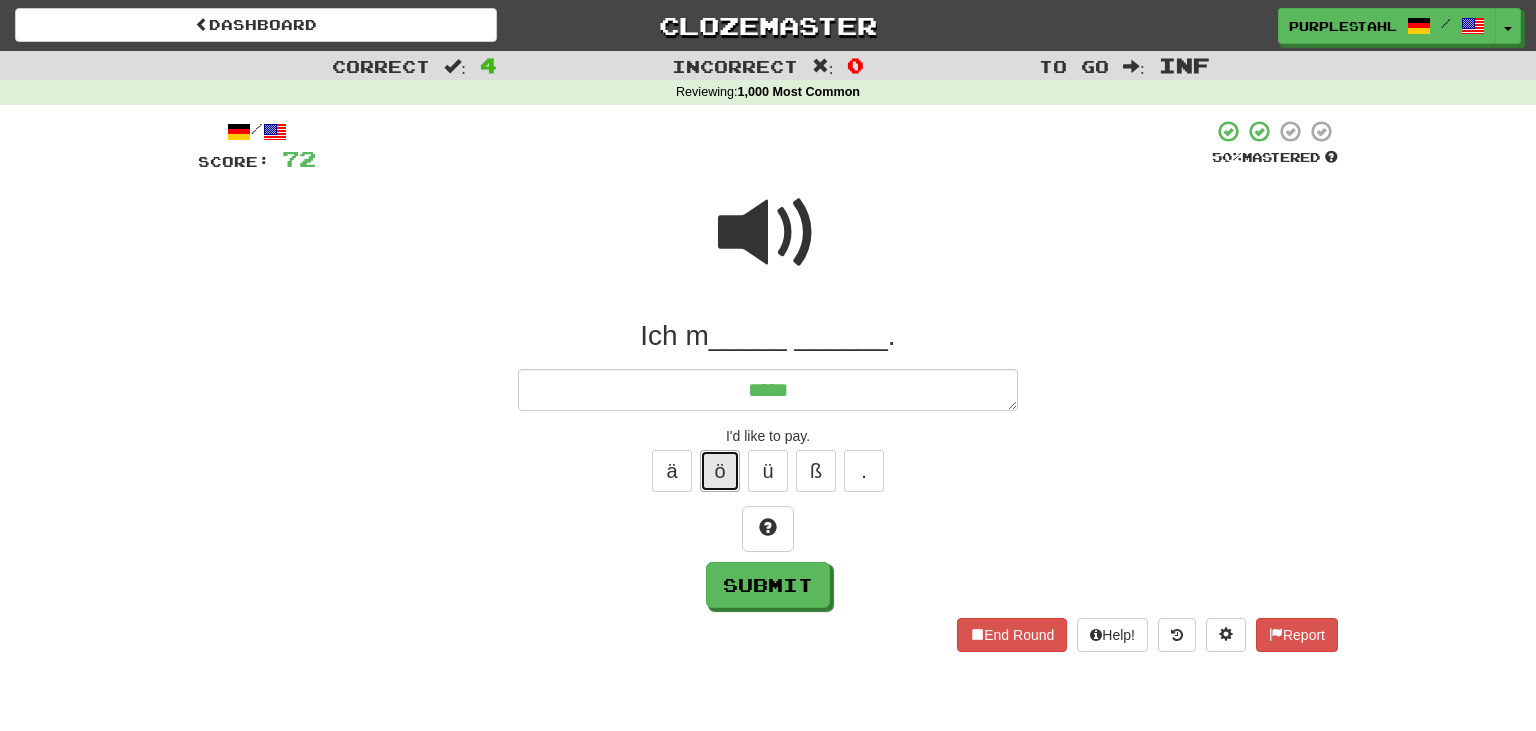 click on "ö" at bounding box center [720, 471] 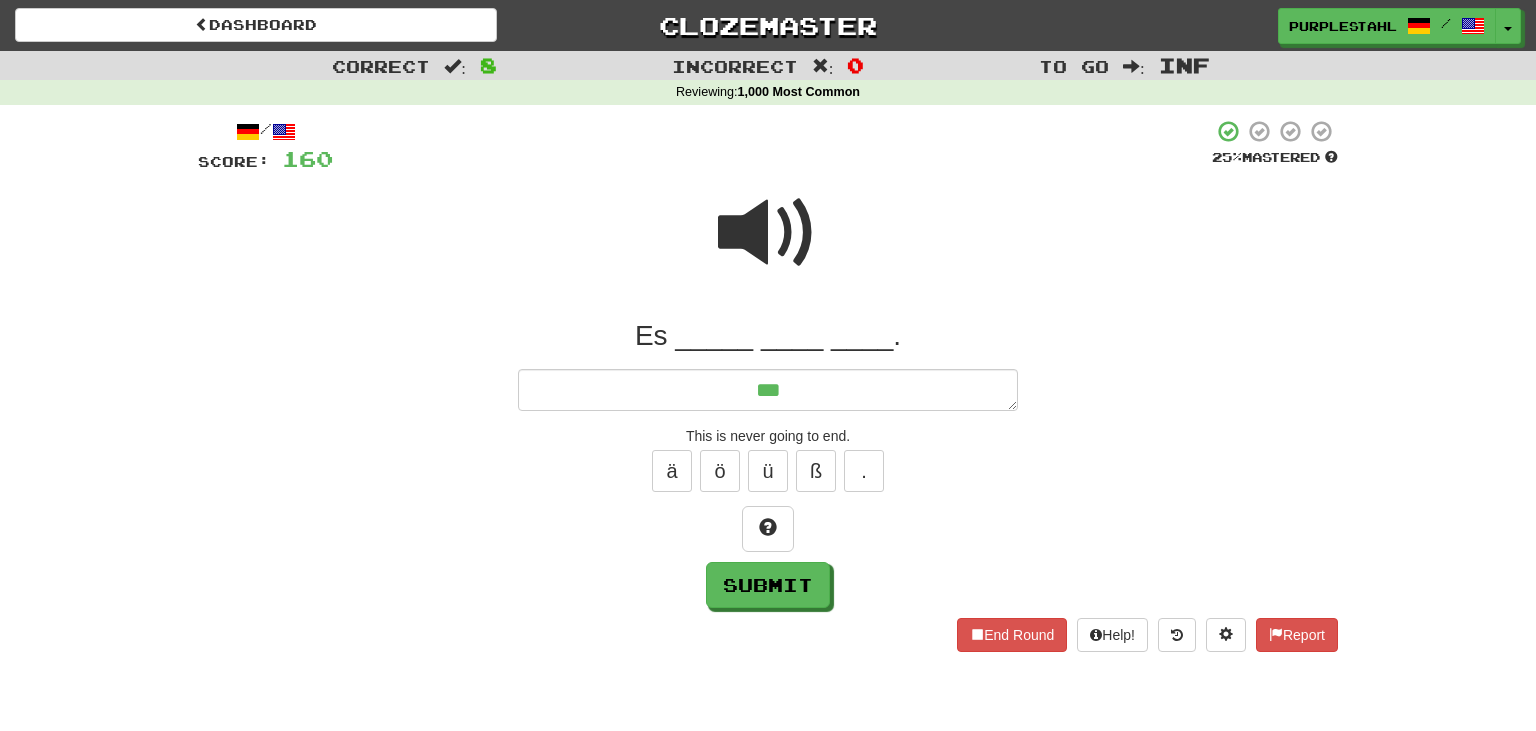 click at bounding box center [768, 233] 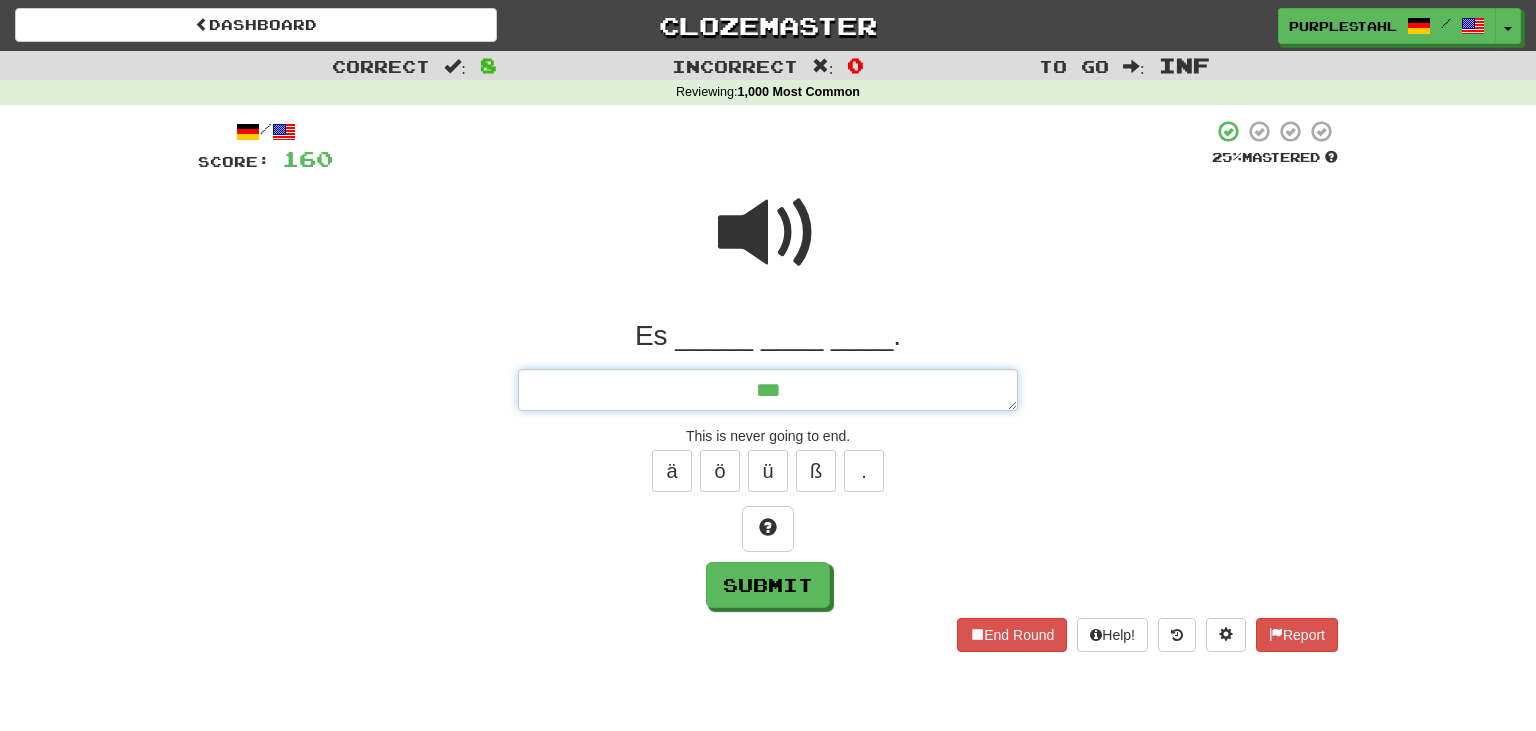 click on "**" at bounding box center (768, 390) 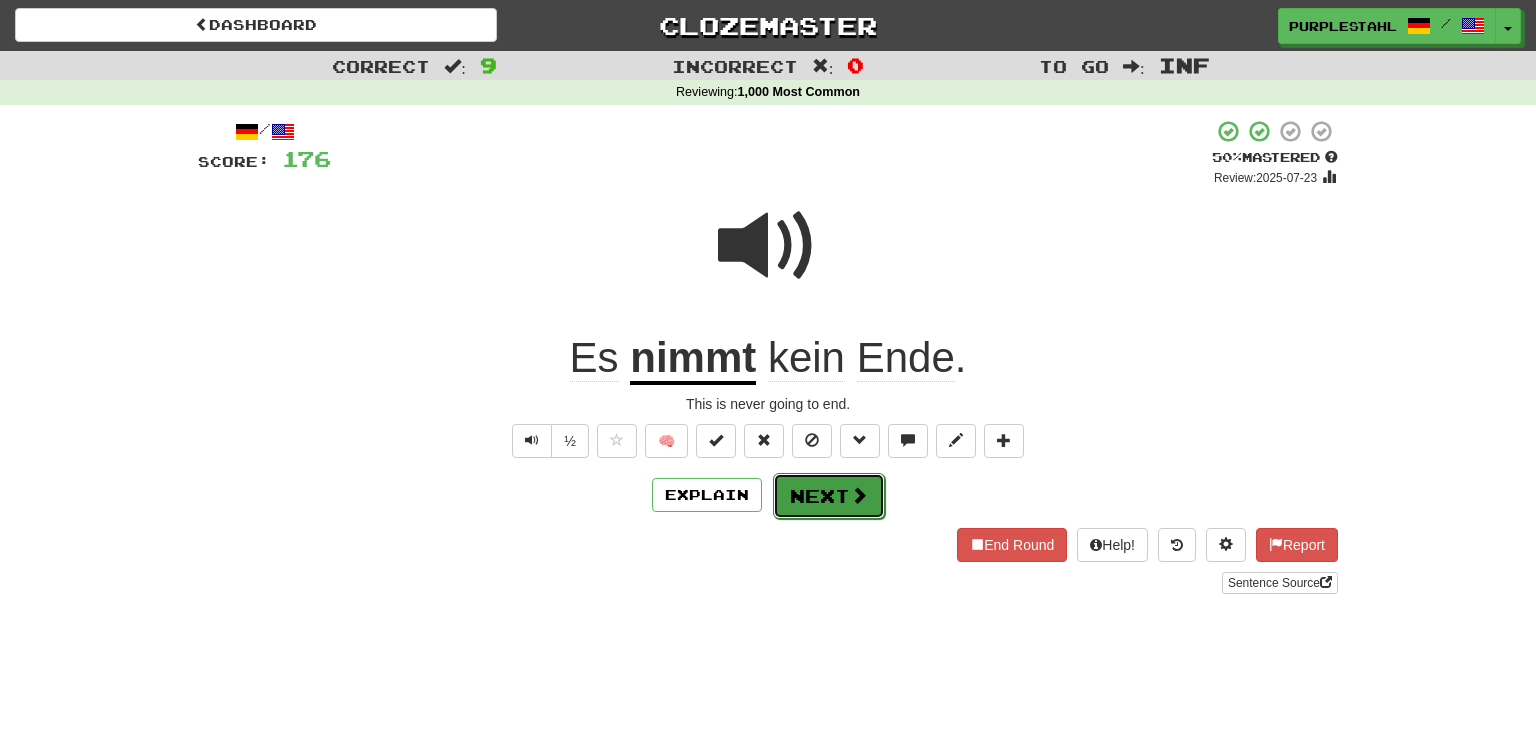 click on "Next" at bounding box center [829, 496] 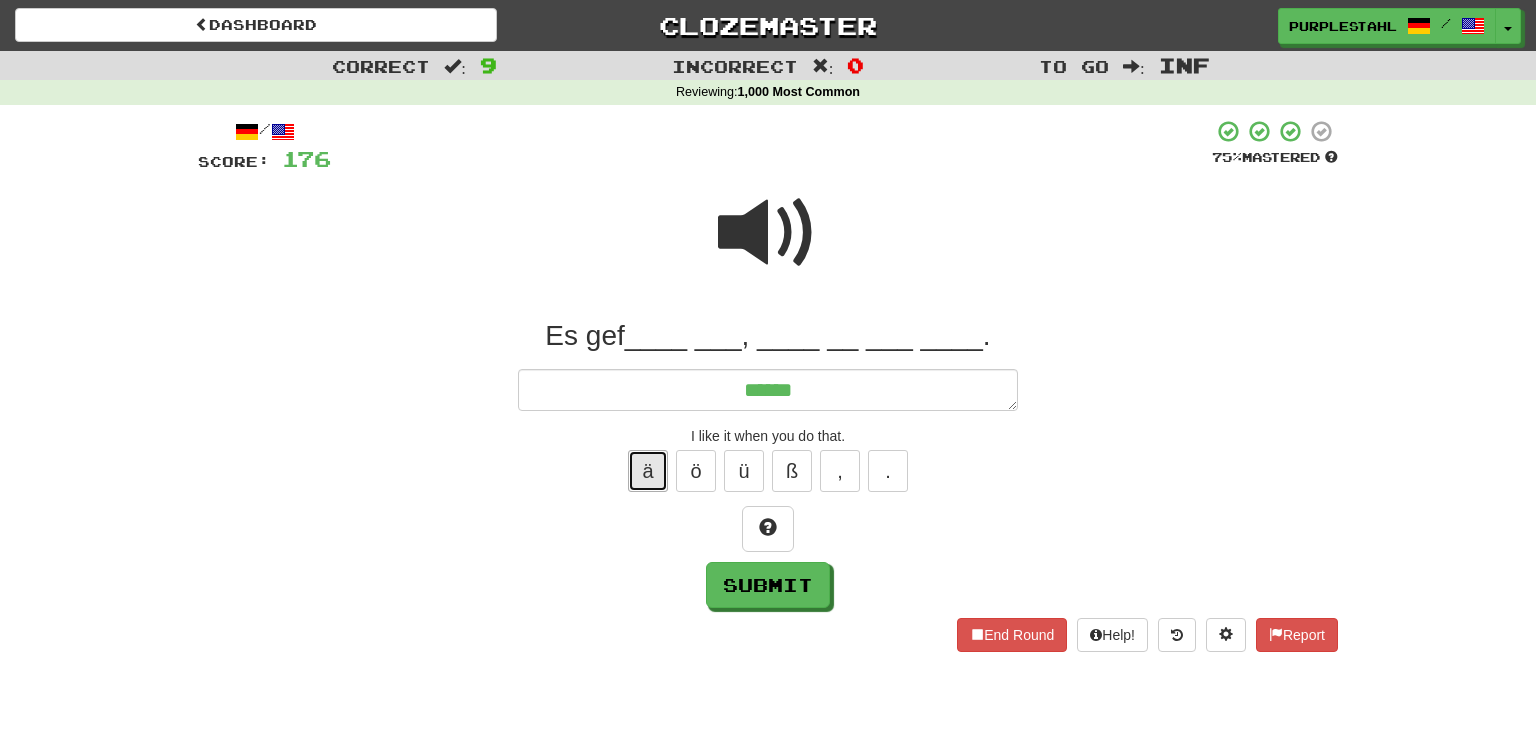 click on "ä" at bounding box center (648, 471) 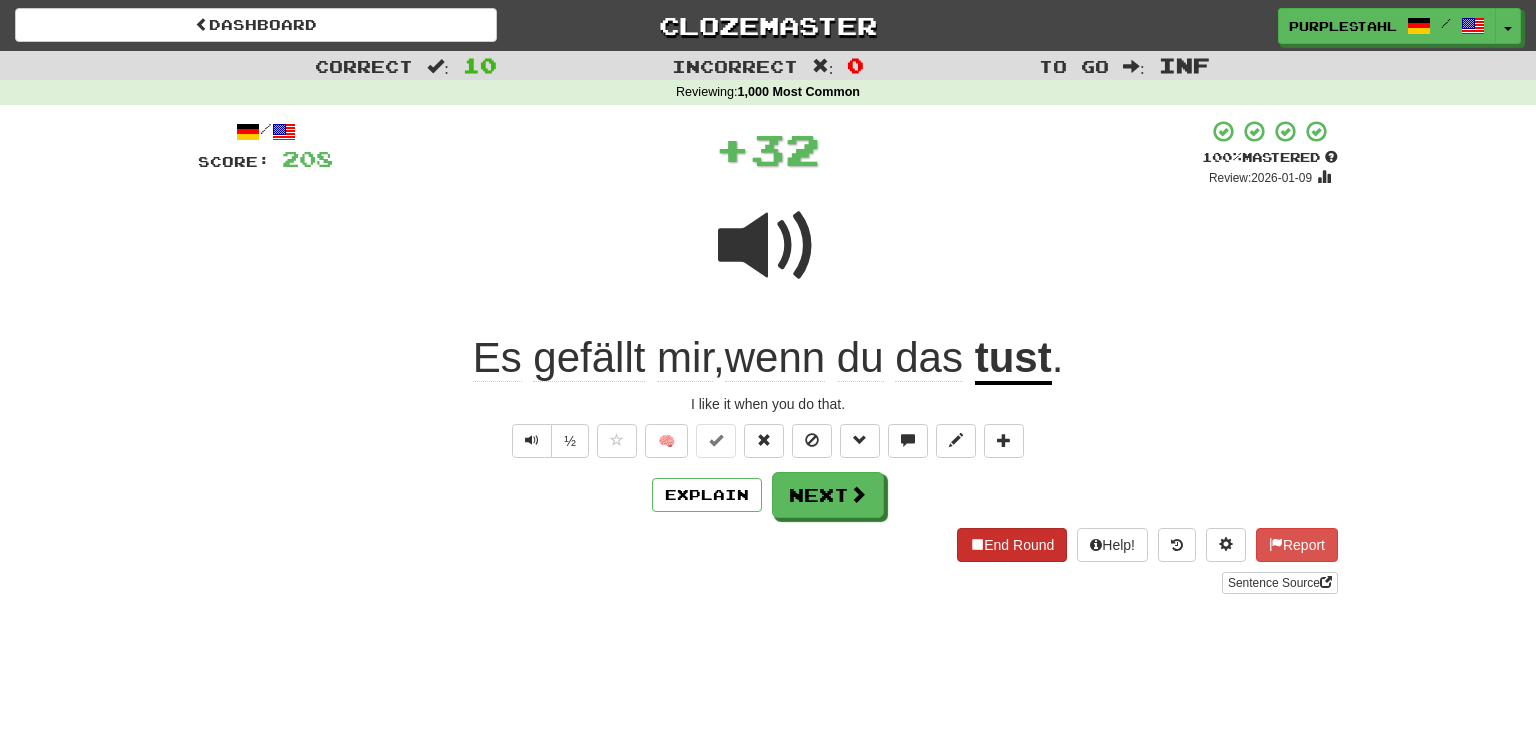 drag, startPoint x: 1002, startPoint y: 568, endPoint x: 1014, endPoint y: 528, distance: 41.761227 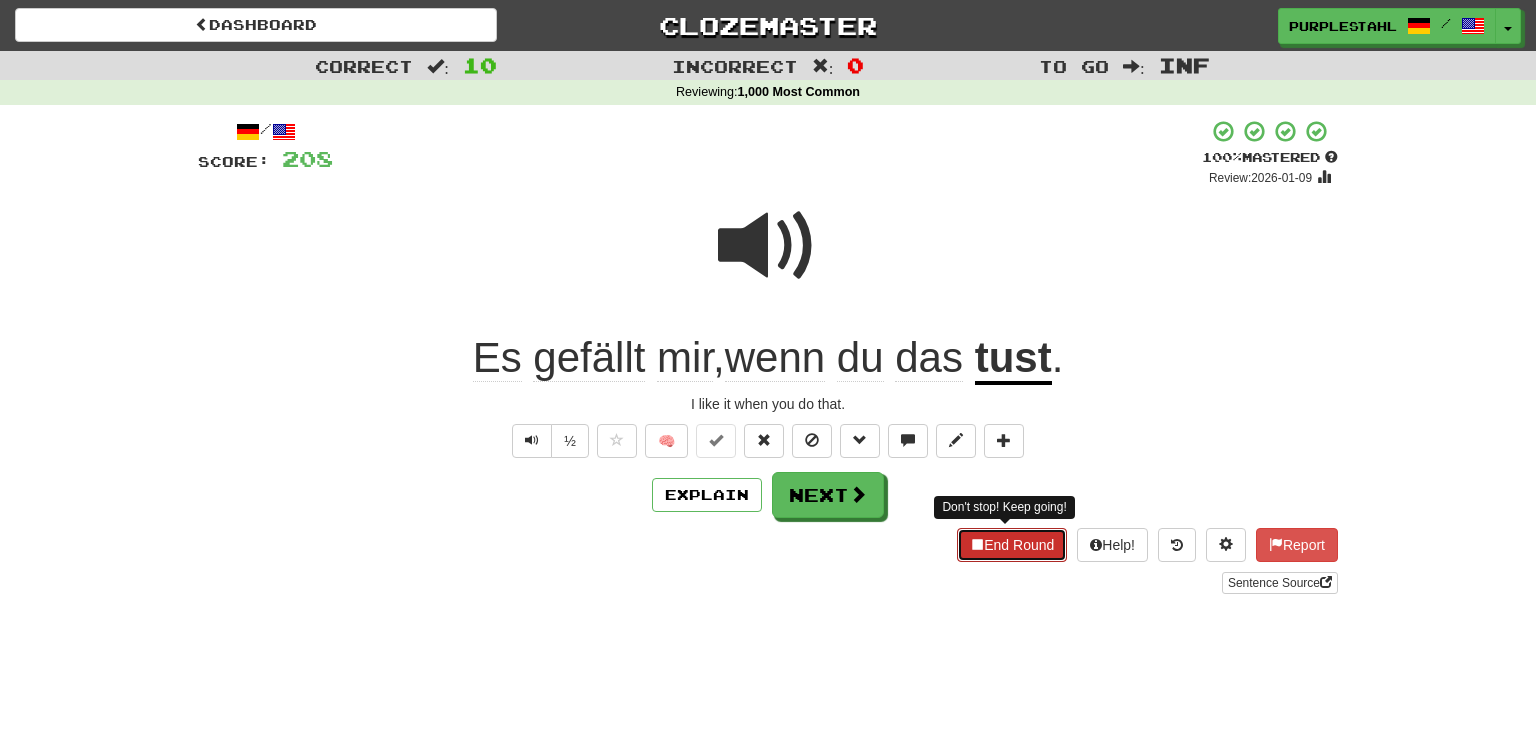 click on "End Round" at bounding box center (1012, 545) 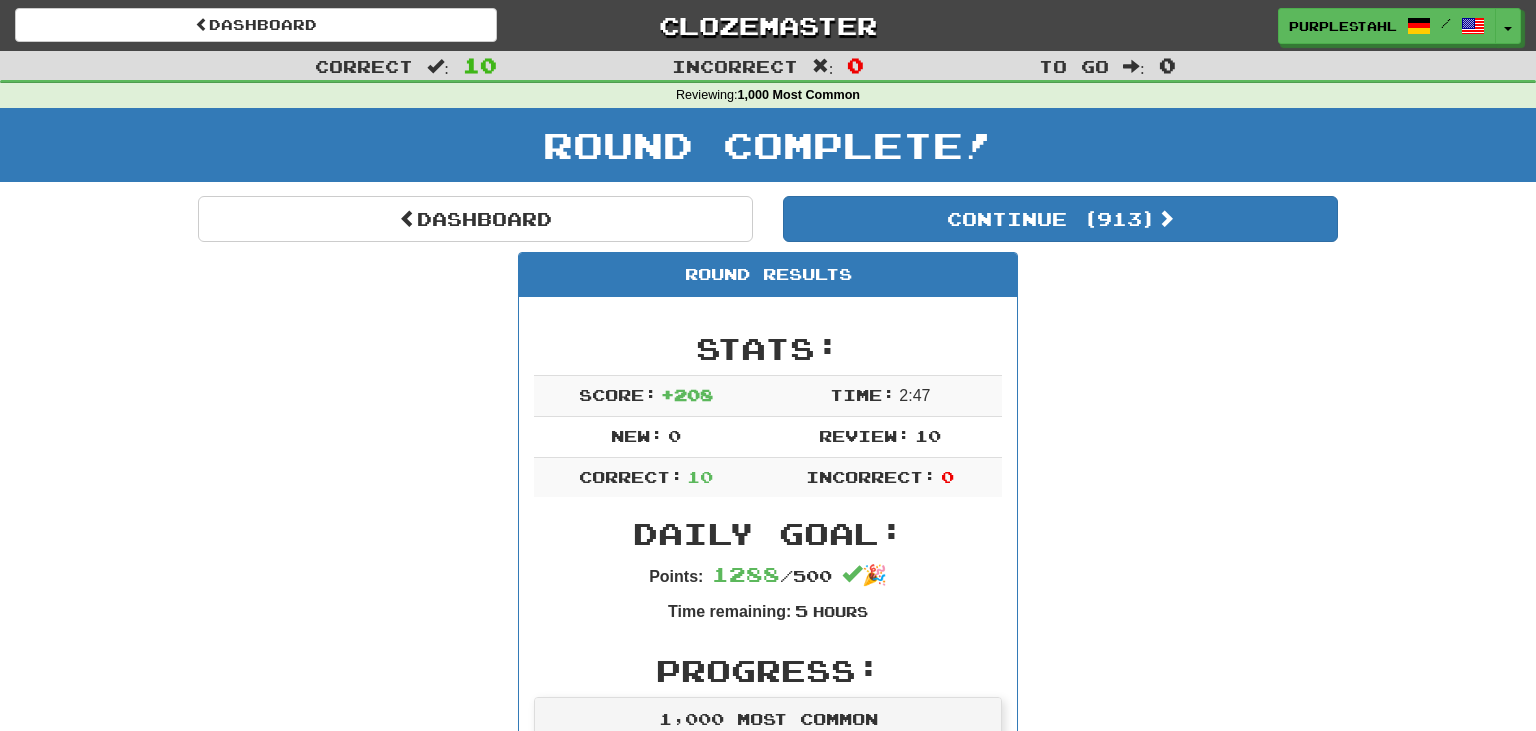 click on "Round Complete!" at bounding box center (768, 152) 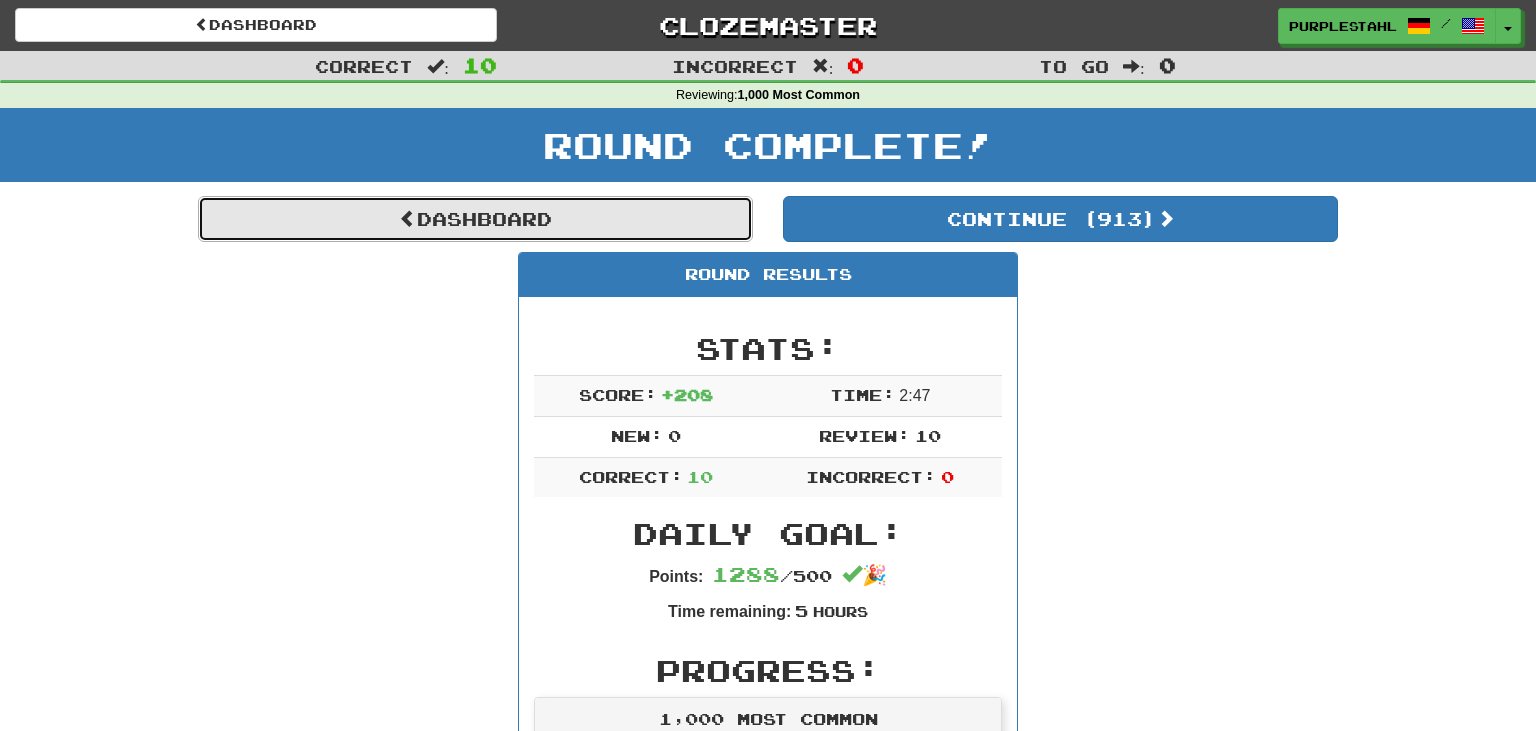 click on "Dashboard" at bounding box center (475, 219) 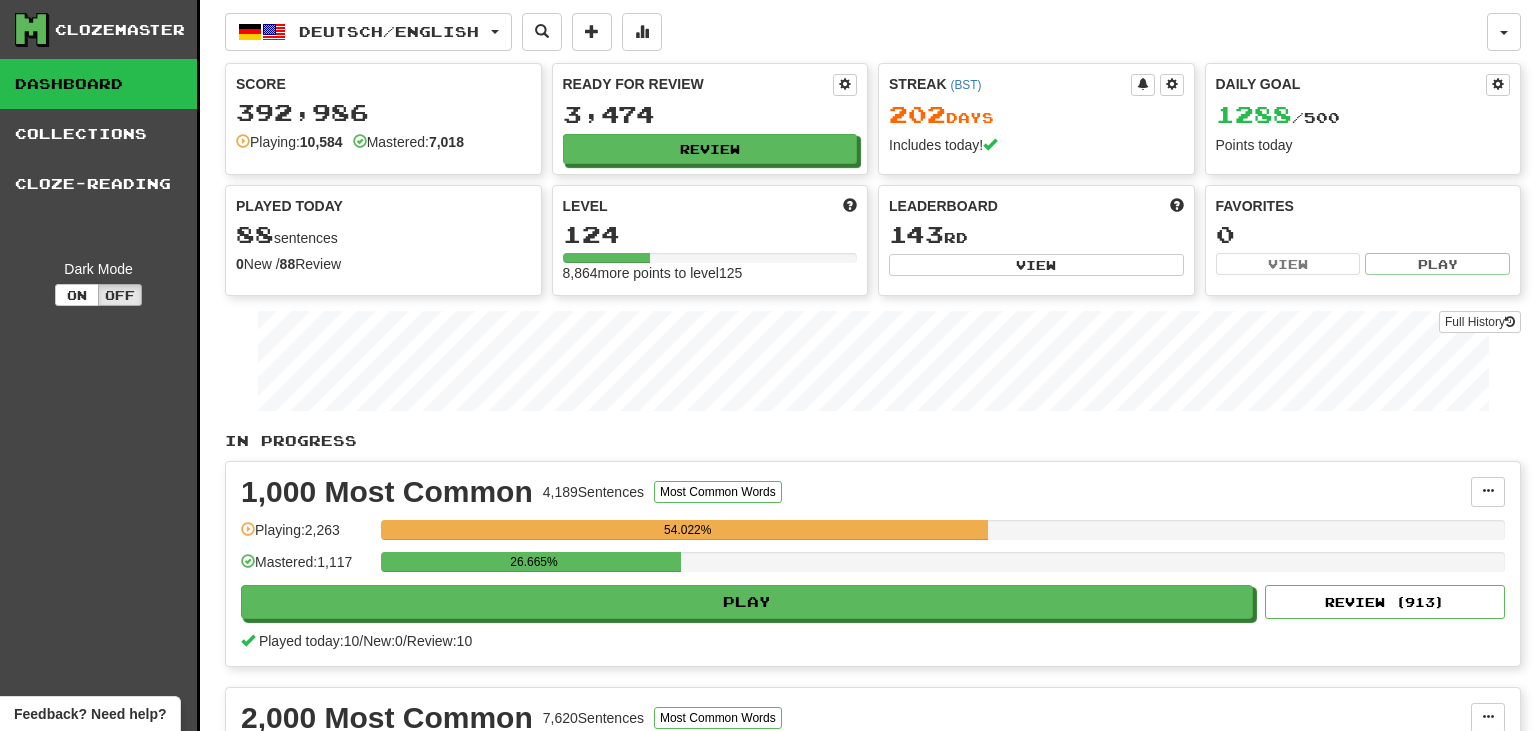 scroll, scrollTop: 0, scrollLeft: 0, axis: both 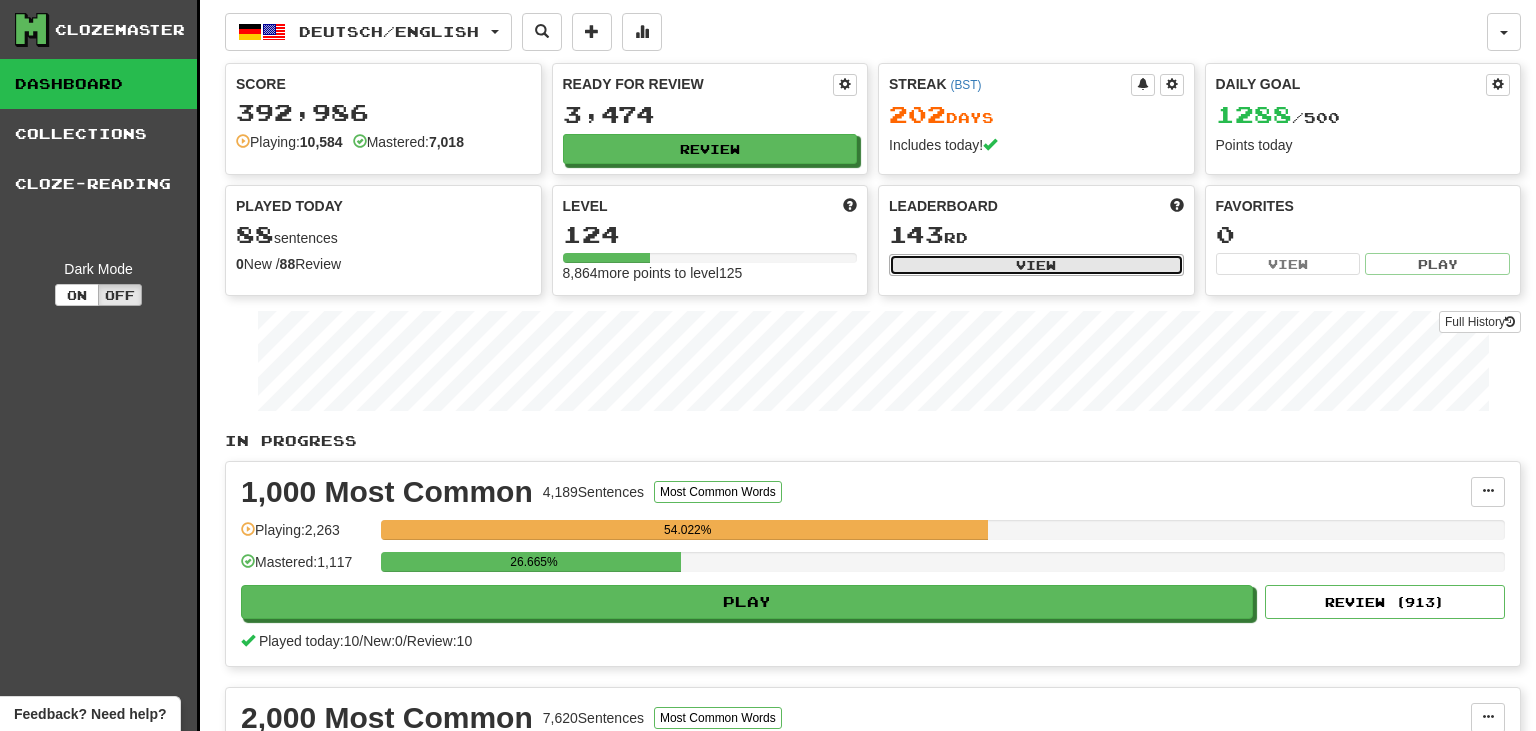 click on "View" at bounding box center [1036, 265] 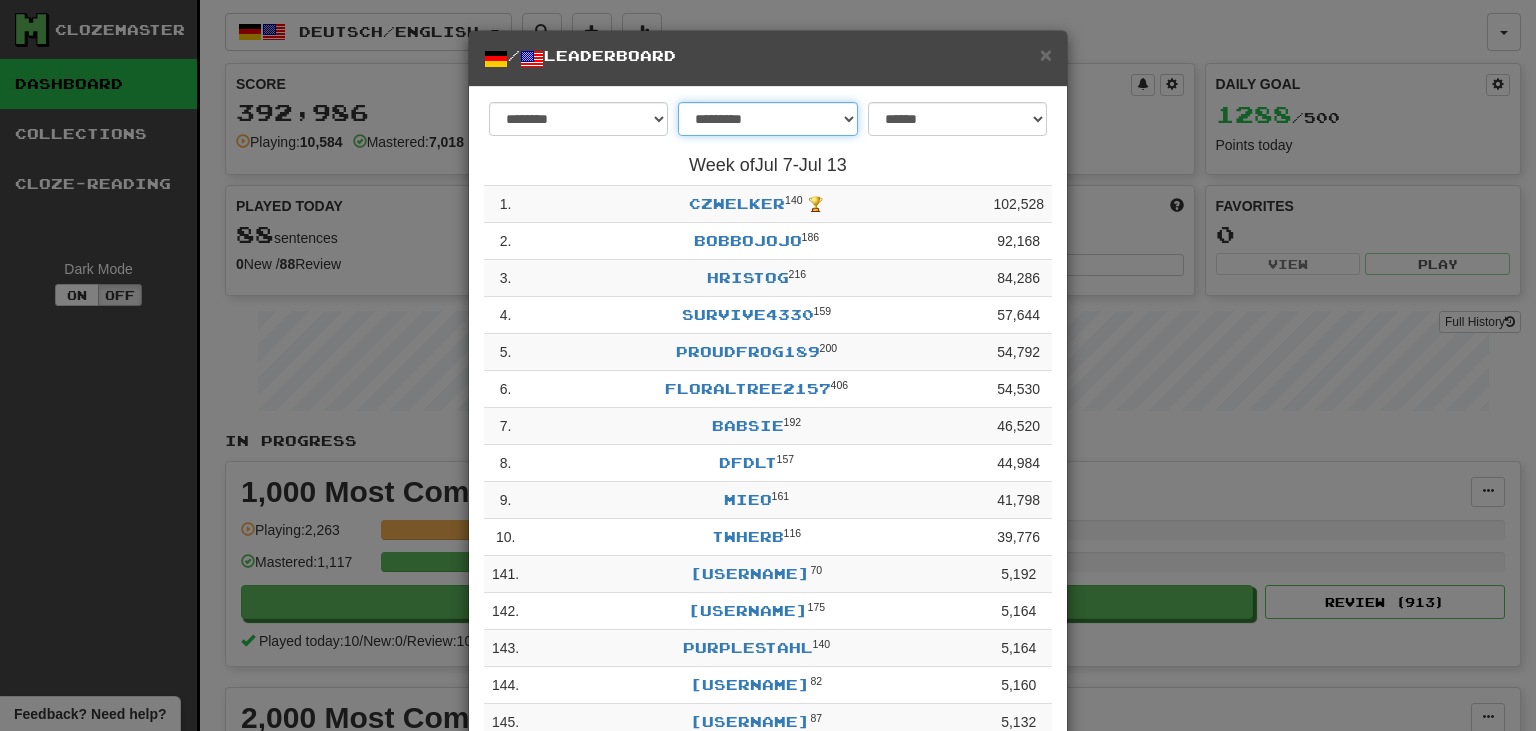 click on "**********" at bounding box center (767, 119) 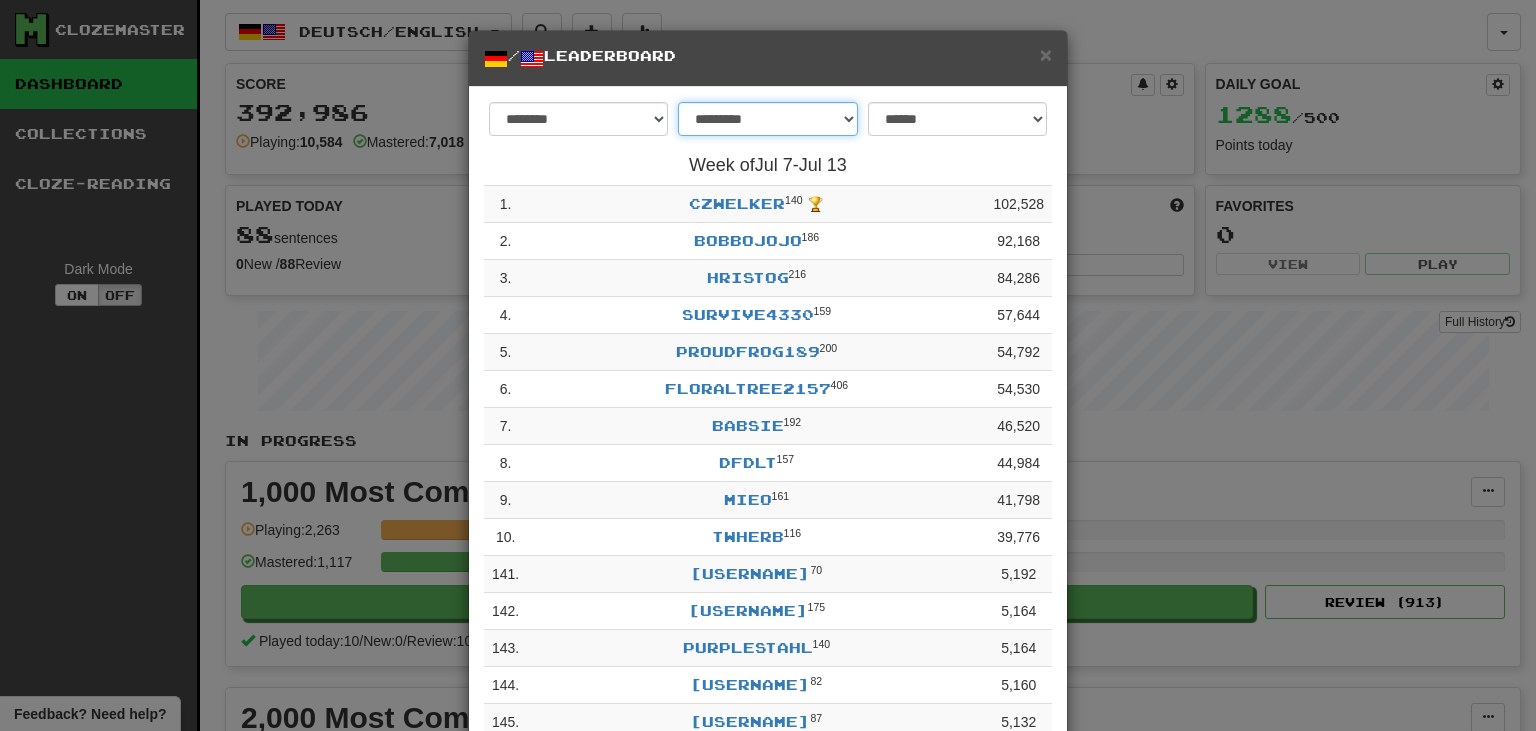 click on "**********" at bounding box center [767, 119] 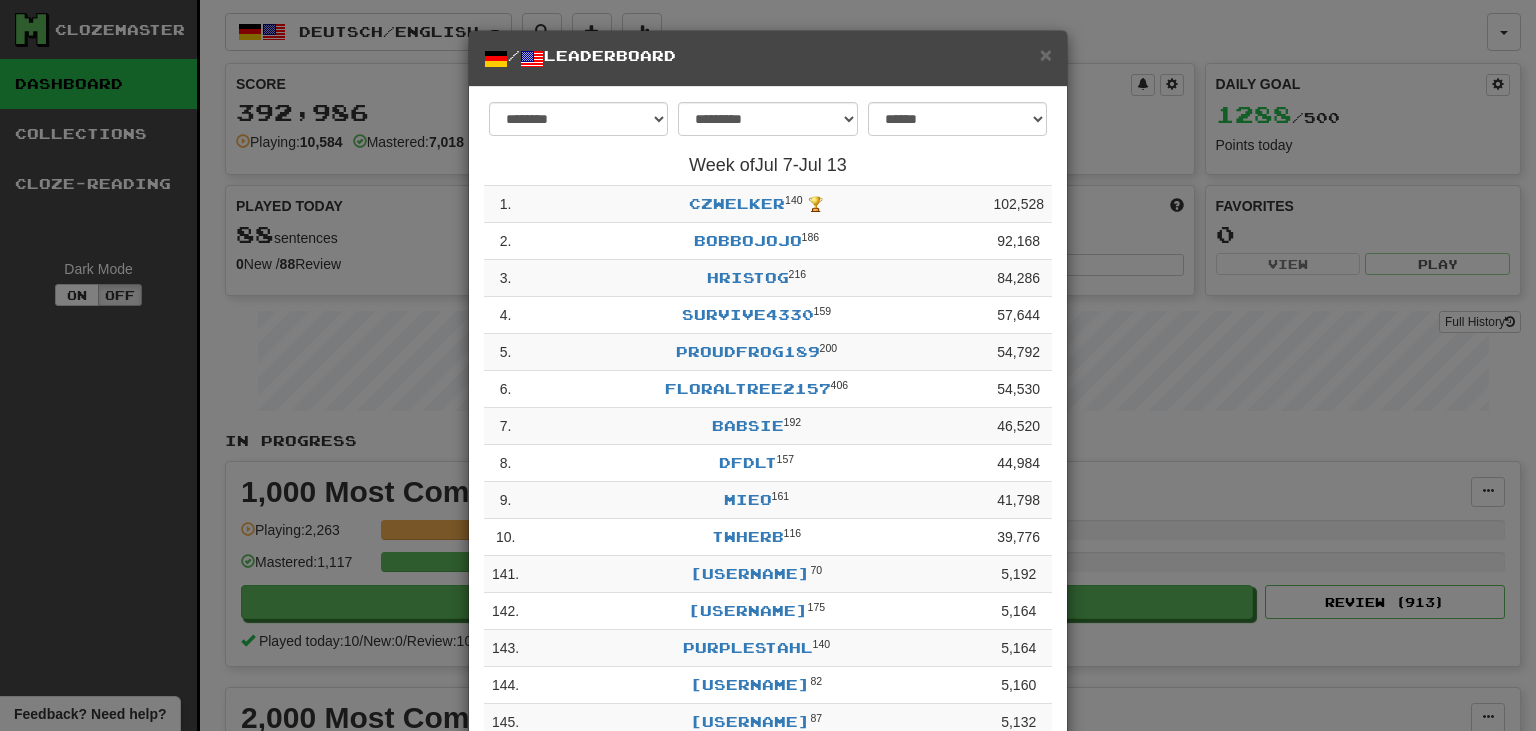 click on "×  /   Leaderboard" at bounding box center (768, 59) 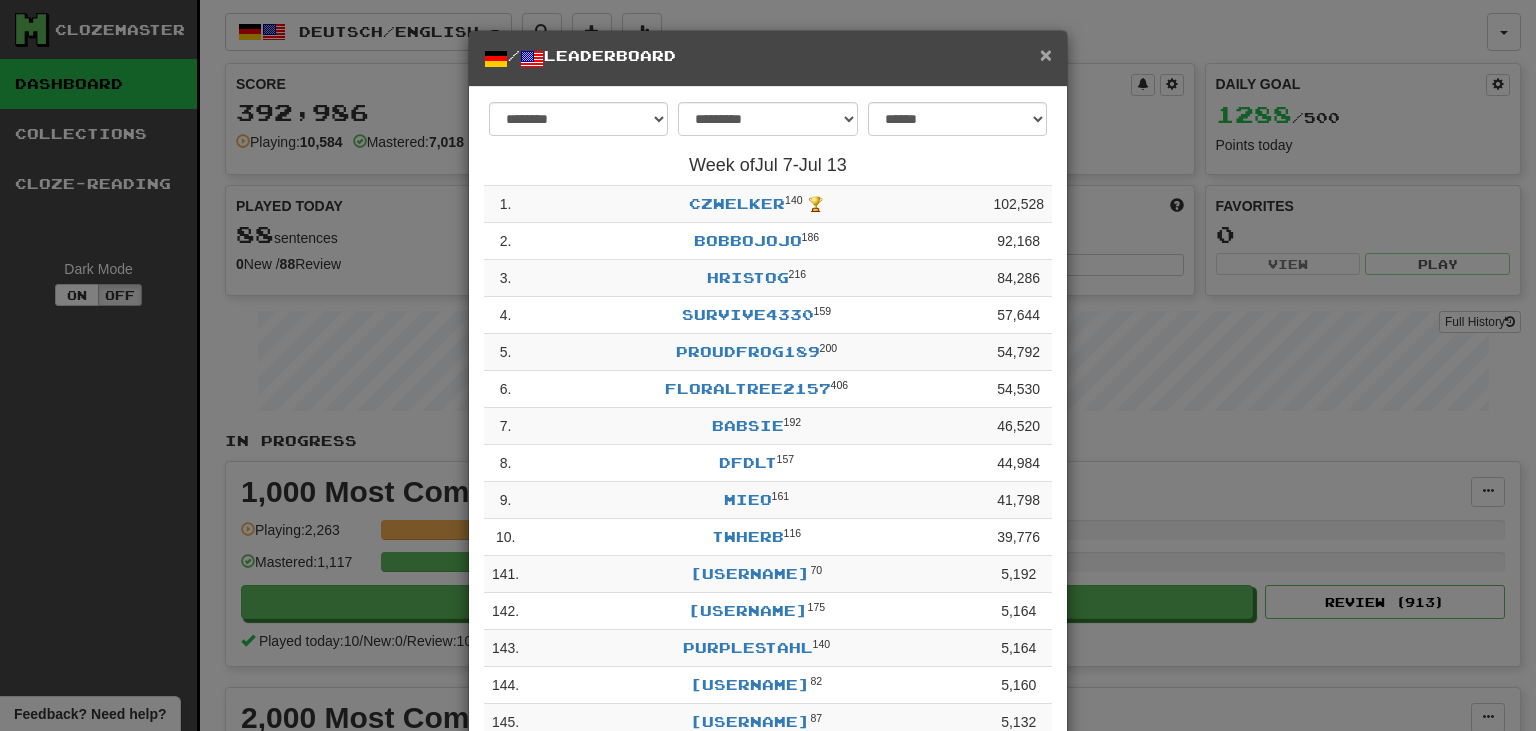 click on "×" at bounding box center (1046, 54) 